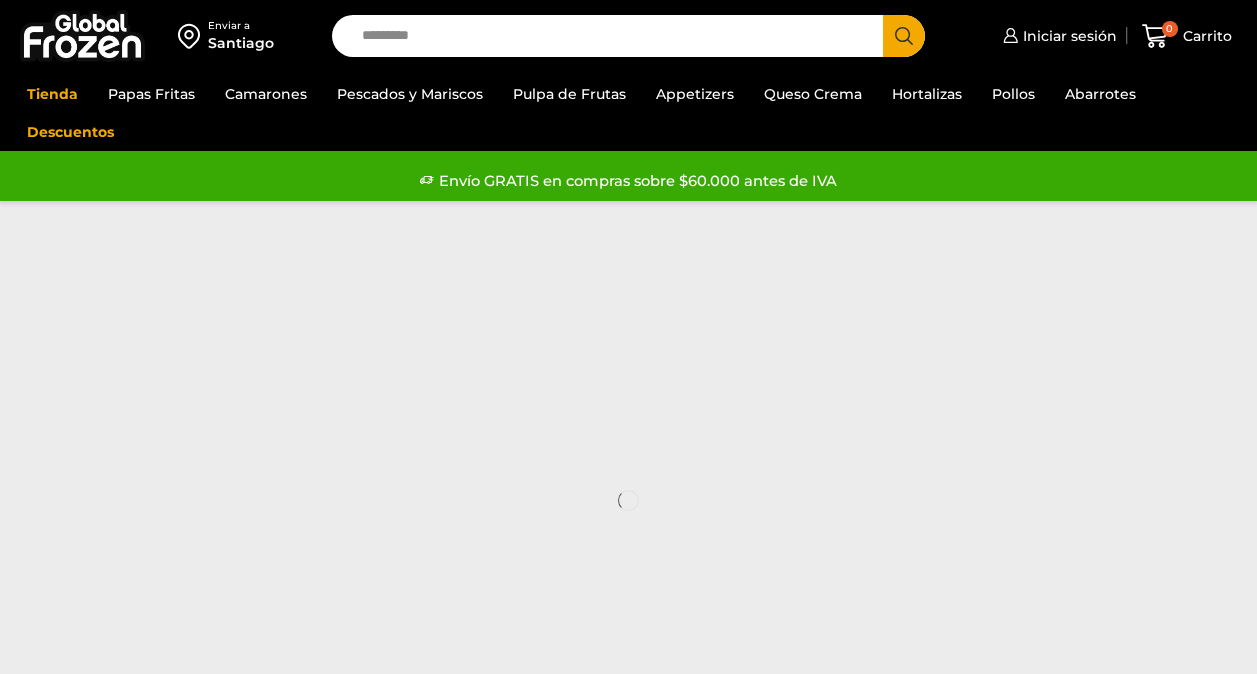 scroll, scrollTop: 0, scrollLeft: 0, axis: both 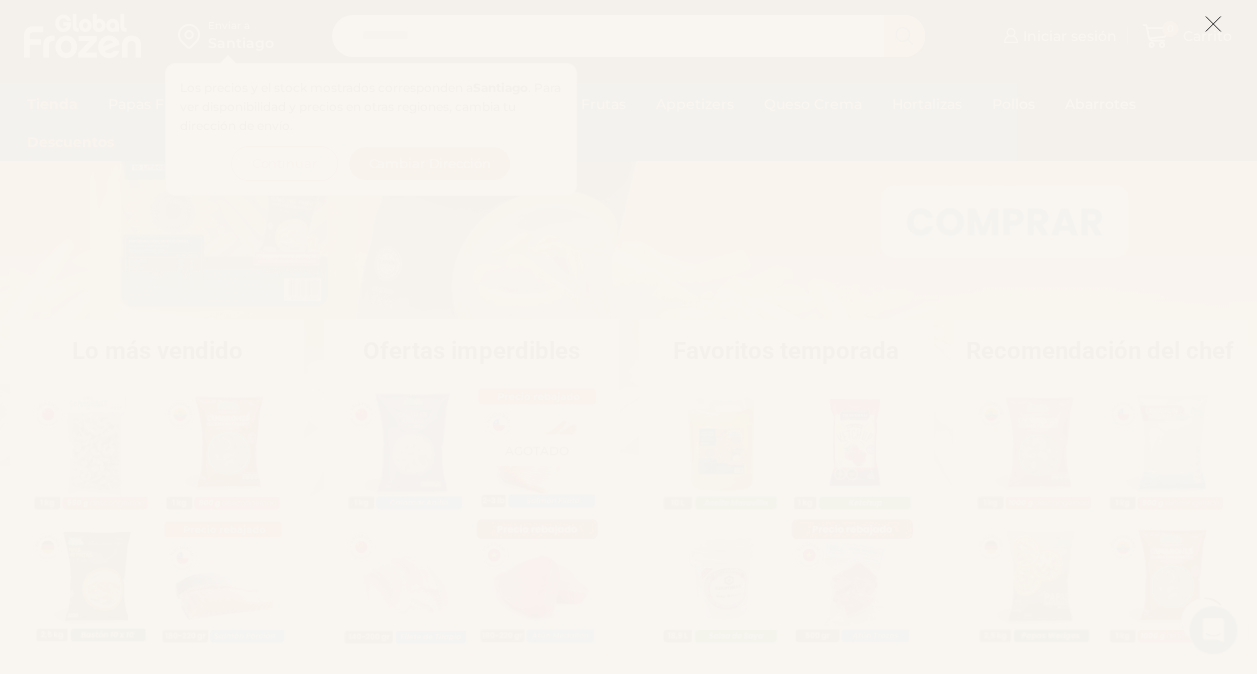click 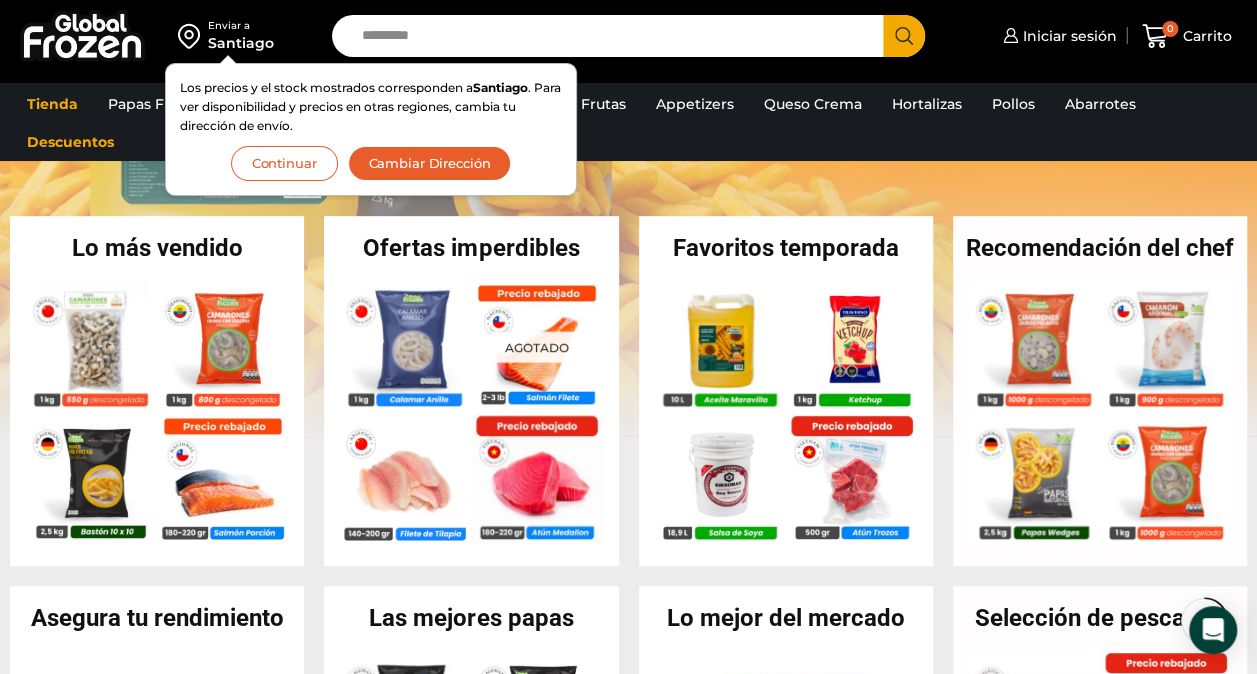 scroll, scrollTop: 376, scrollLeft: 0, axis: vertical 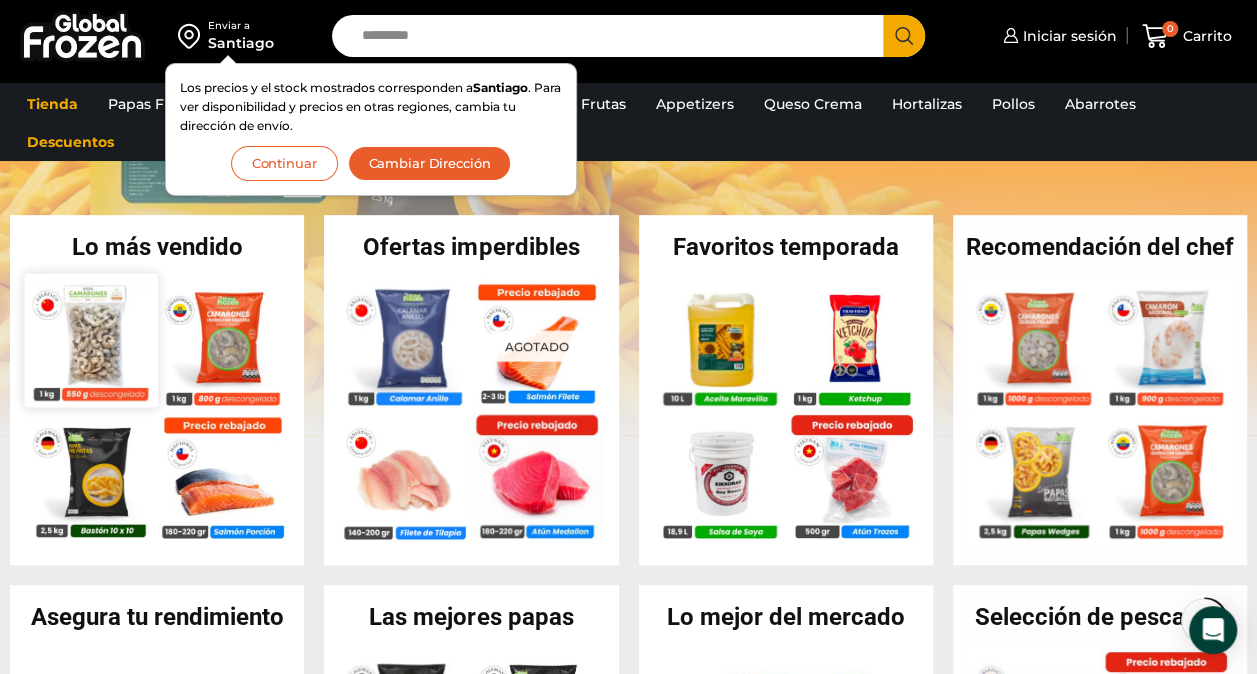 click at bounding box center (91, 339) 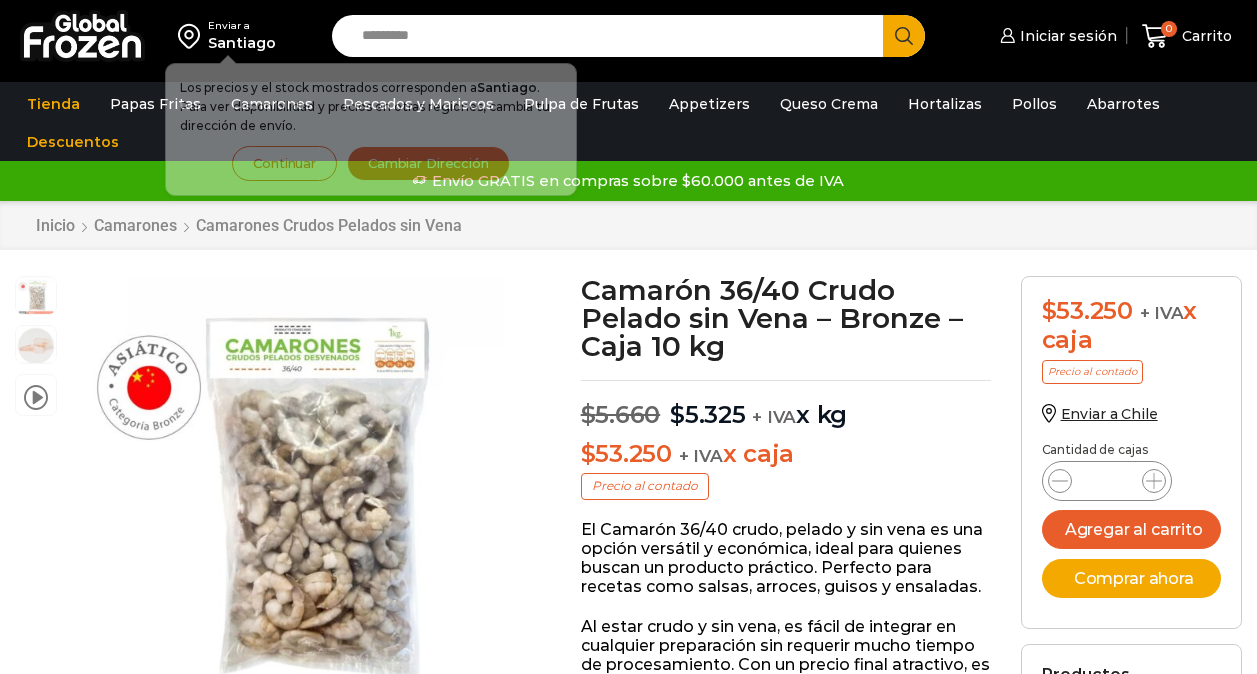 scroll, scrollTop: 0, scrollLeft: 0, axis: both 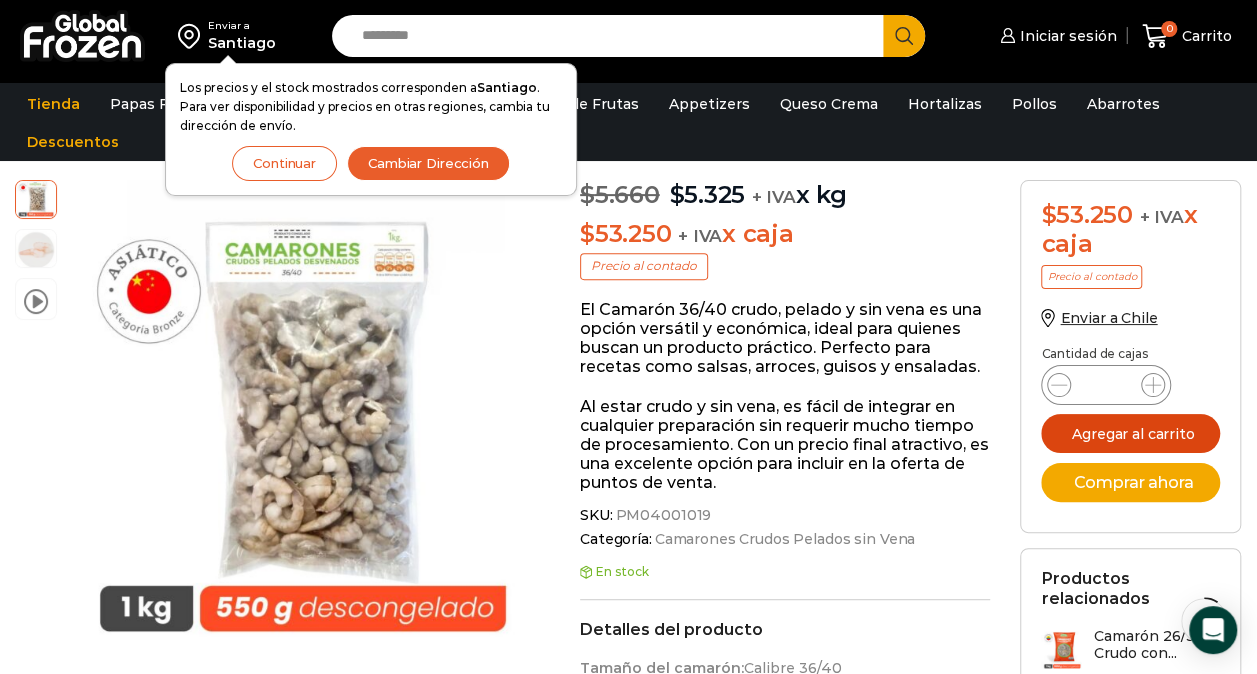 click on "Agregar al carrito" at bounding box center [1130, 433] 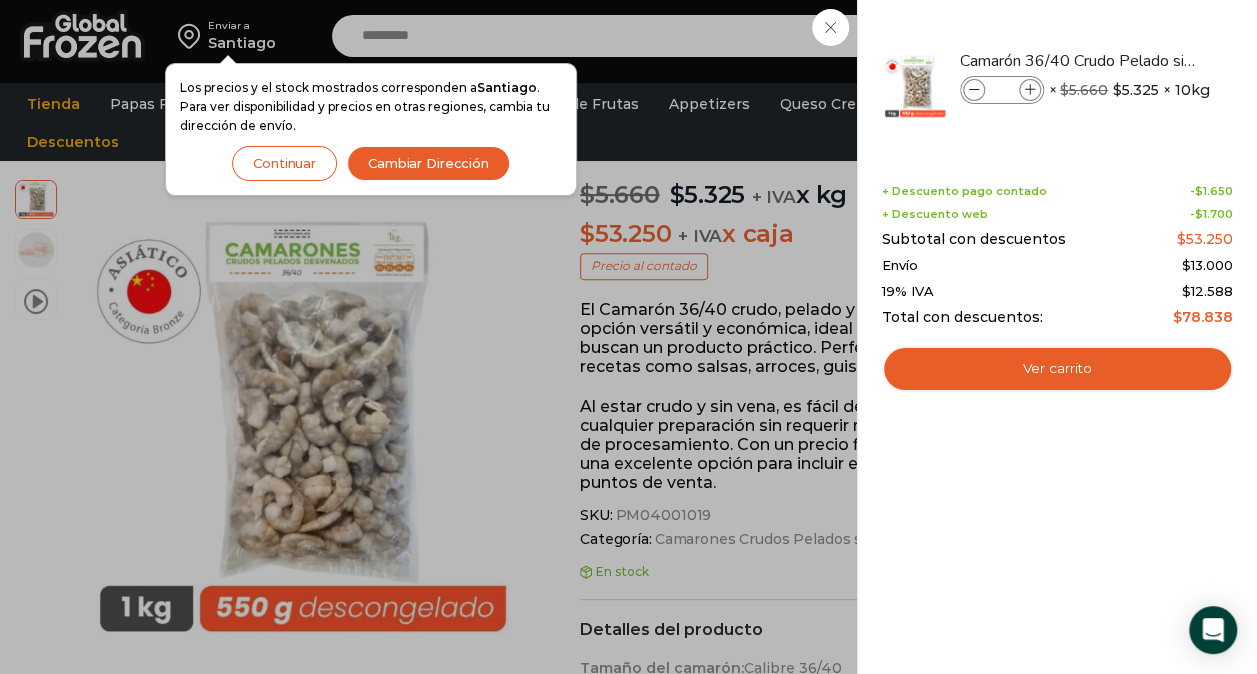 click on "1
Carrito
1
1
Shopping Cart
*" at bounding box center (1187, 36) 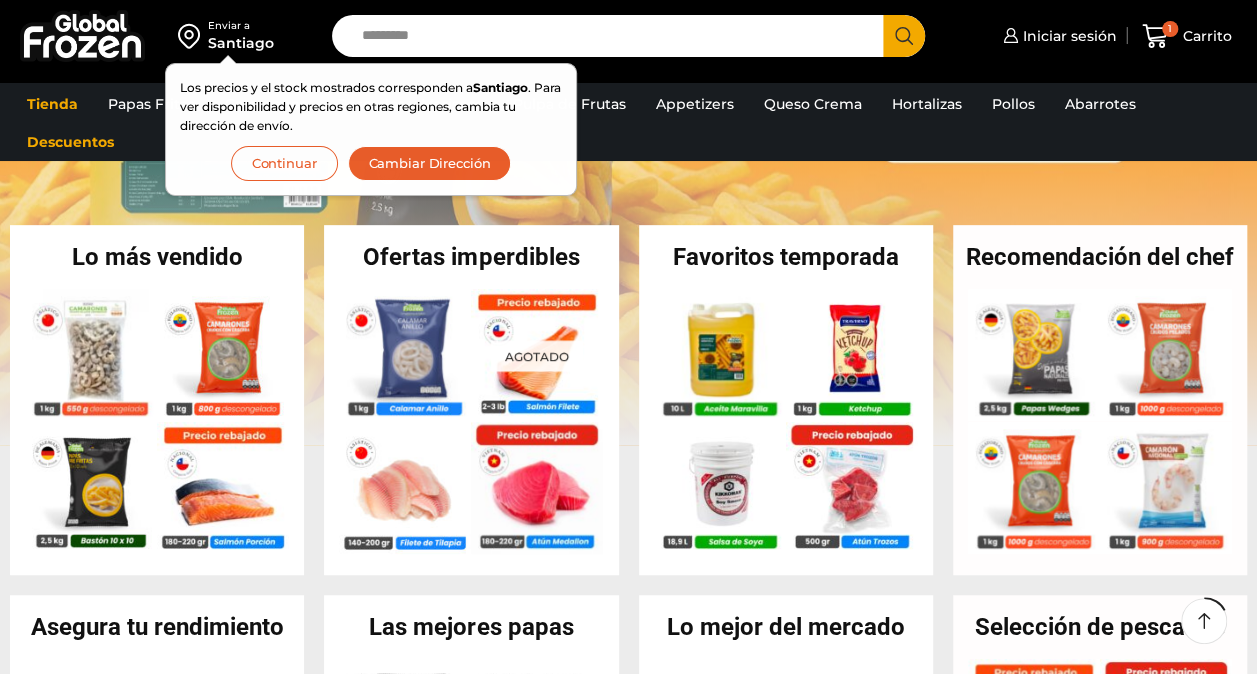 scroll, scrollTop: 376, scrollLeft: 0, axis: vertical 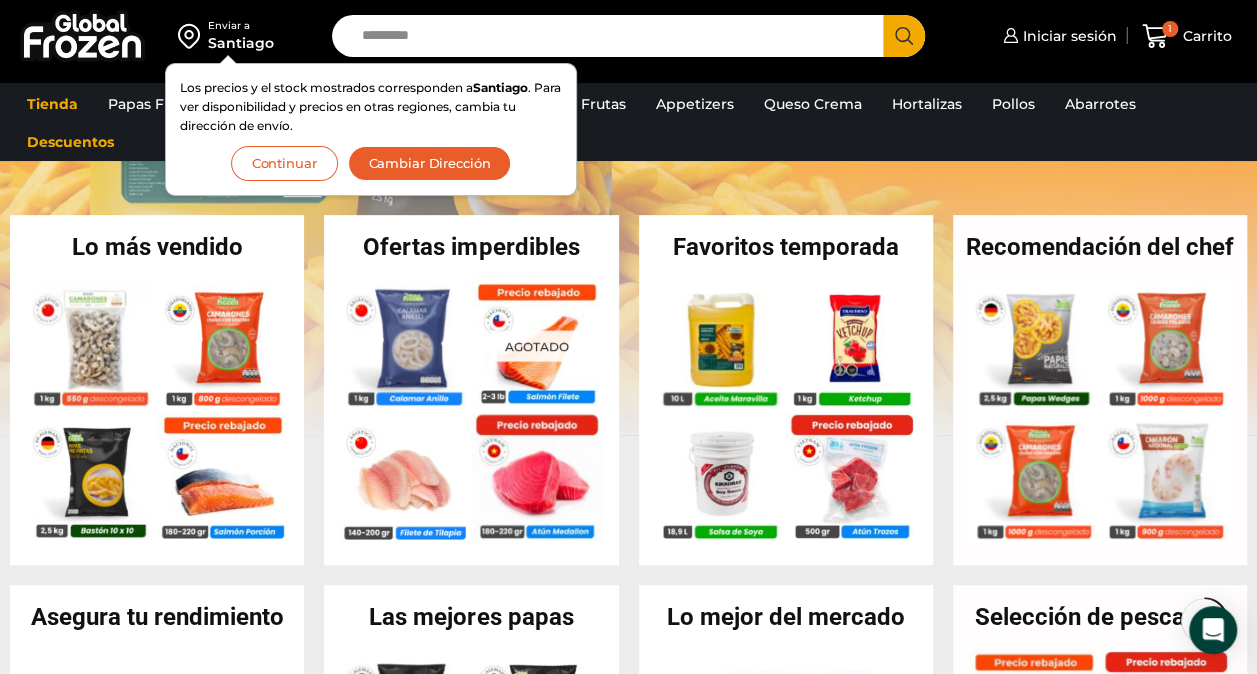 click on "Cambiar Dirección" at bounding box center (430, 163) 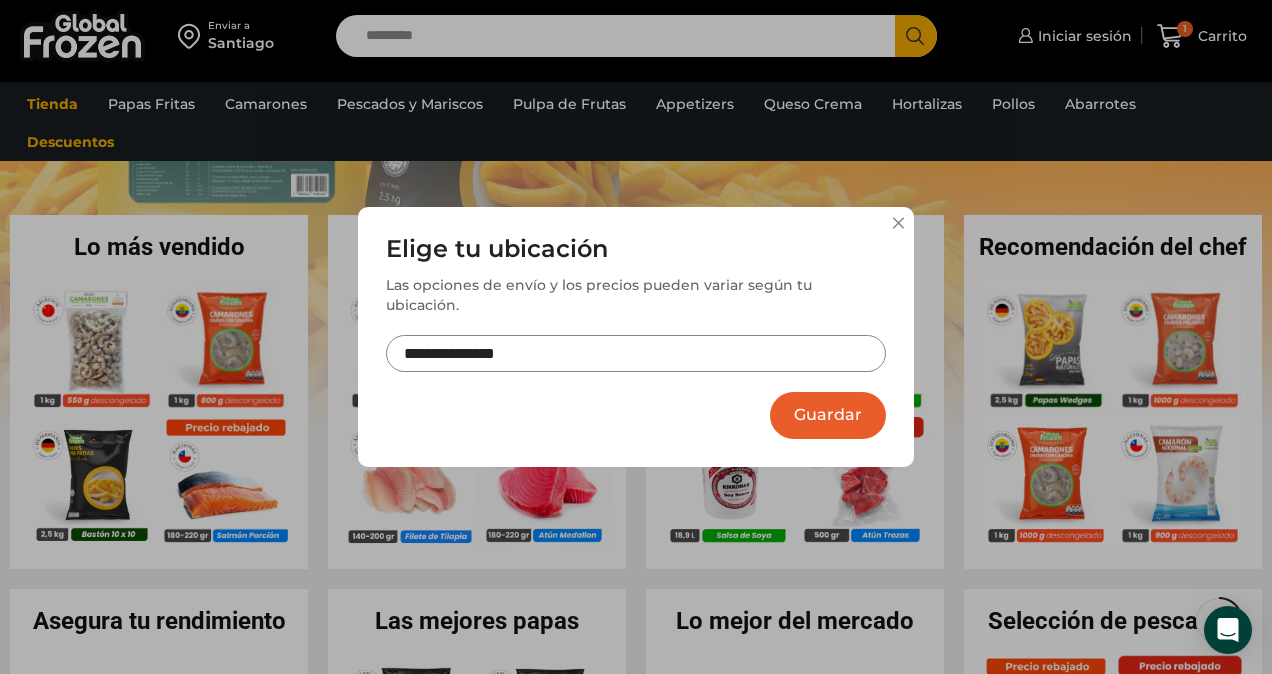 click on "**********" at bounding box center (636, 353) 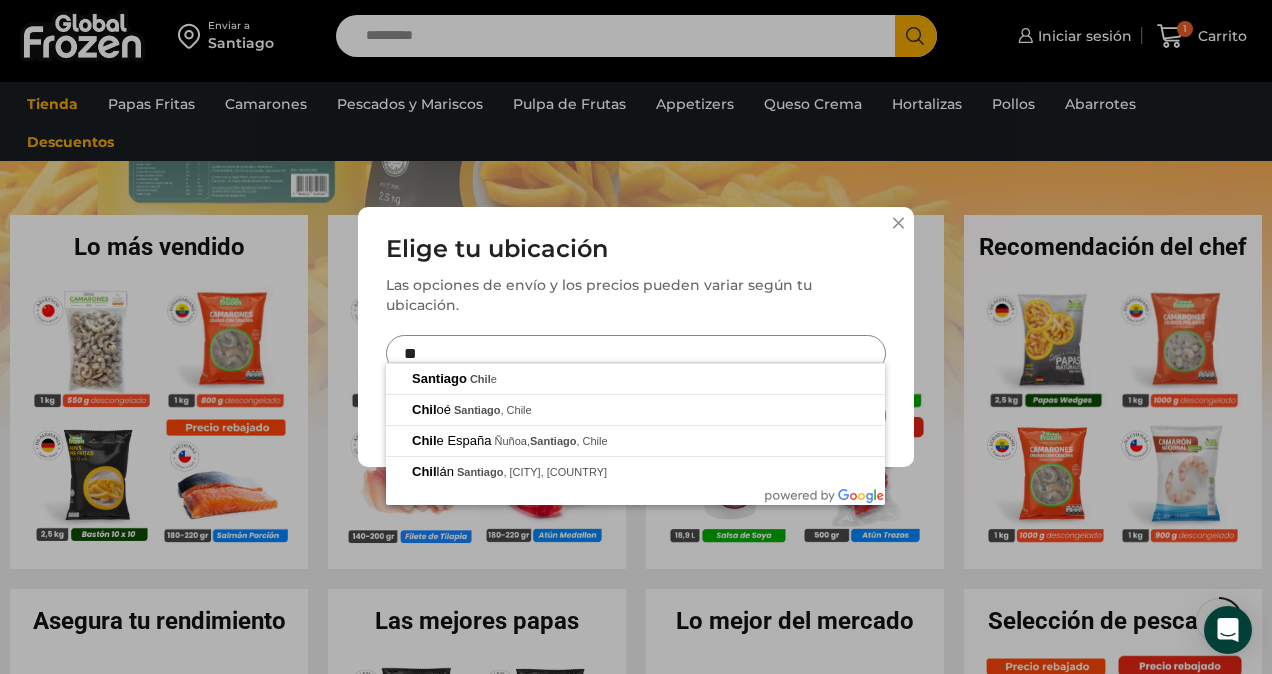 type on "*" 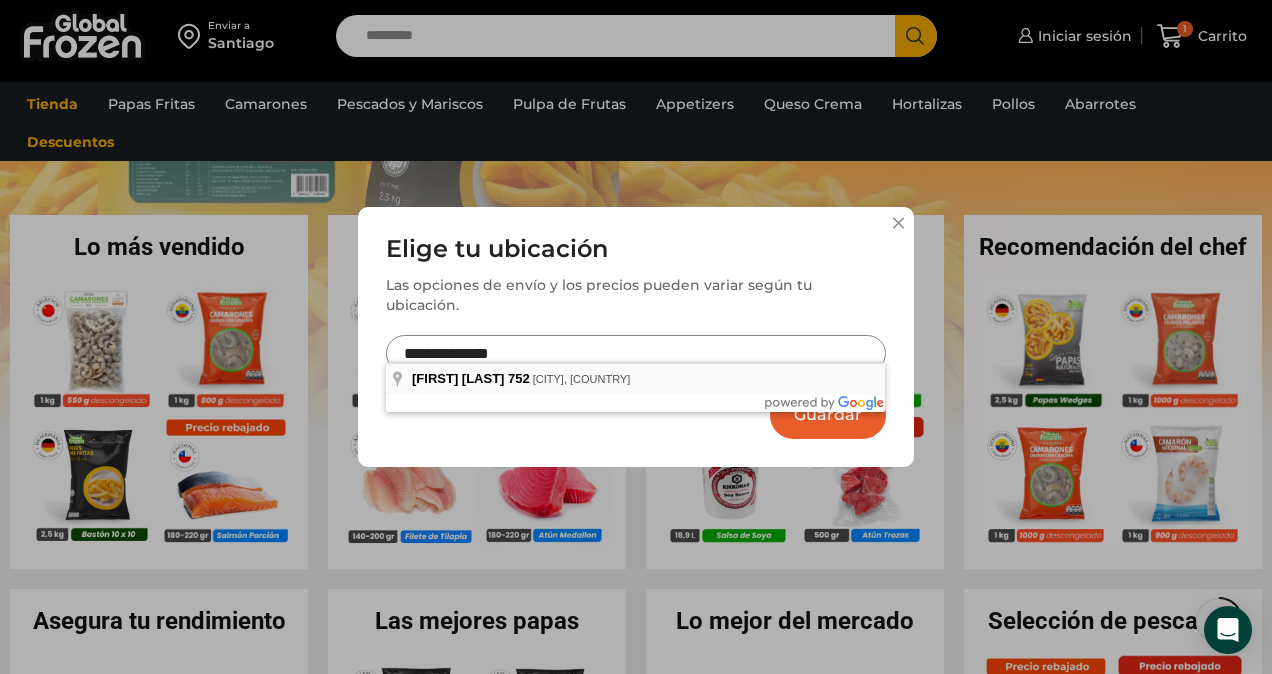 type on "**********" 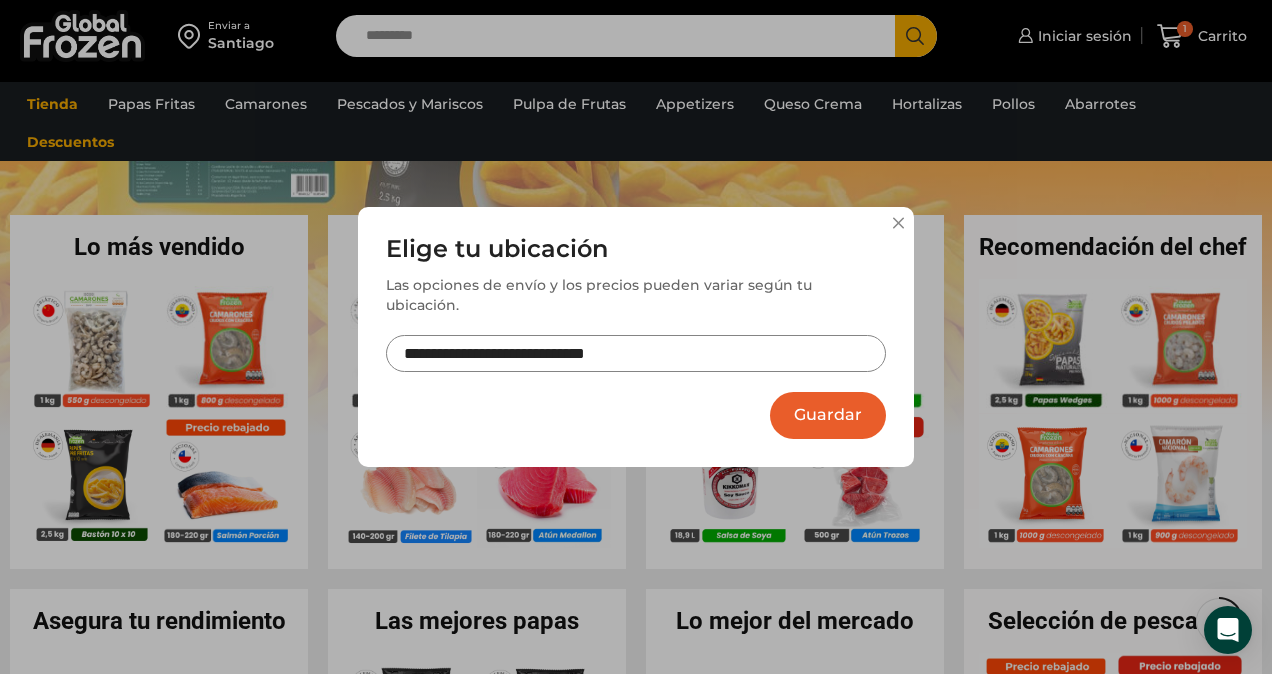 click on "Guardar" at bounding box center (828, 415) 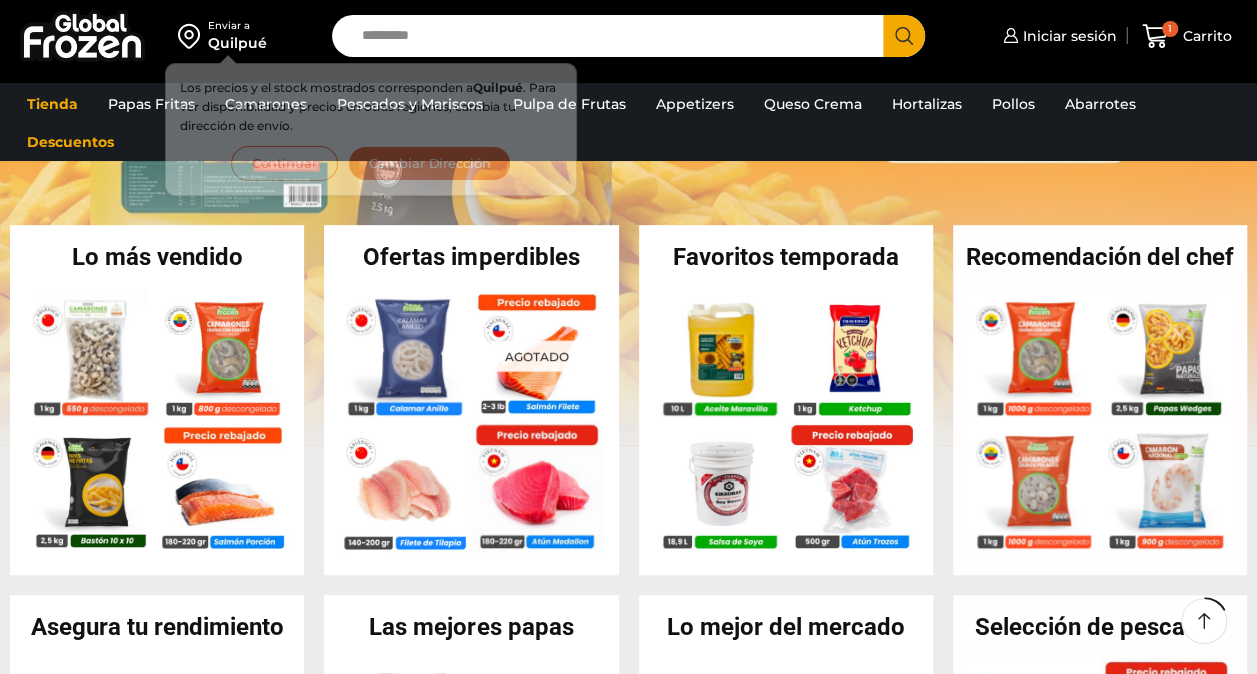 scroll, scrollTop: 0, scrollLeft: 0, axis: both 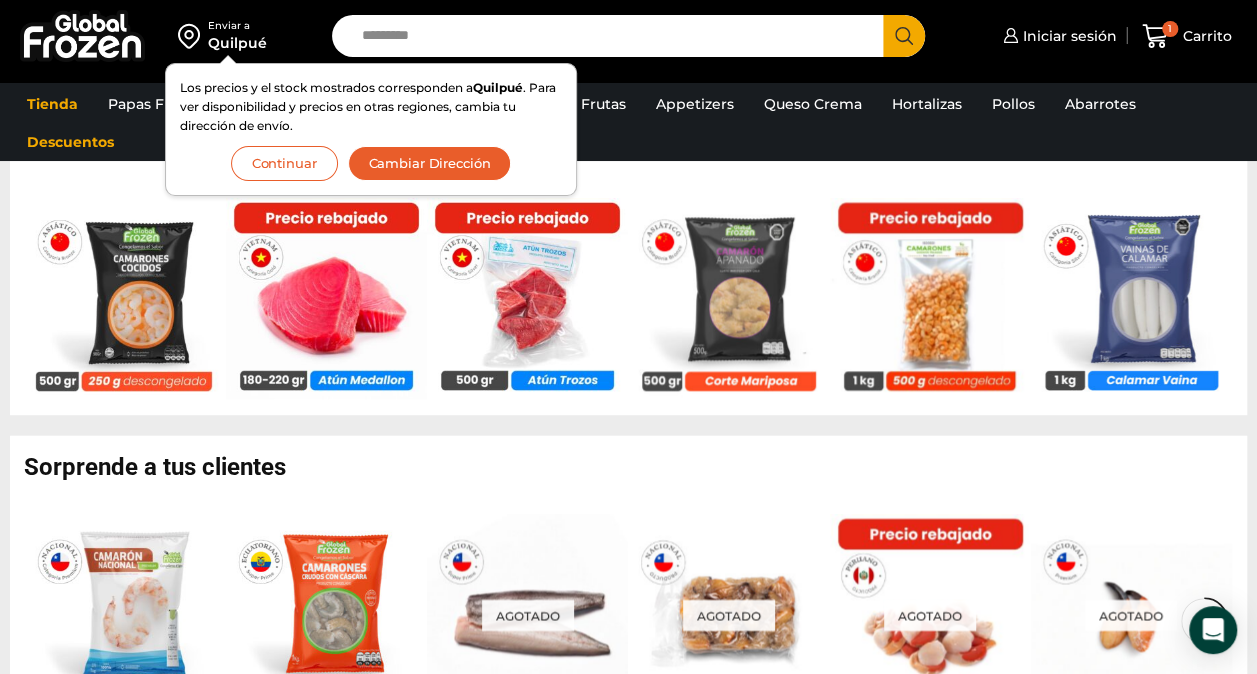click on "Continuar" at bounding box center (284, 163) 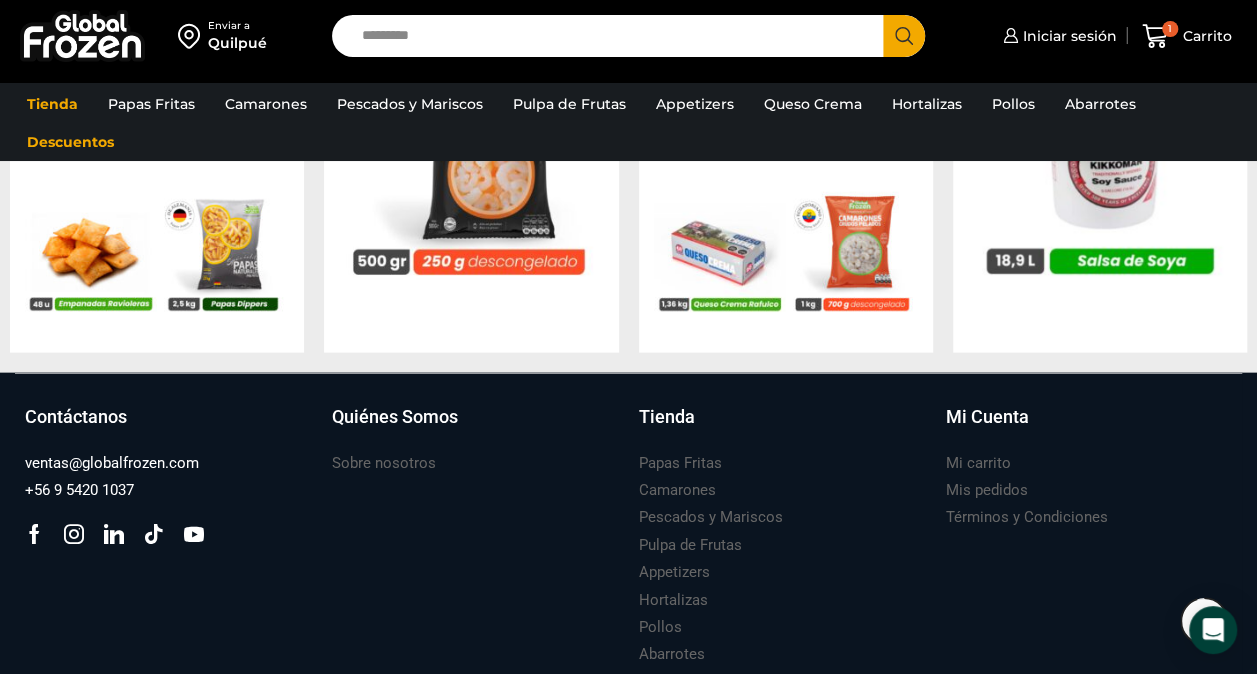 scroll, scrollTop: 2141, scrollLeft: 0, axis: vertical 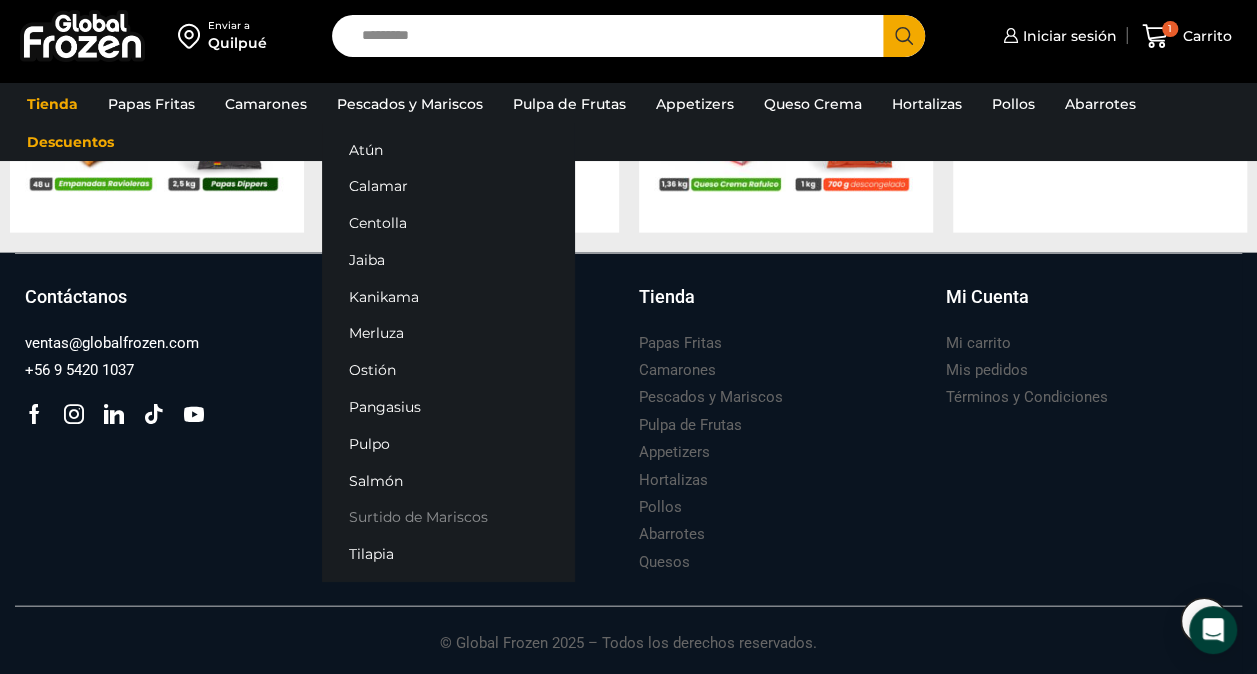 click on "Surtido de Mariscos" at bounding box center [448, 517] 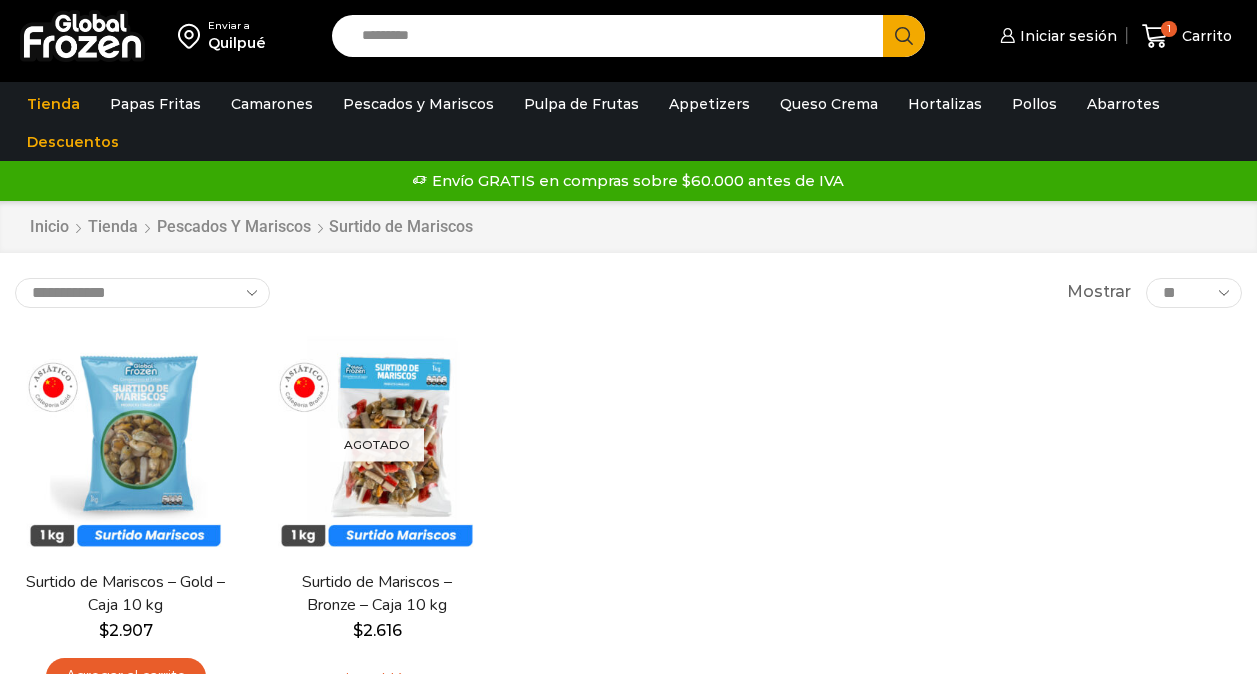 scroll, scrollTop: 0, scrollLeft: 0, axis: both 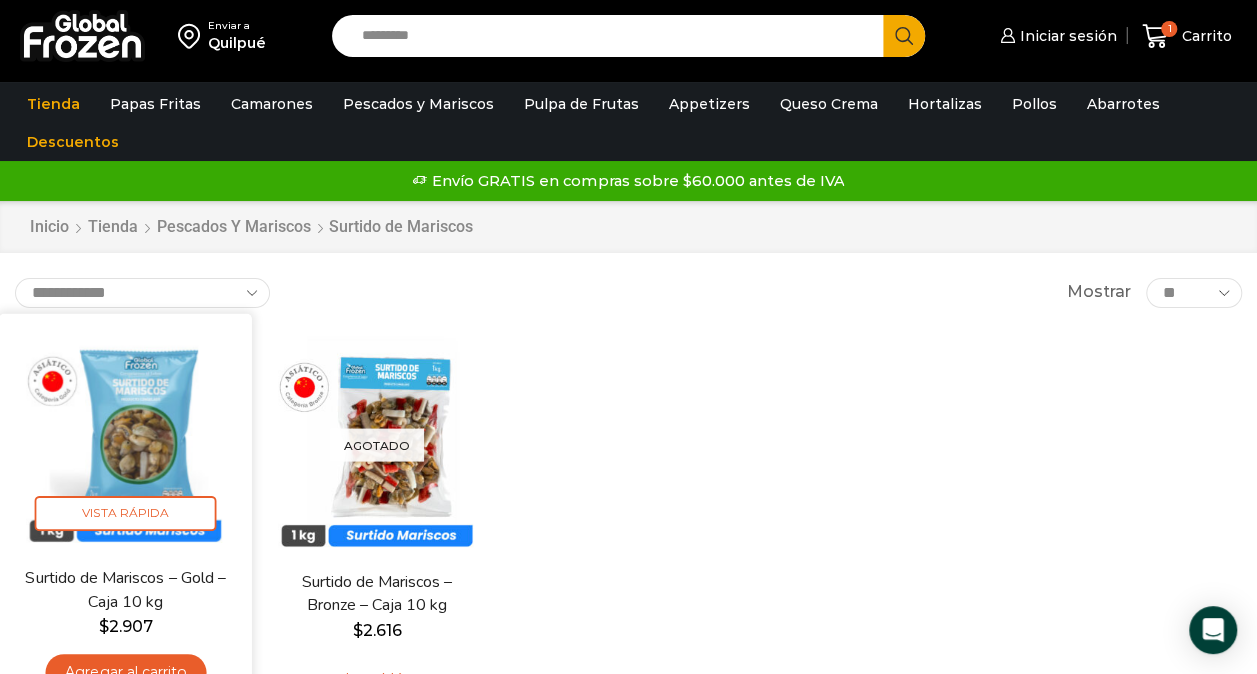 click at bounding box center [125, 439] 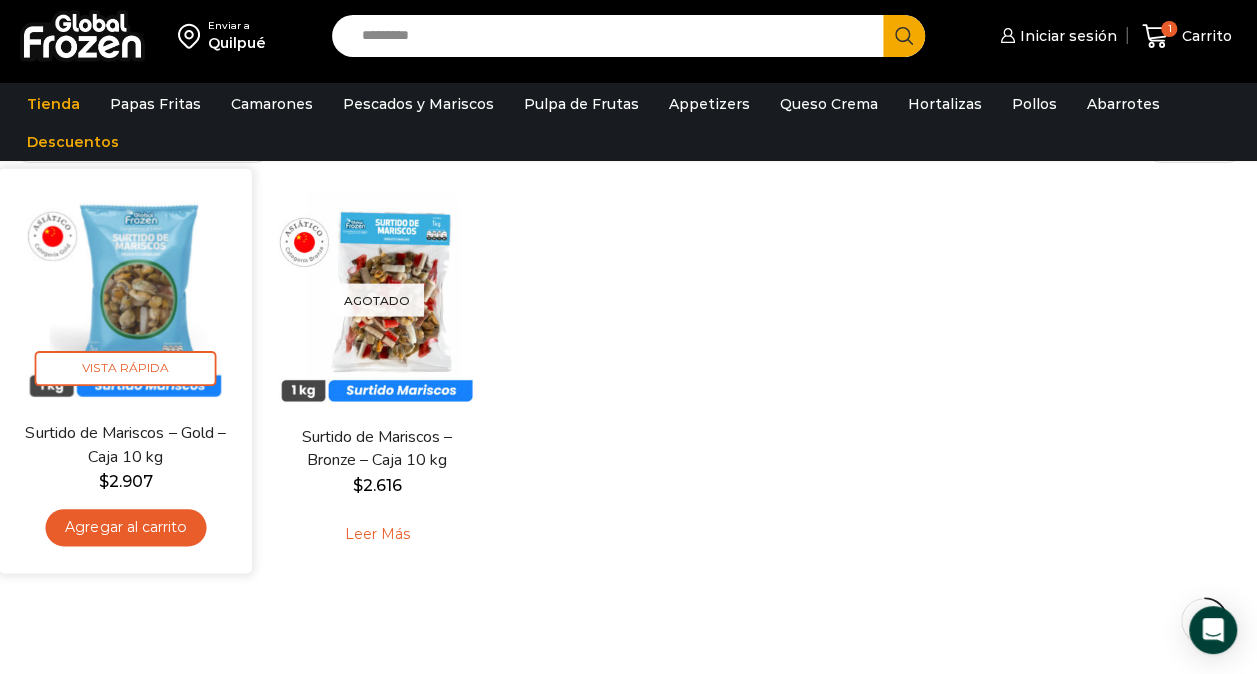 scroll, scrollTop: 156, scrollLeft: 0, axis: vertical 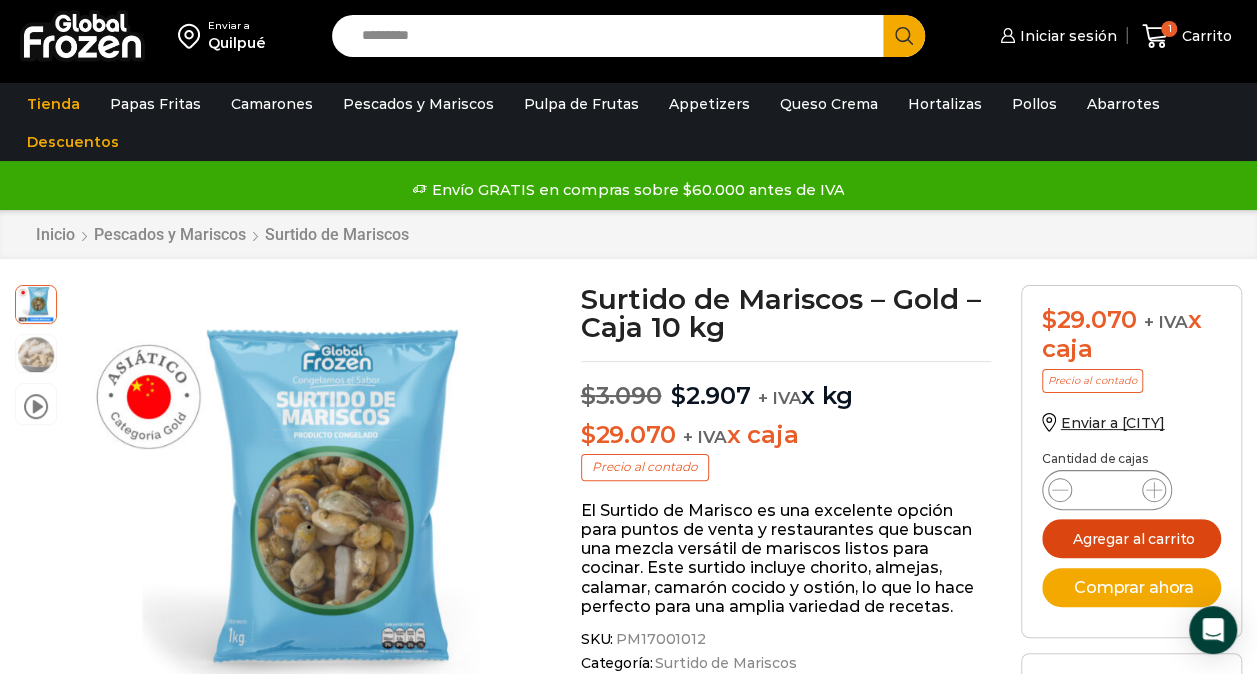 click on "Agregar al carrito" at bounding box center [1131, 538] 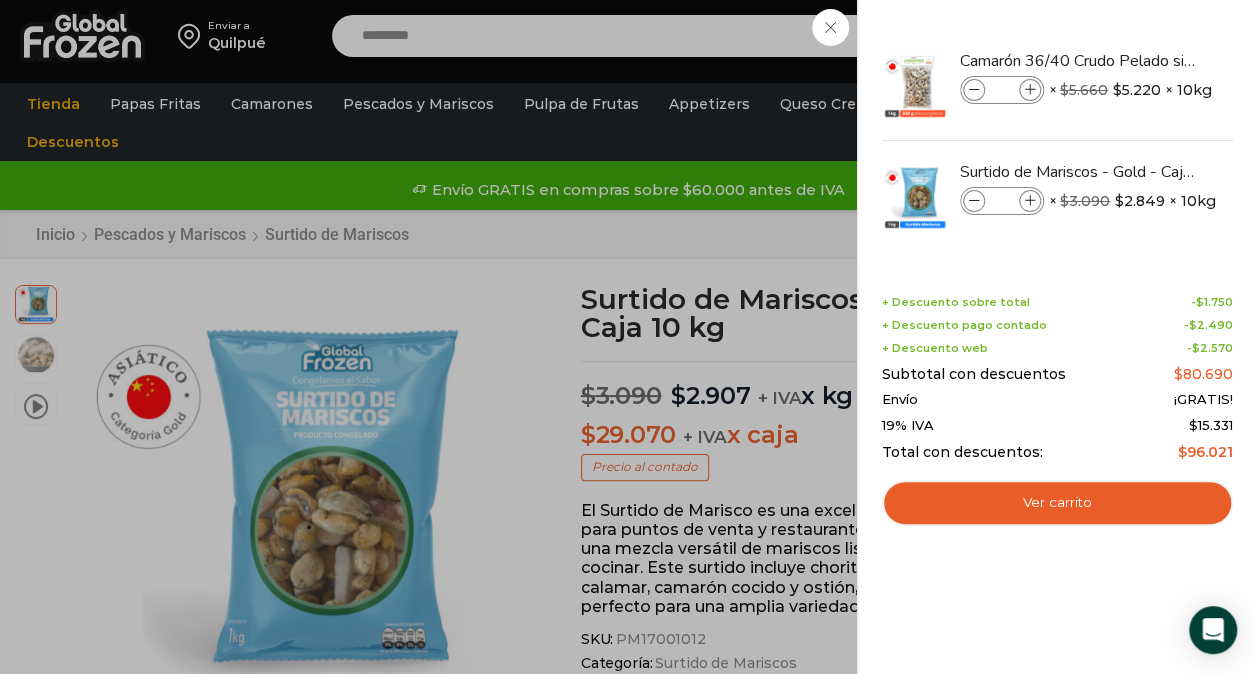 click on "2
Carrito
2
2
Shopping Cart
*" at bounding box center (1187, 36) 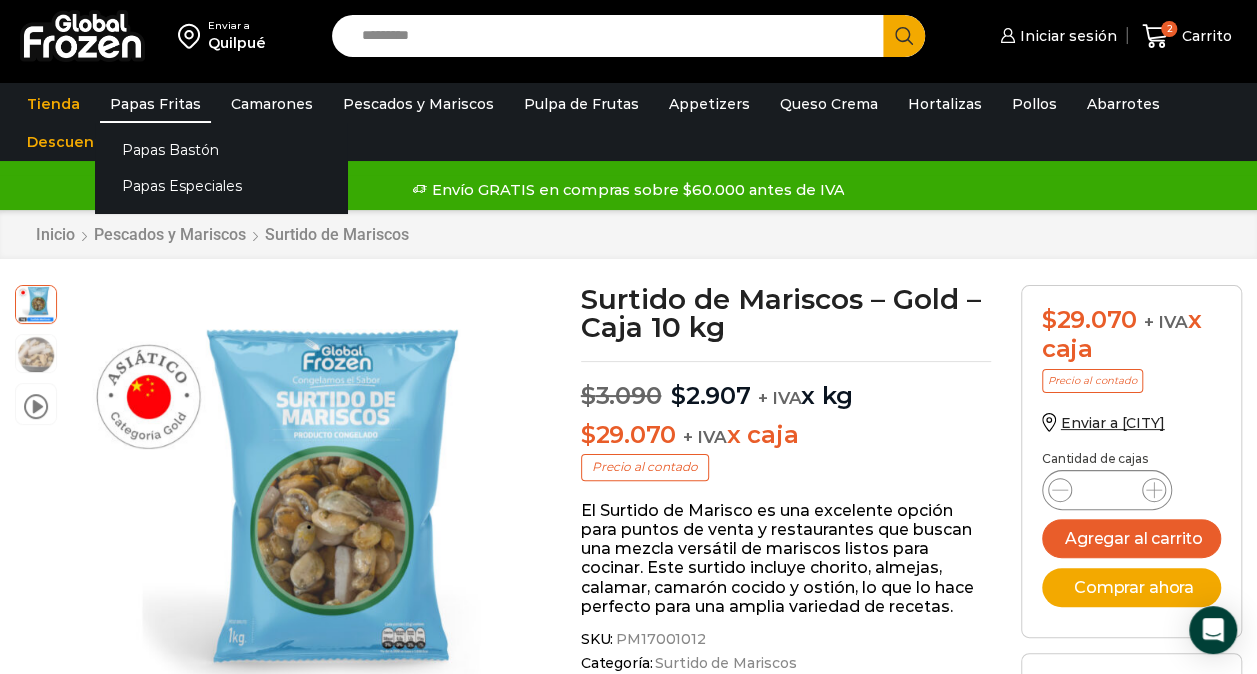 click on "Papas Fritas" at bounding box center [155, 104] 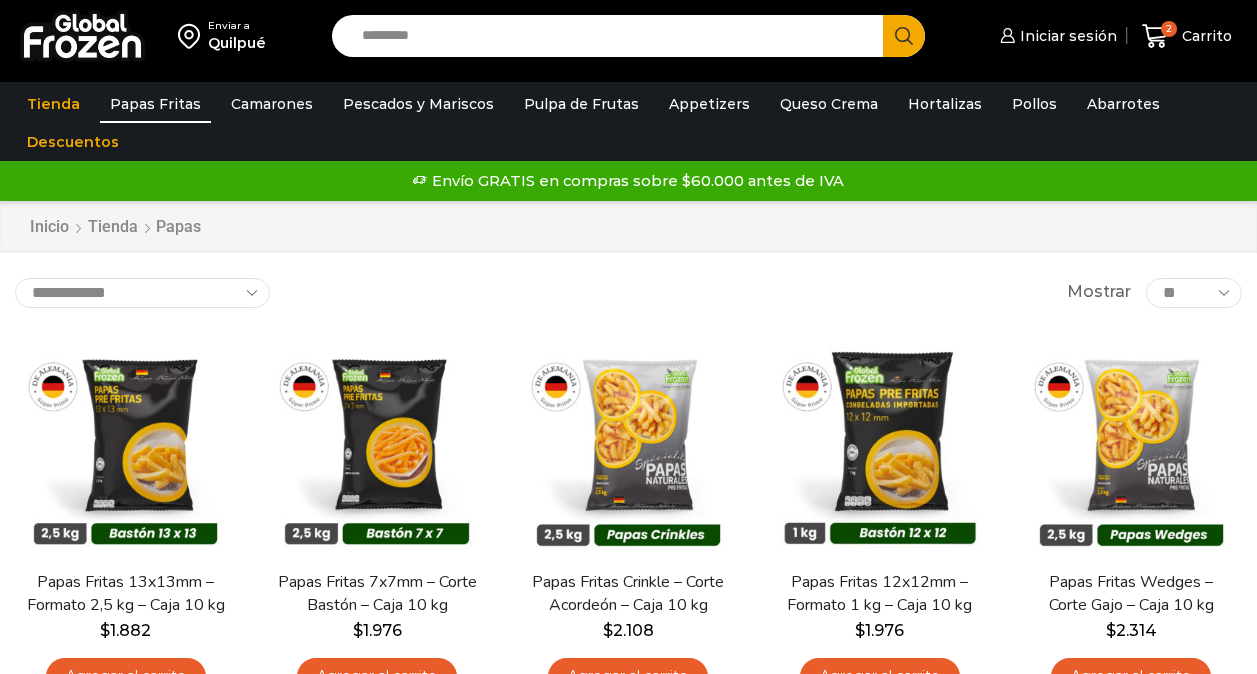 scroll, scrollTop: 0, scrollLeft: 0, axis: both 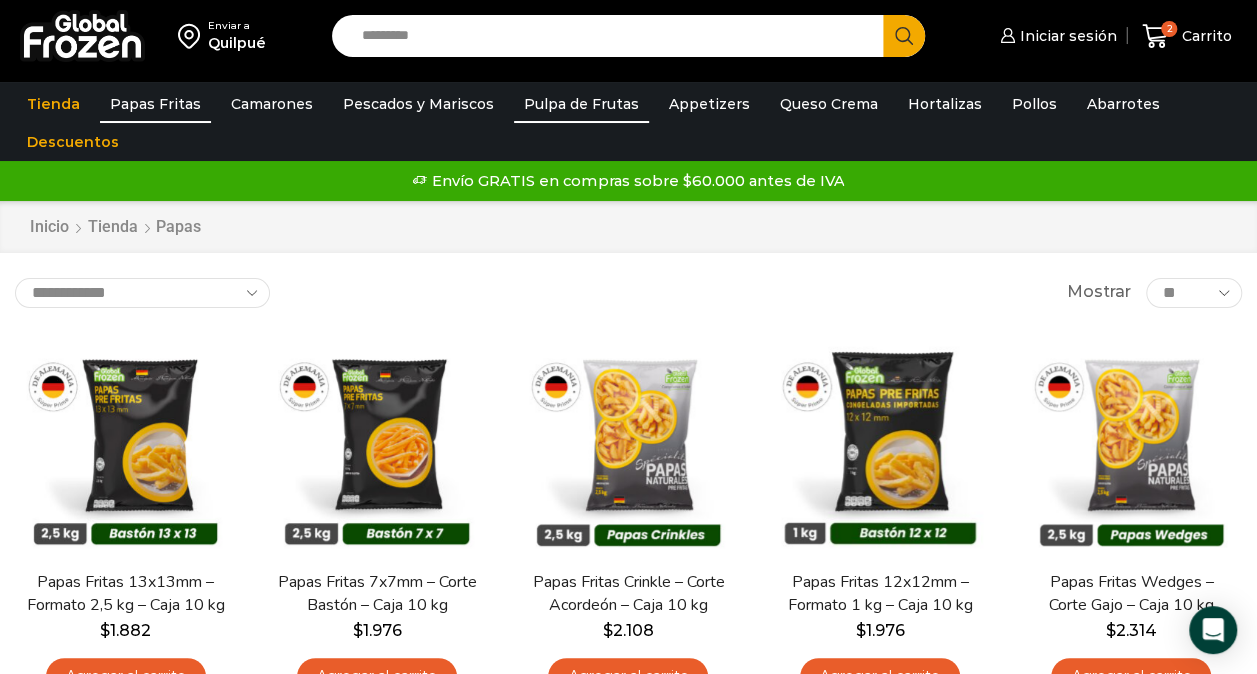 click on "Pulpa de Frutas" at bounding box center [581, 104] 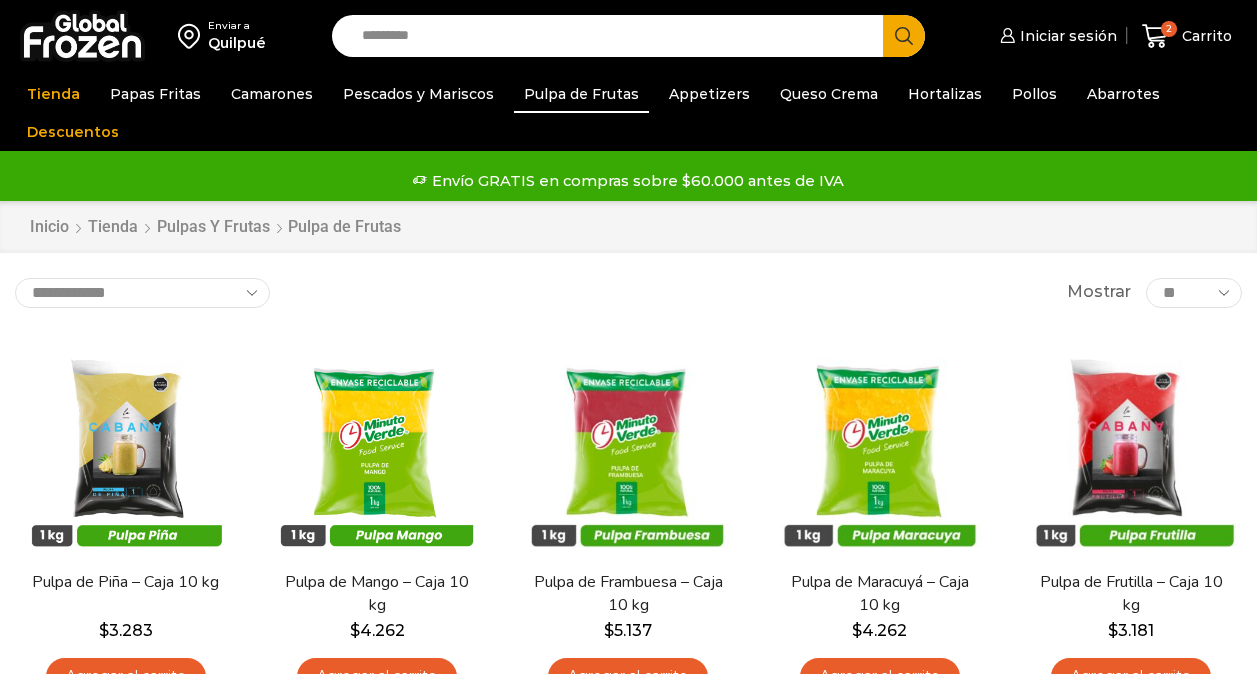scroll, scrollTop: 0, scrollLeft: 0, axis: both 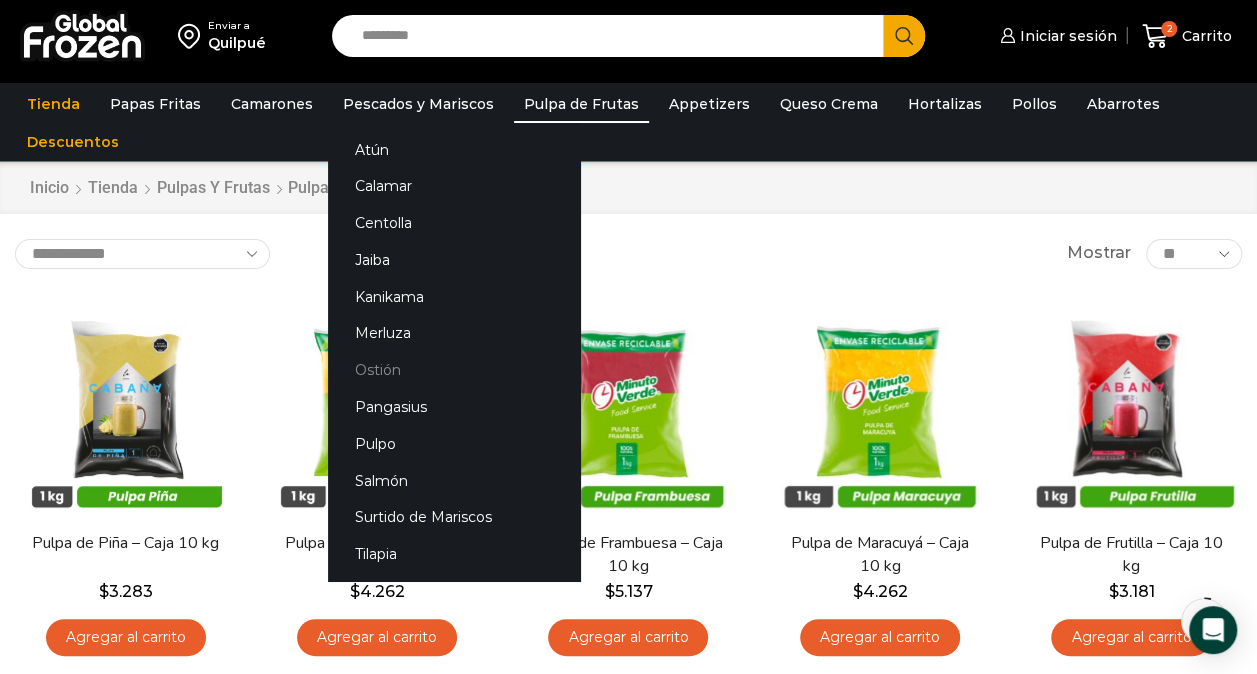 click on "Ostión" at bounding box center [454, 370] 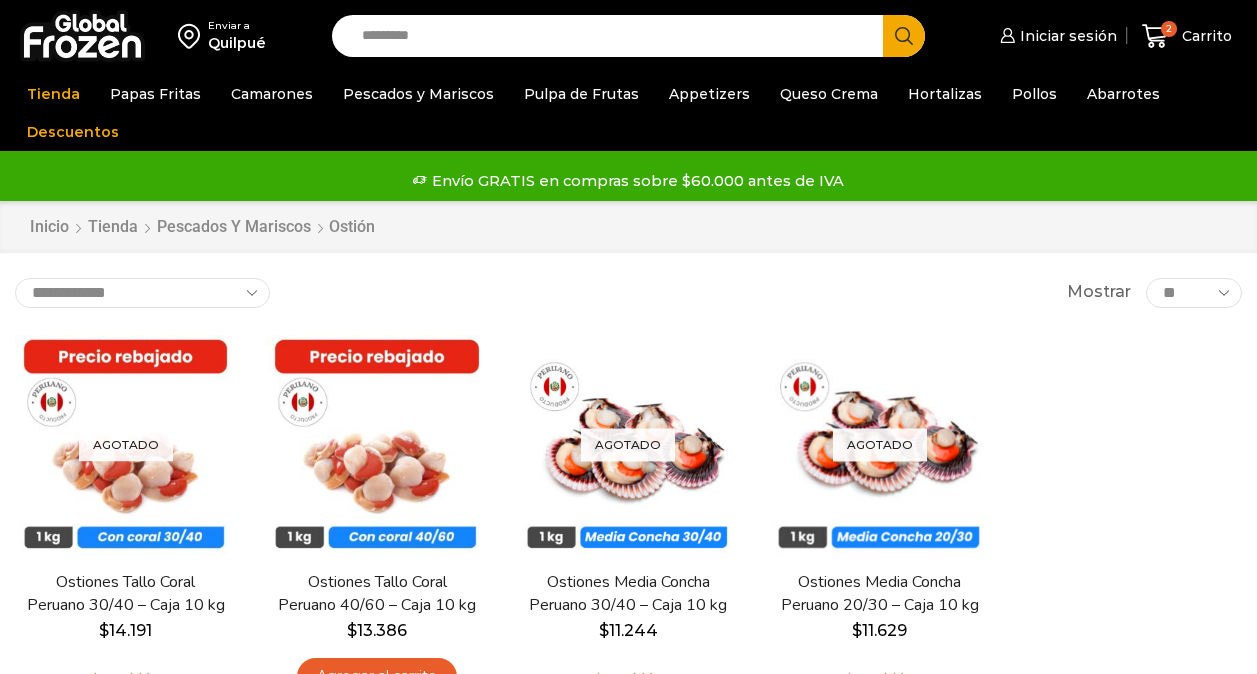 scroll, scrollTop: 0, scrollLeft: 0, axis: both 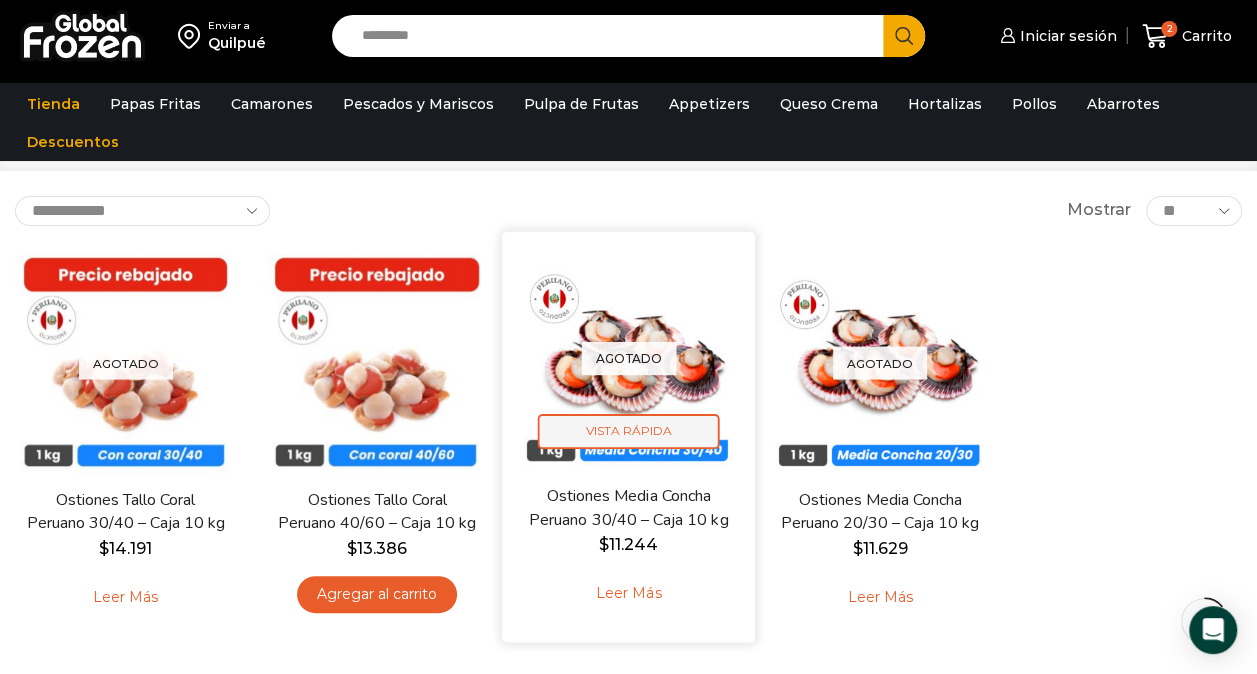 click on "Vista Rápida" at bounding box center (628, 431) 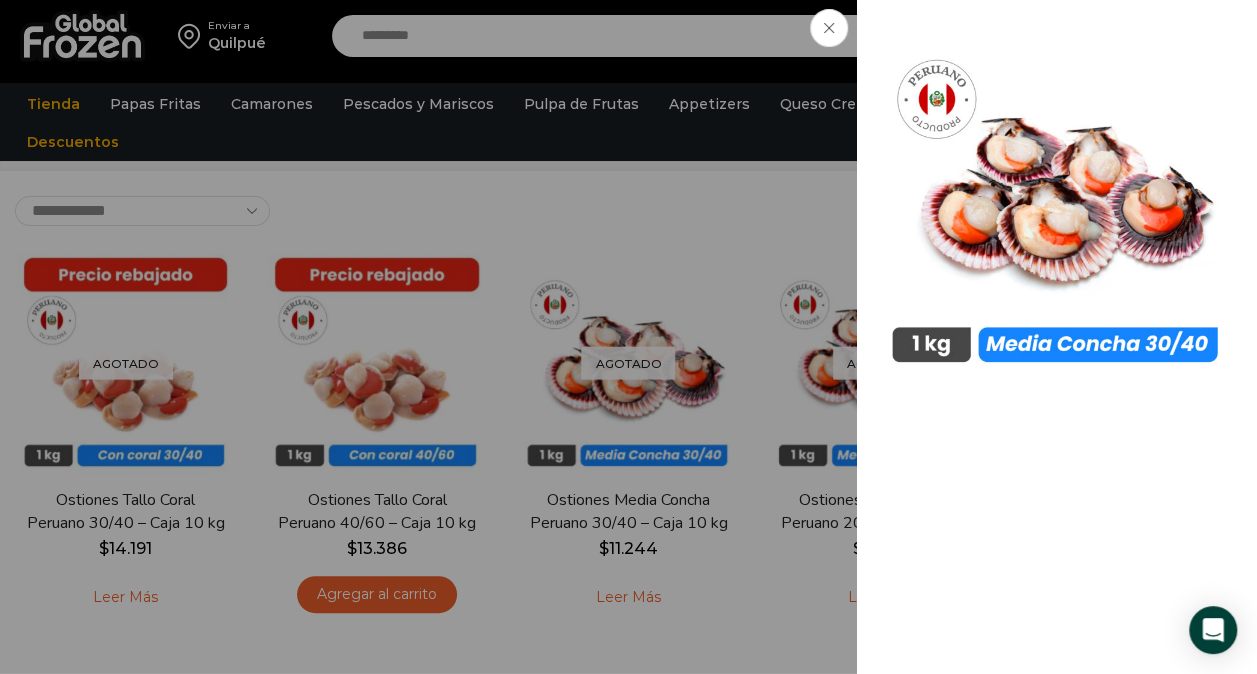 click on "Ostiones Media Concha Peruano 30/40 - Caja 10 kg
$ 11.950   Original price was: $11.950. $ 11.244 Current price is: $11.244.   + IVA  x kg
$ 112.440   + IVA  x caja
Precio al contado
Es una opción ideal tanto para restaurantes de alta cocina como para puntos de venta que buscan ofrecer productos de calidad superior a sus clientes.
SKU:  PM09006023
Categoría:  Ostión
Etiquetas:  calidad excepcional ,  Sorprende a tus clientes
Out of stock
Detalles del producto  Calibre 30/40" at bounding box center [628, -92] 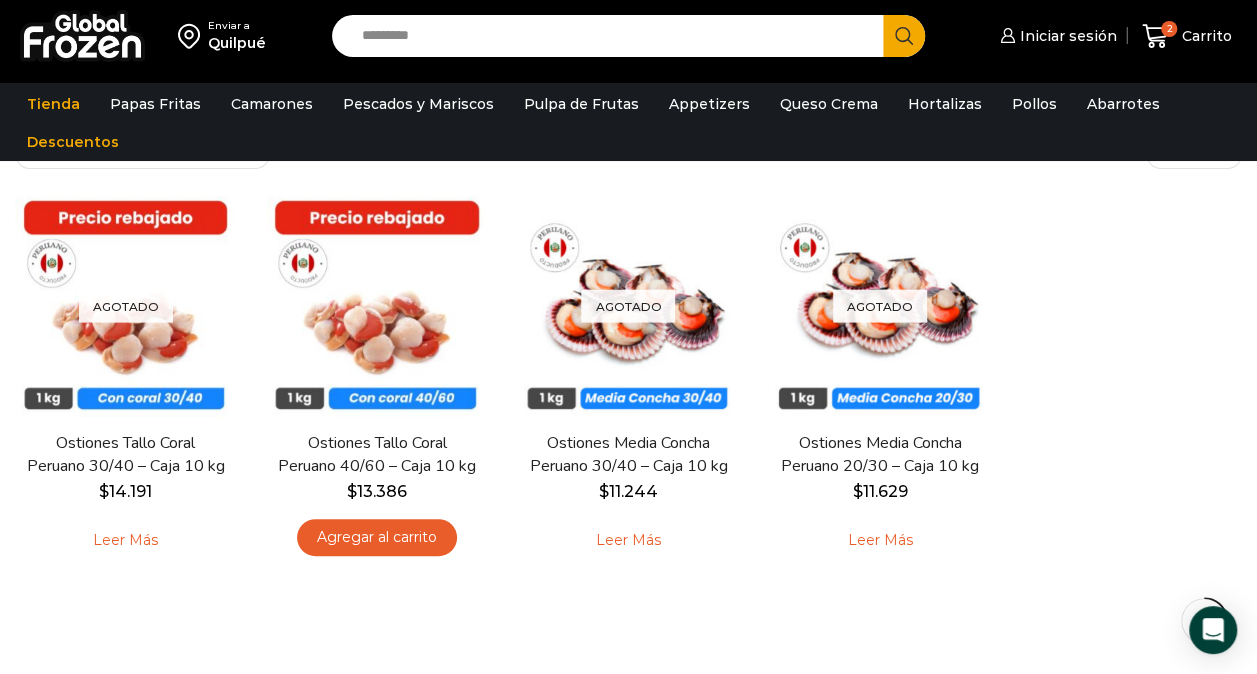 scroll, scrollTop: 0, scrollLeft: 0, axis: both 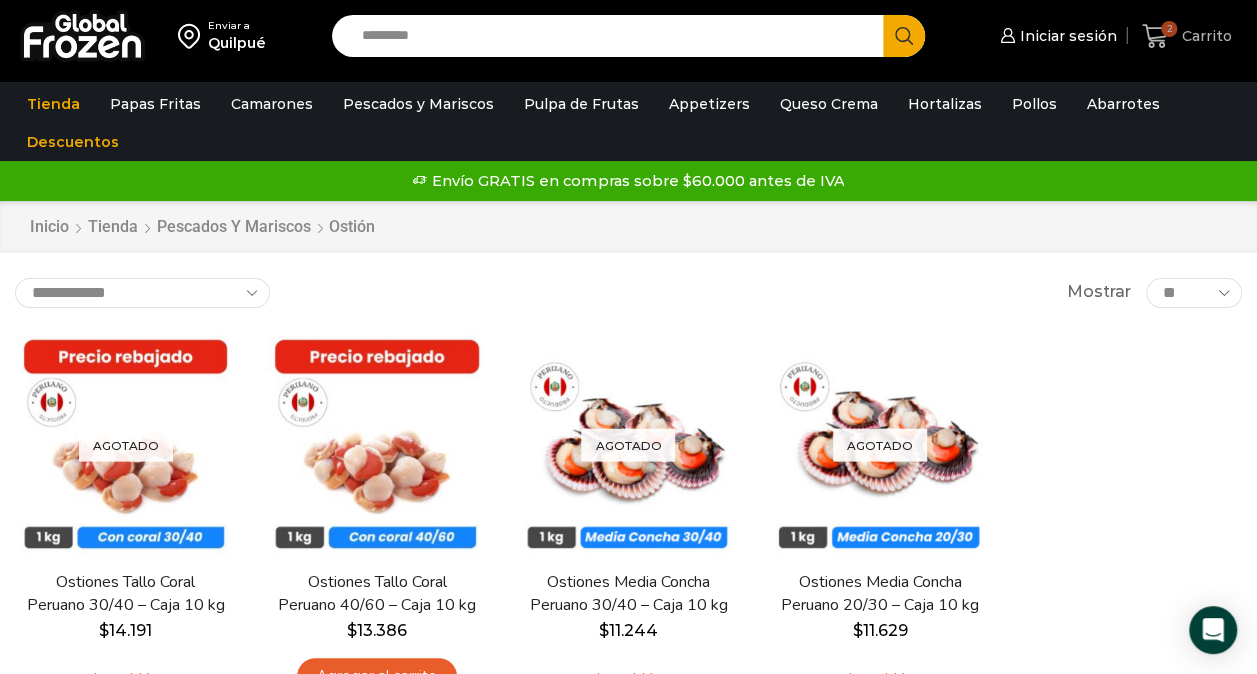 click on "Carrito" at bounding box center [1204, 36] 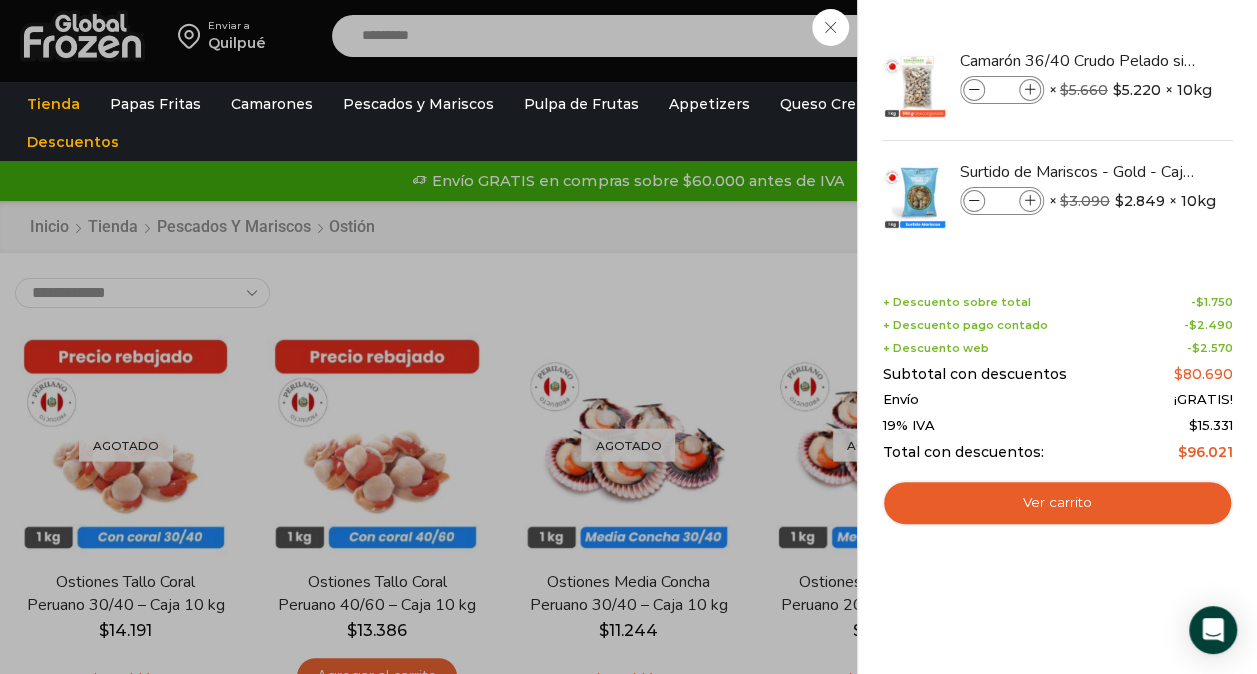 click on "2
Carrito
2
2
Shopping Cart
*
$" at bounding box center (1187, 36) 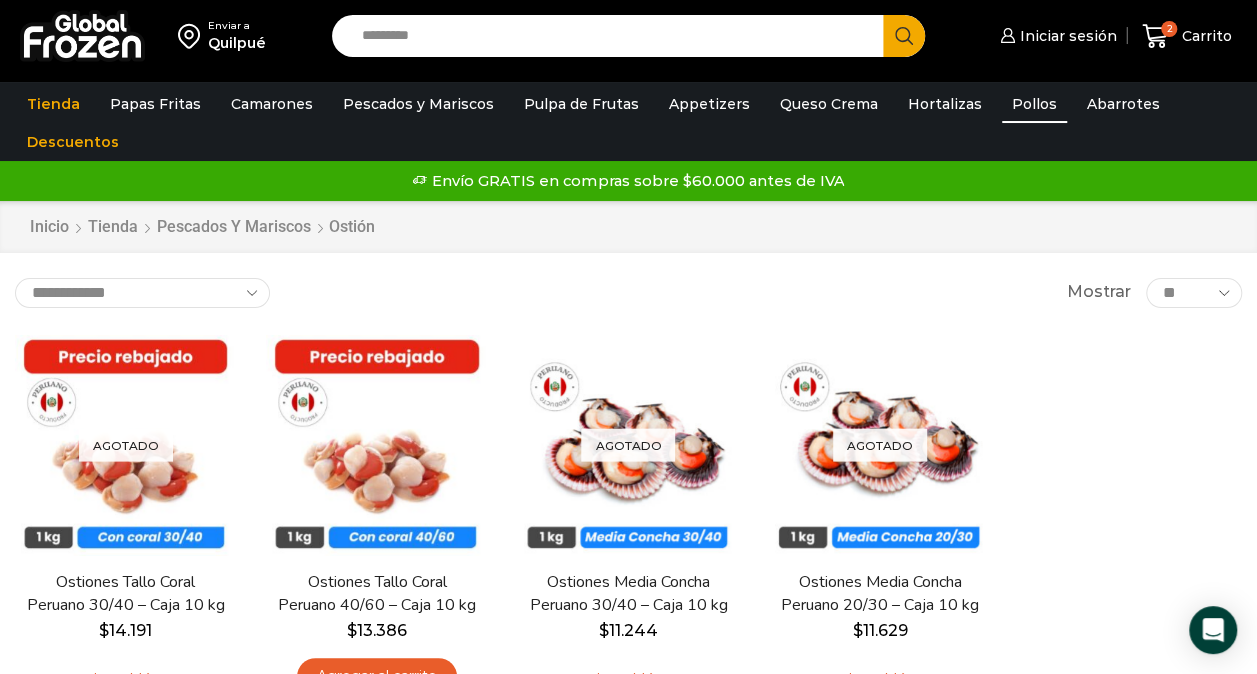 click on "Pollos" at bounding box center (1034, 104) 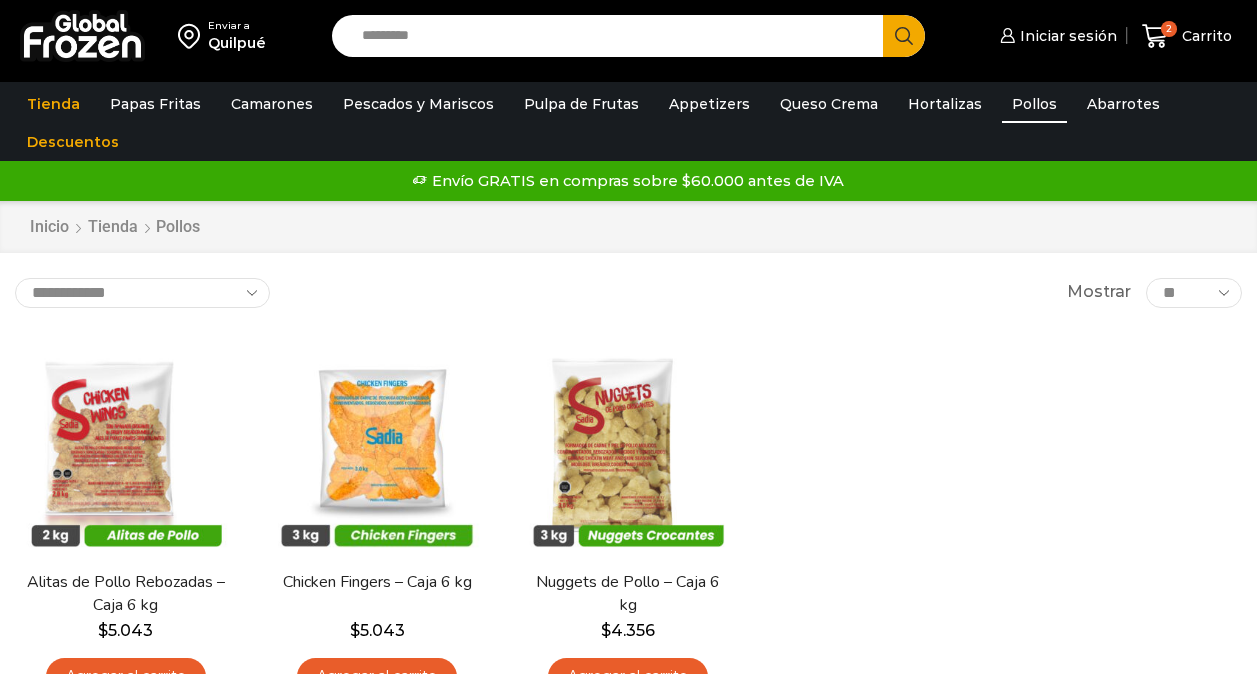 scroll, scrollTop: 0, scrollLeft: 0, axis: both 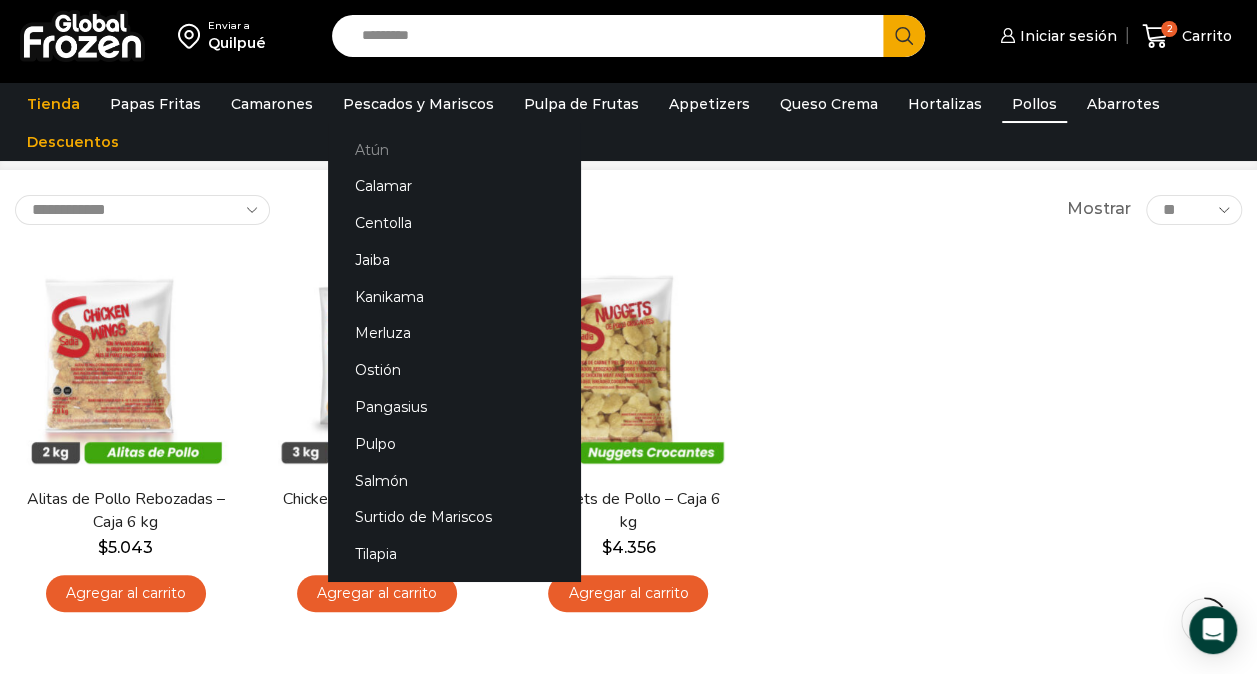 click on "Atún" at bounding box center (454, 149) 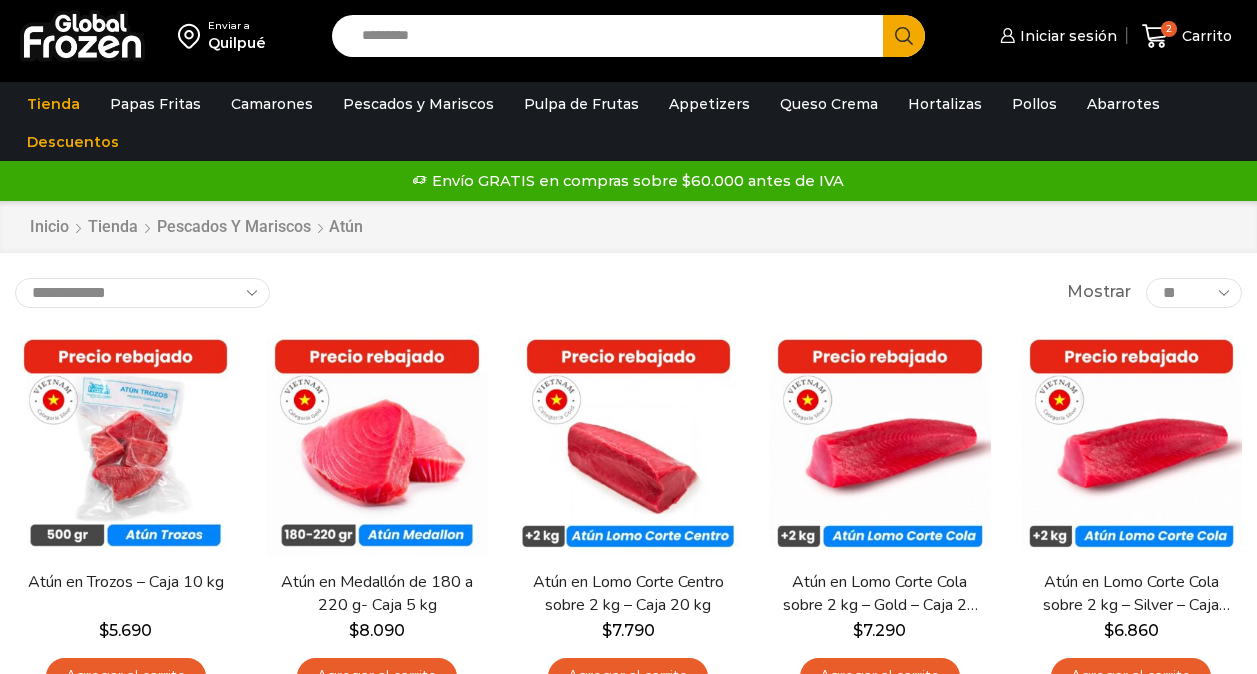 scroll, scrollTop: 0, scrollLeft: 0, axis: both 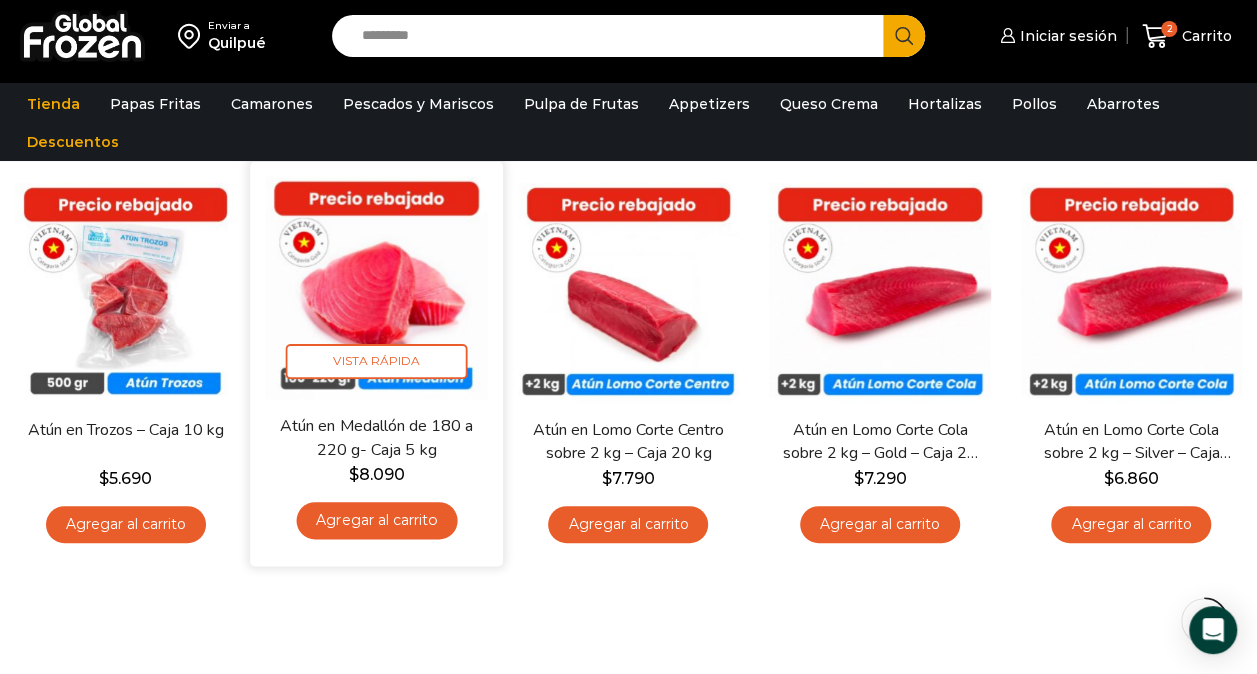 click at bounding box center (377, 287) 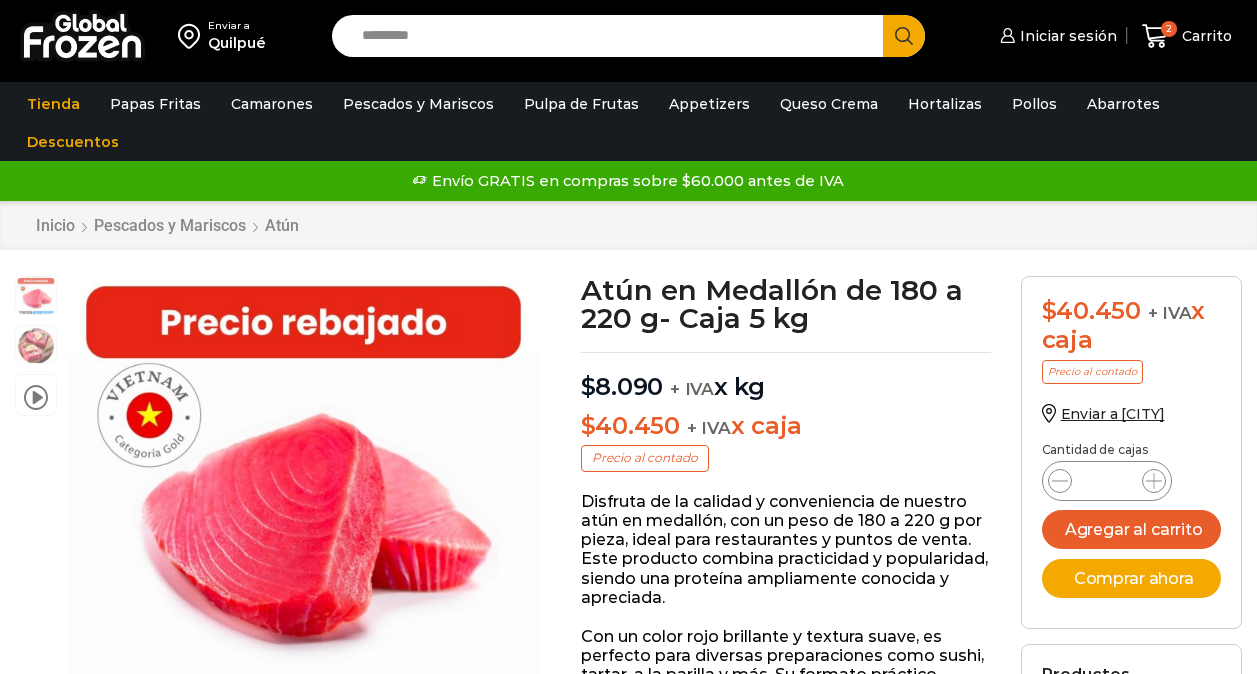 scroll, scrollTop: 0, scrollLeft: 0, axis: both 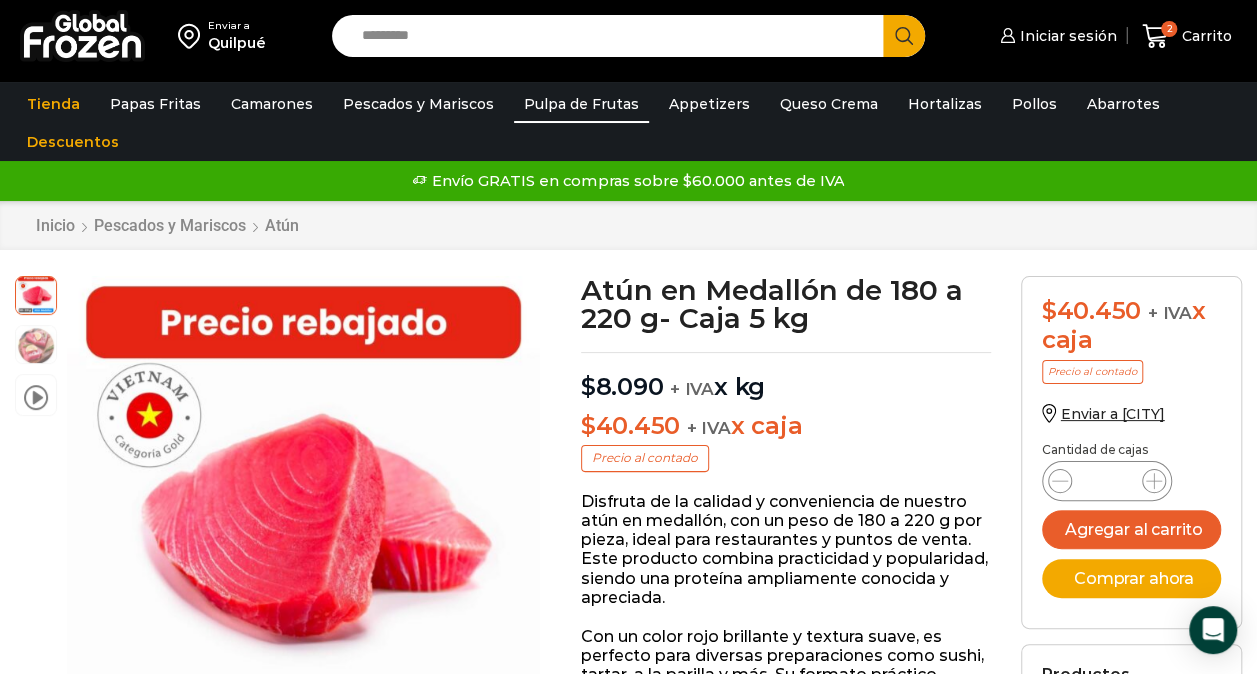 click on "Pulpa de Frutas" at bounding box center (581, 104) 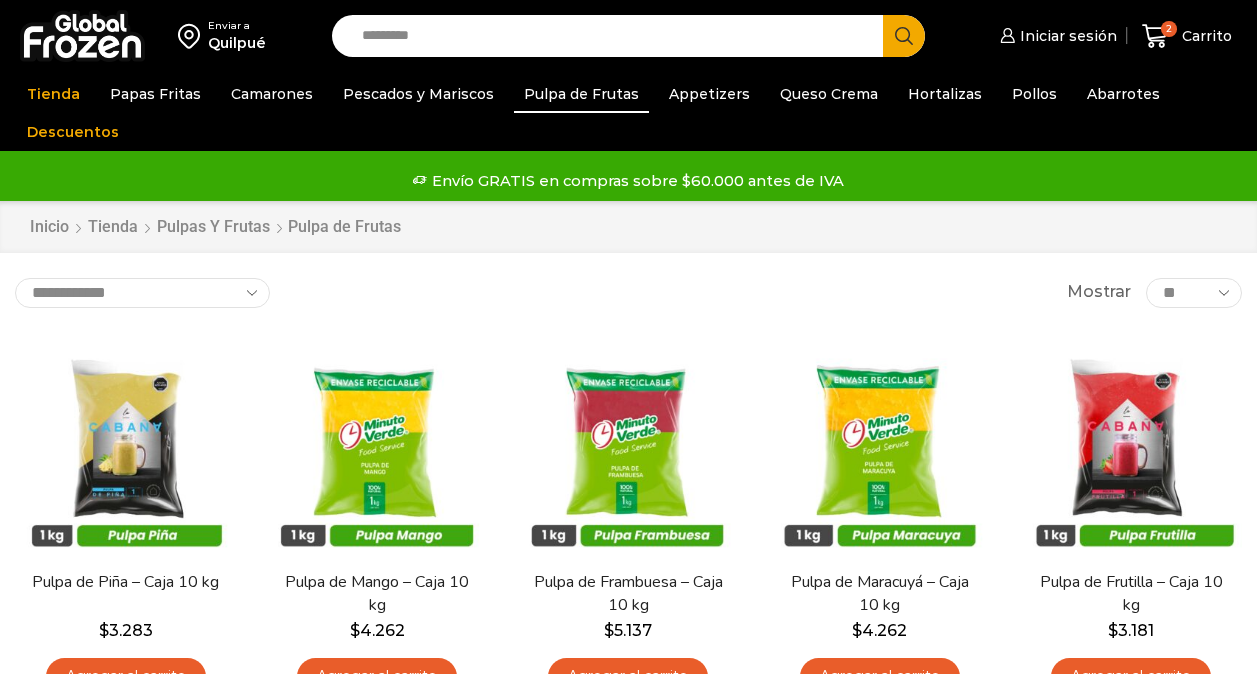 scroll, scrollTop: 0, scrollLeft: 0, axis: both 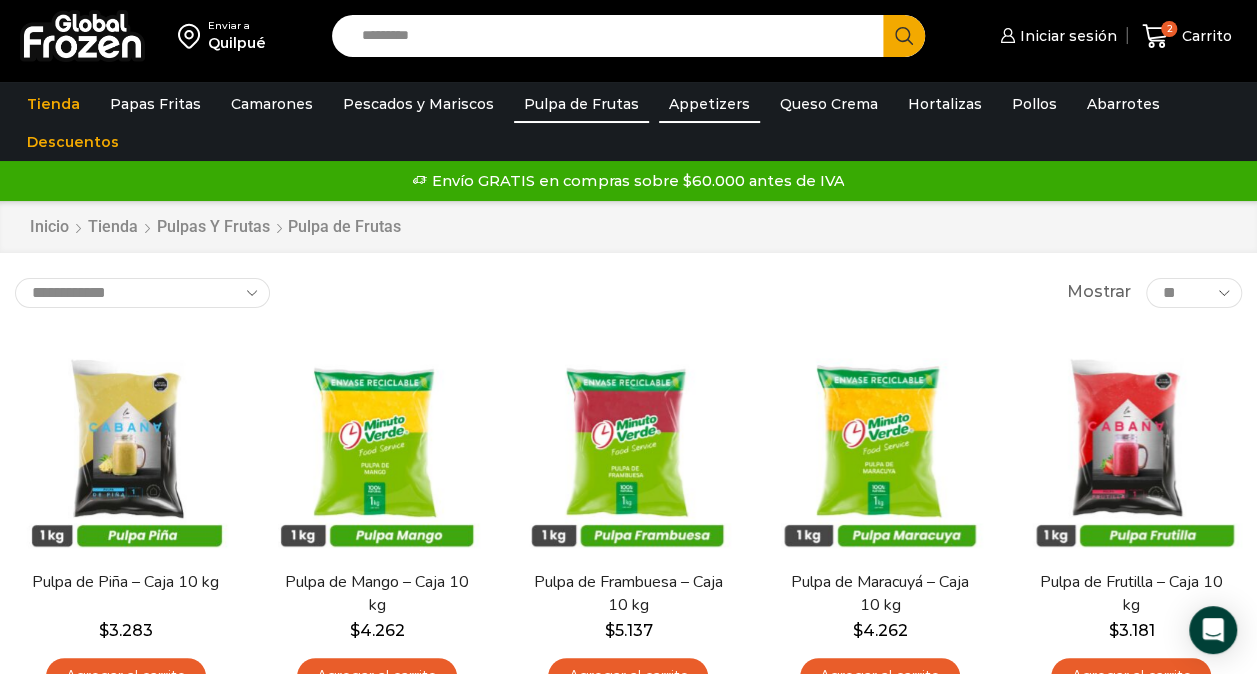 click on "Appetizers" at bounding box center [709, 104] 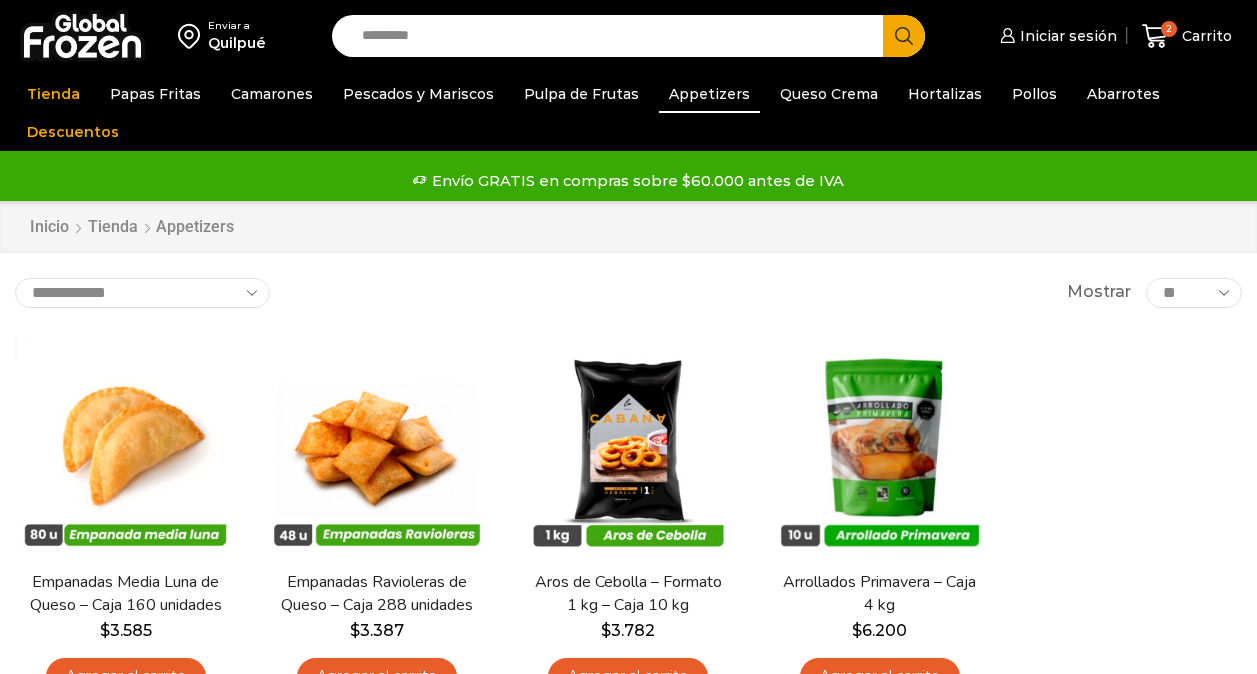scroll, scrollTop: 0, scrollLeft: 0, axis: both 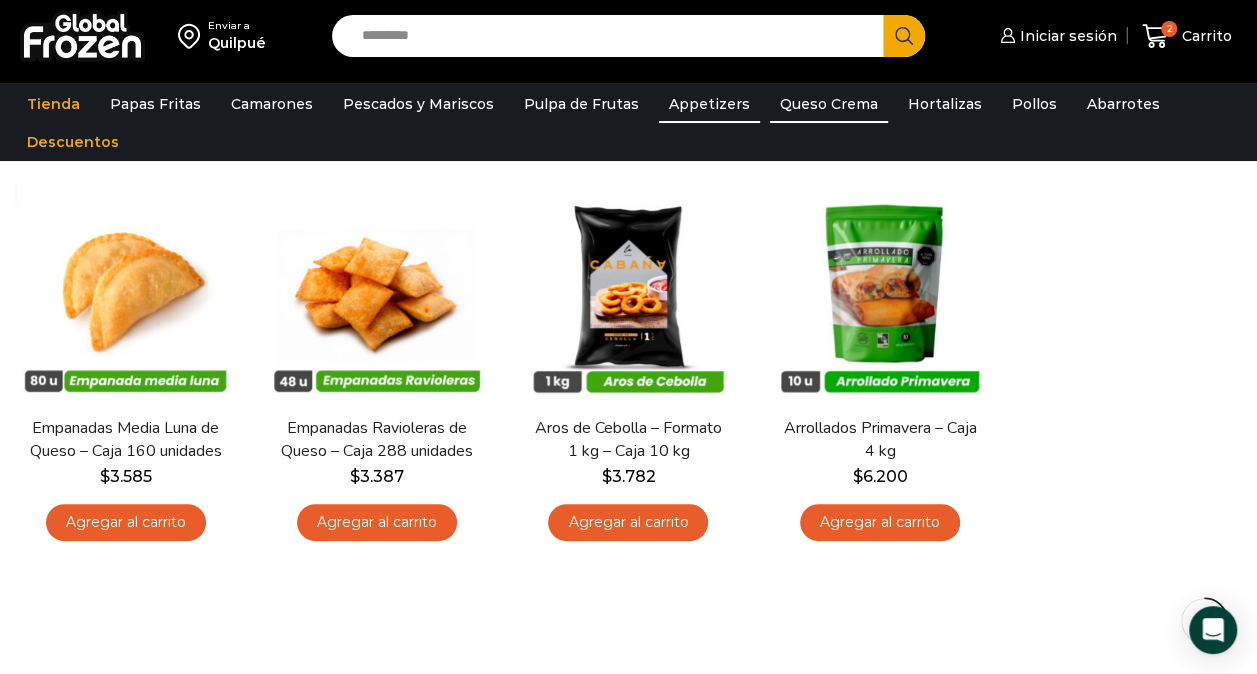 click on "Queso Crema" at bounding box center (829, 104) 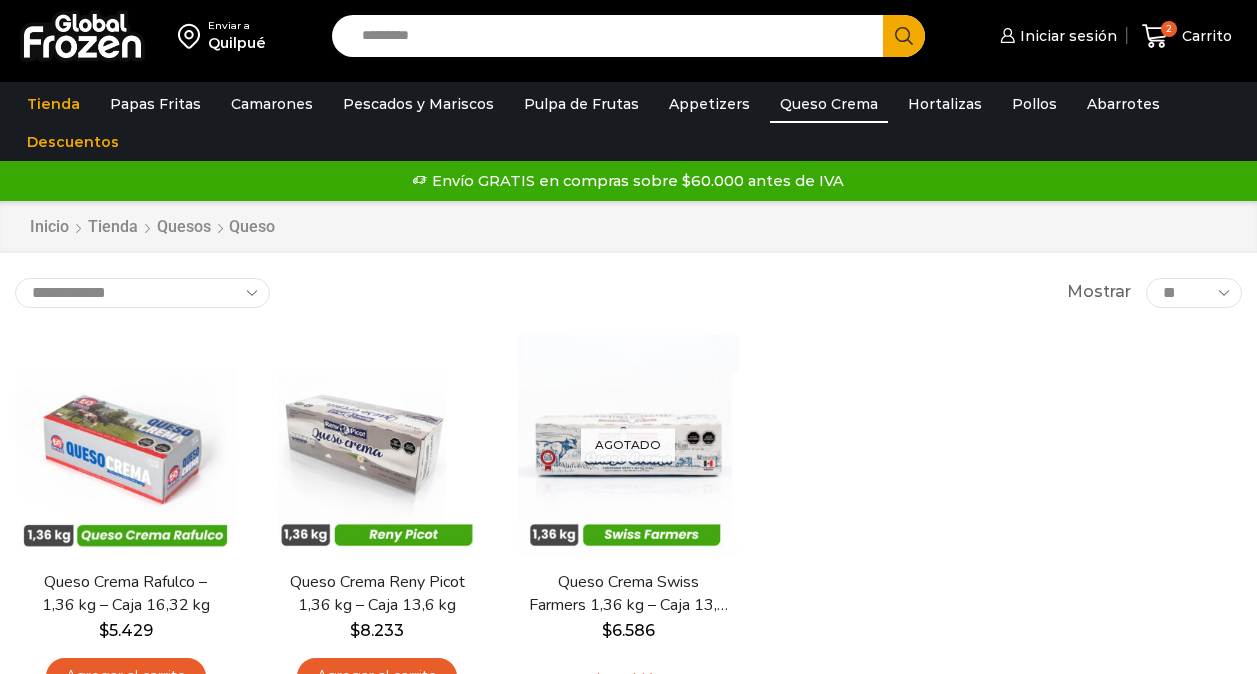 scroll, scrollTop: 0, scrollLeft: 0, axis: both 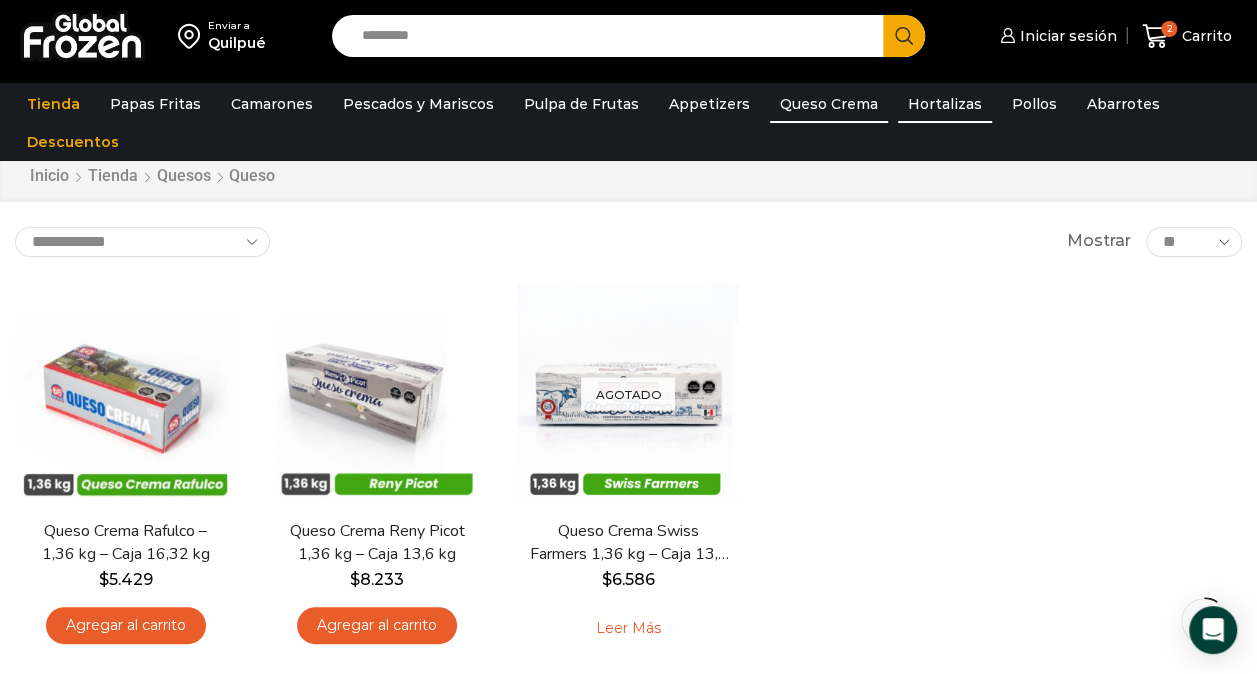 click on "Hortalizas" at bounding box center (945, 104) 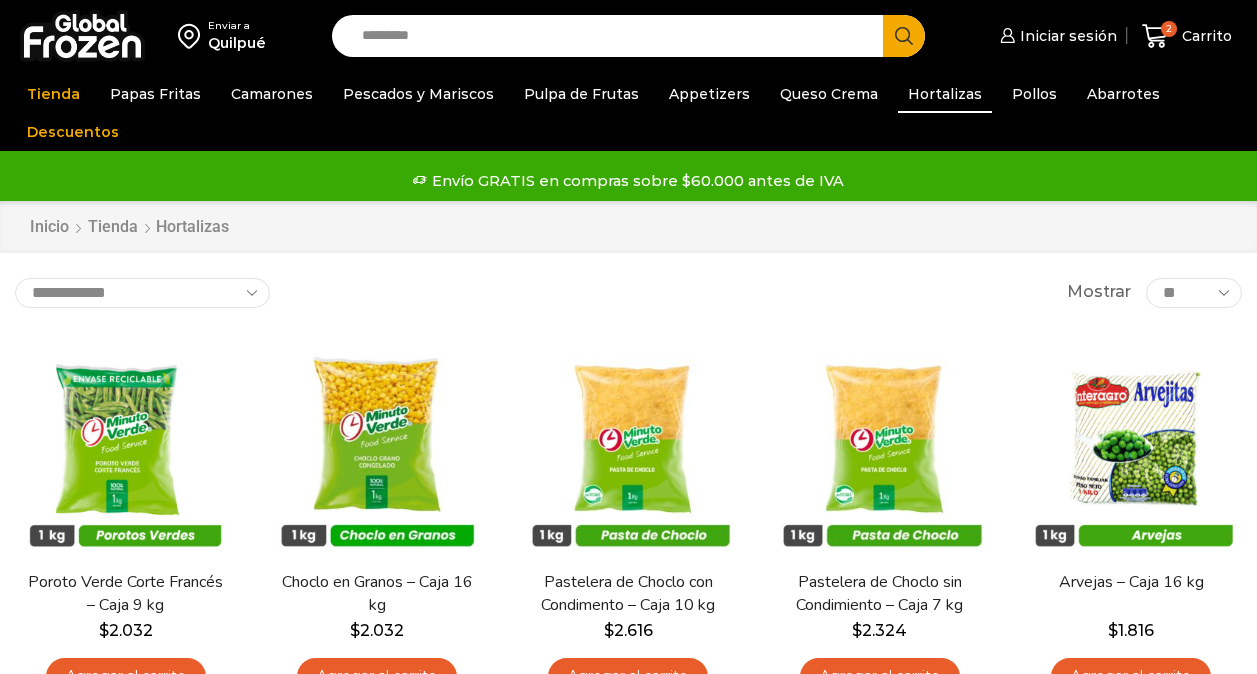 scroll, scrollTop: 0, scrollLeft: 0, axis: both 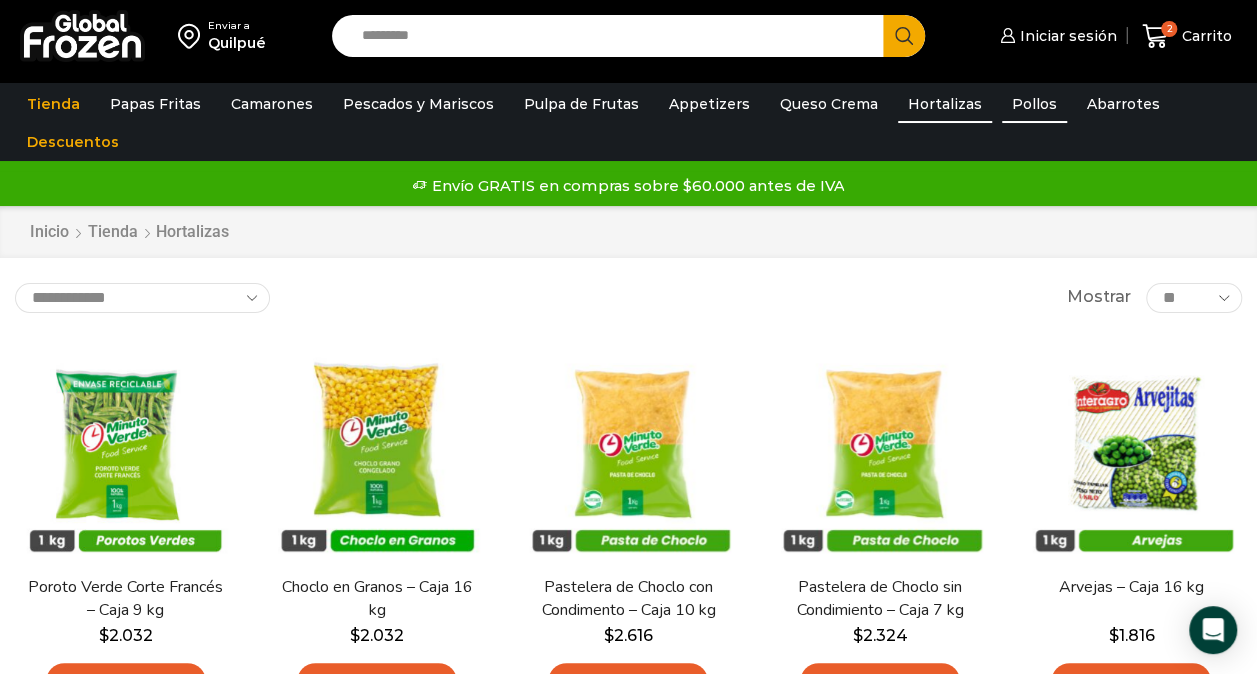 click on "Pollos" at bounding box center (1034, 104) 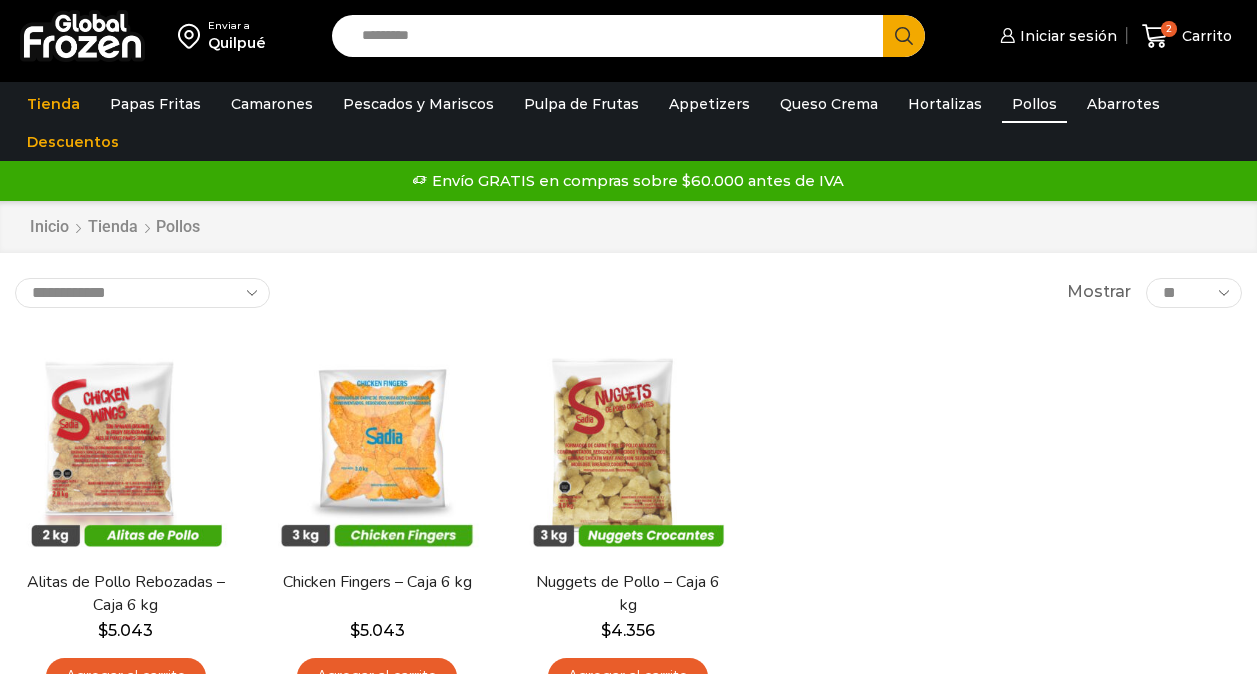 scroll, scrollTop: 0, scrollLeft: 0, axis: both 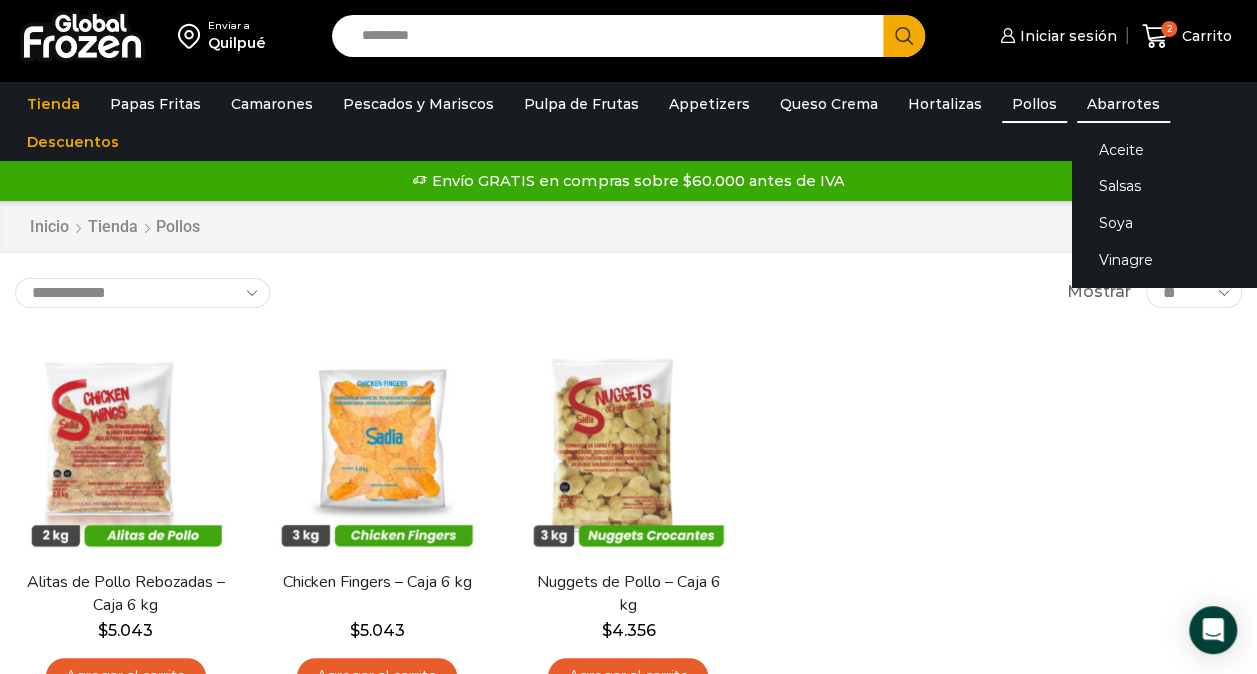 click on "Abarrotes" at bounding box center (1123, 104) 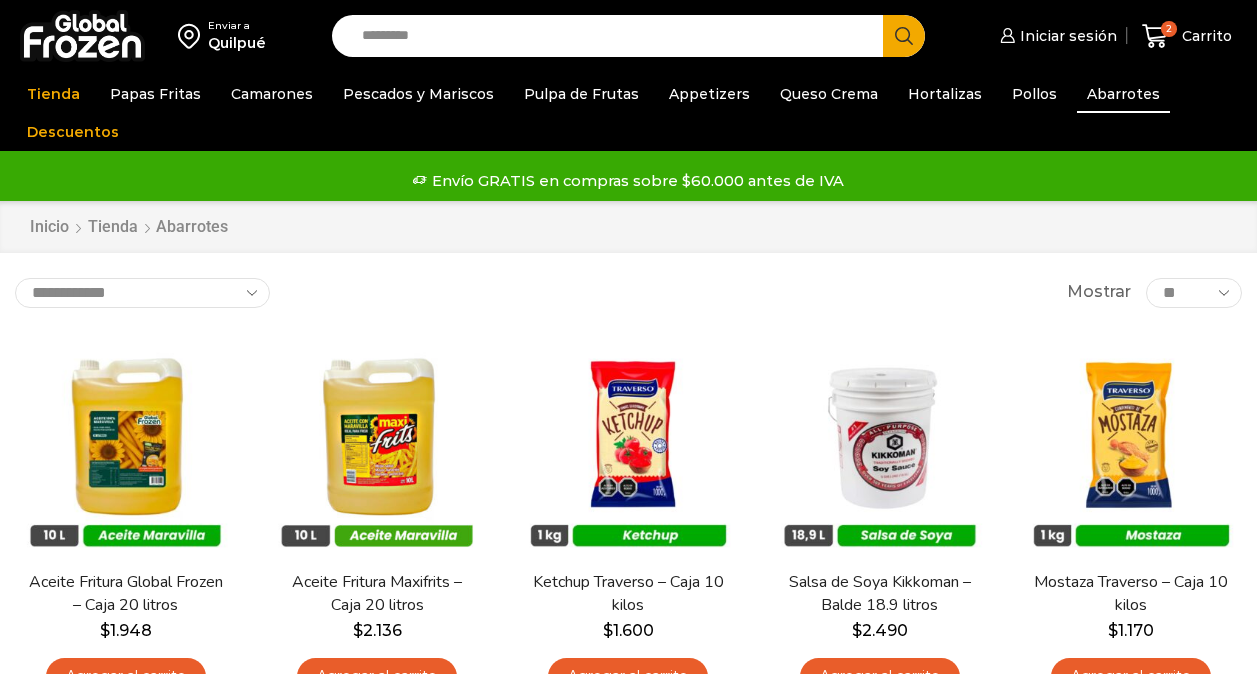 scroll, scrollTop: 0, scrollLeft: 0, axis: both 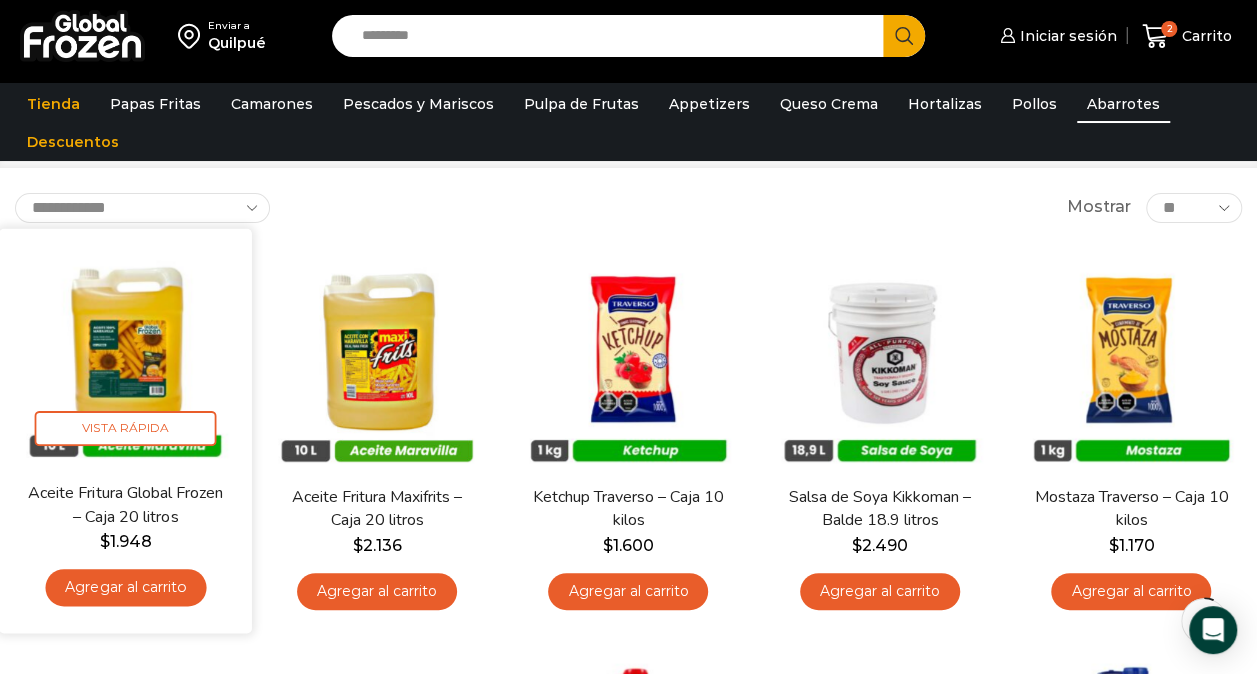 click at bounding box center [125, 354] 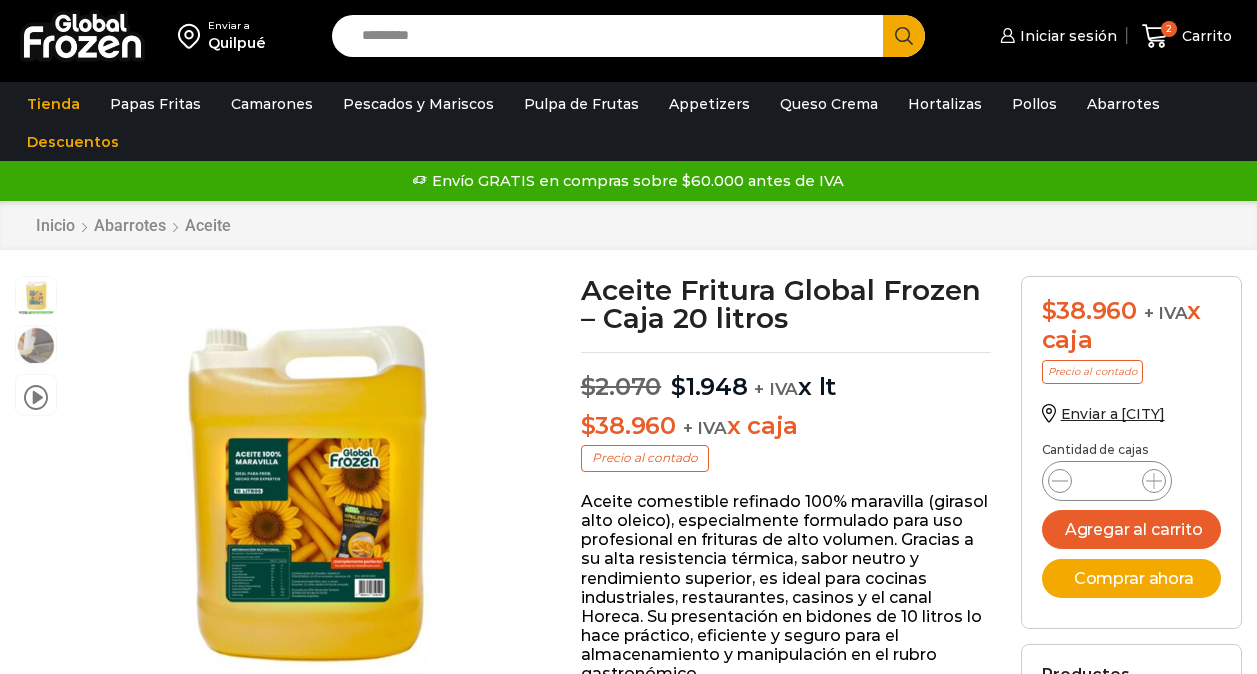 scroll, scrollTop: 0, scrollLeft: 0, axis: both 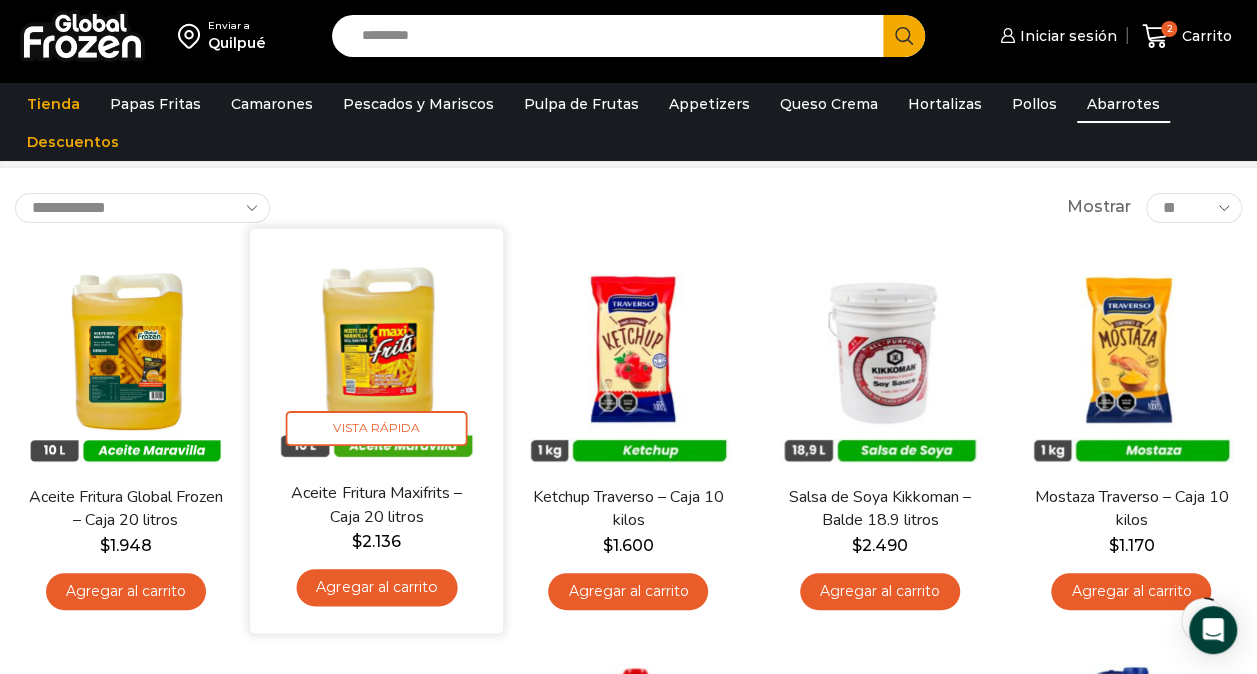click at bounding box center [377, 354] 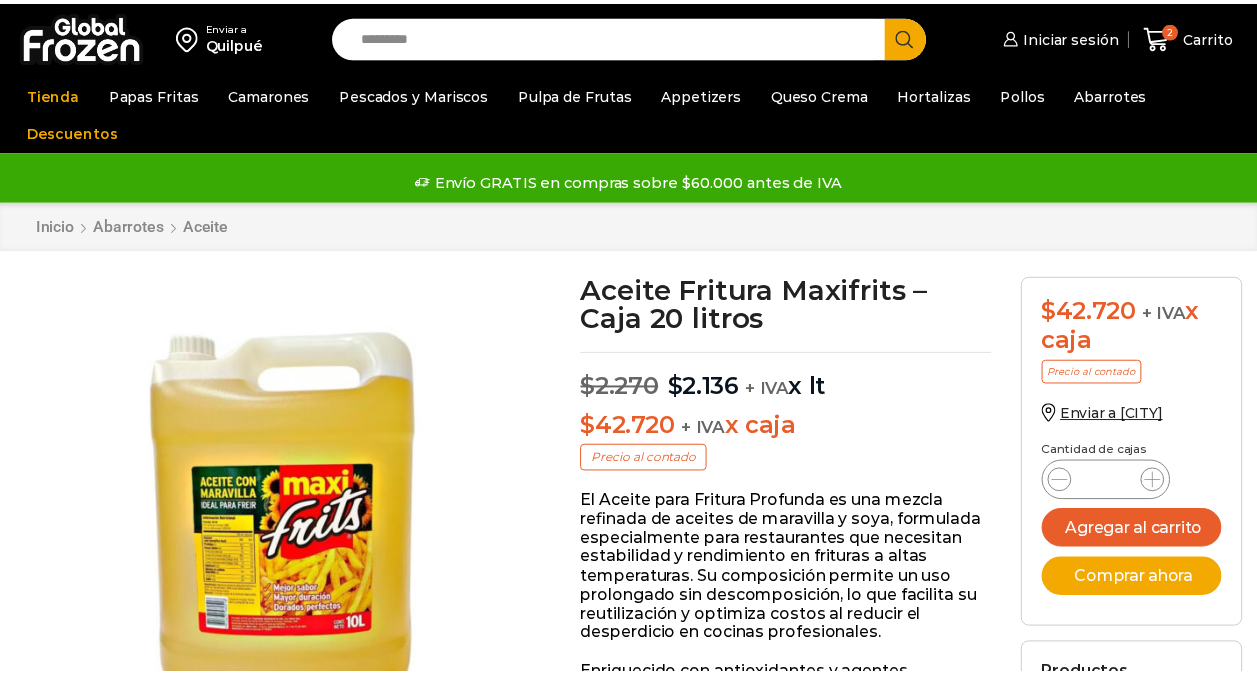 scroll, scrollTop: 0, scrollLeft: 0, axis: both 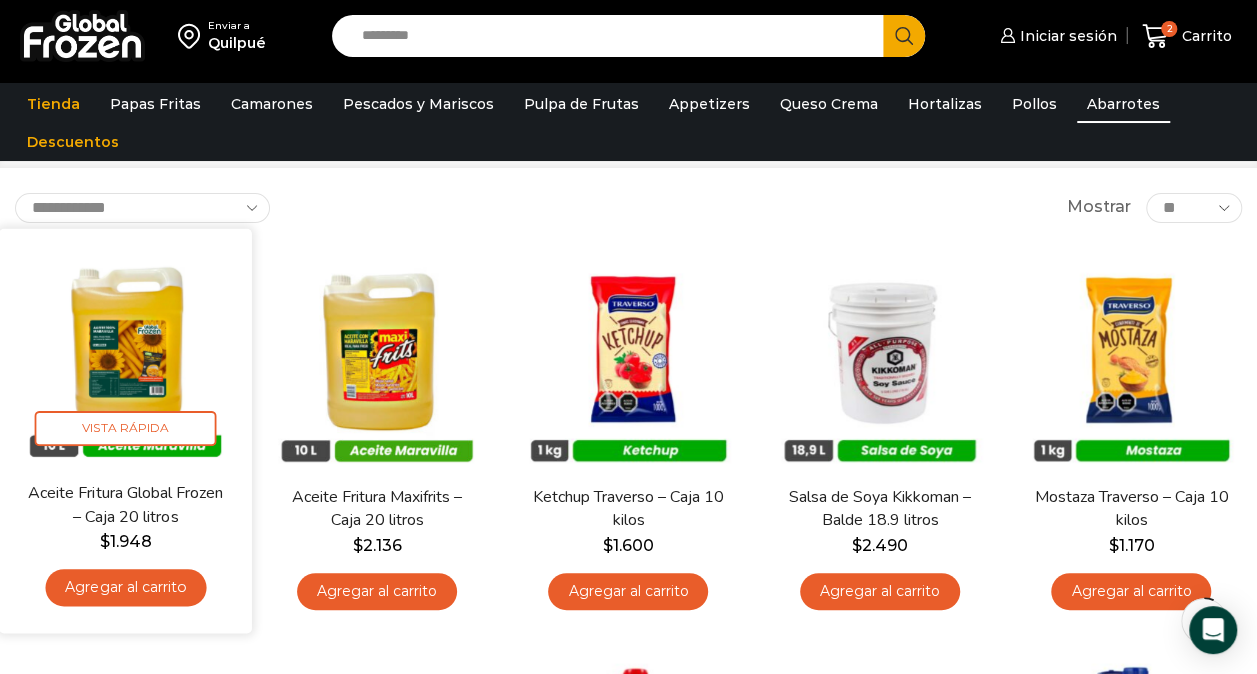 click on "Agregar al carrito" at bounding box center (125, 587) 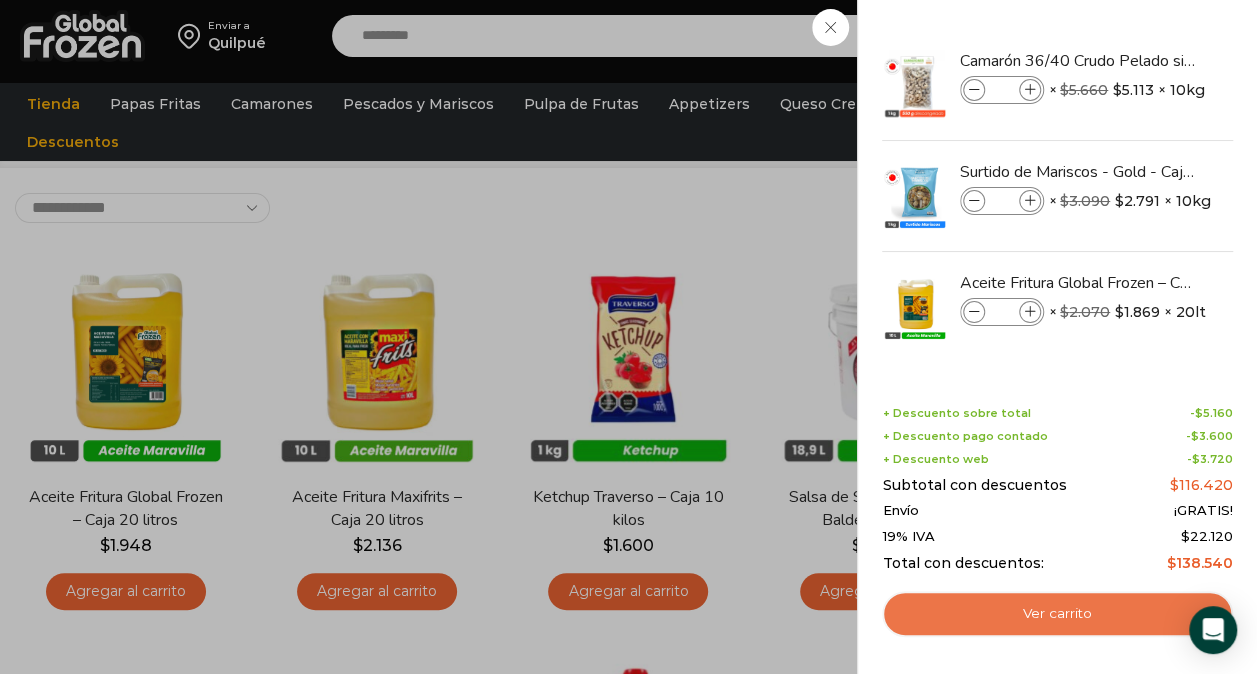 click on "Ver carrito" at bounding box center (1057, 614) 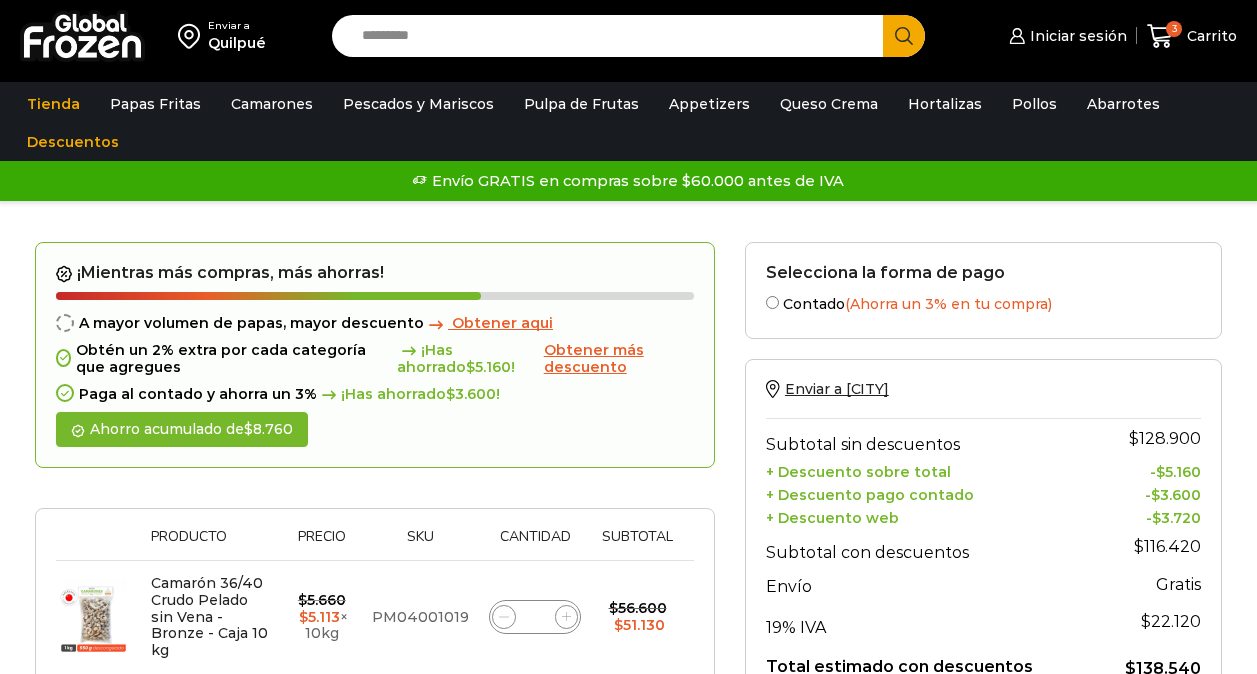 scroll, scrollTop: 0, scrollLeft: 0, axis: both 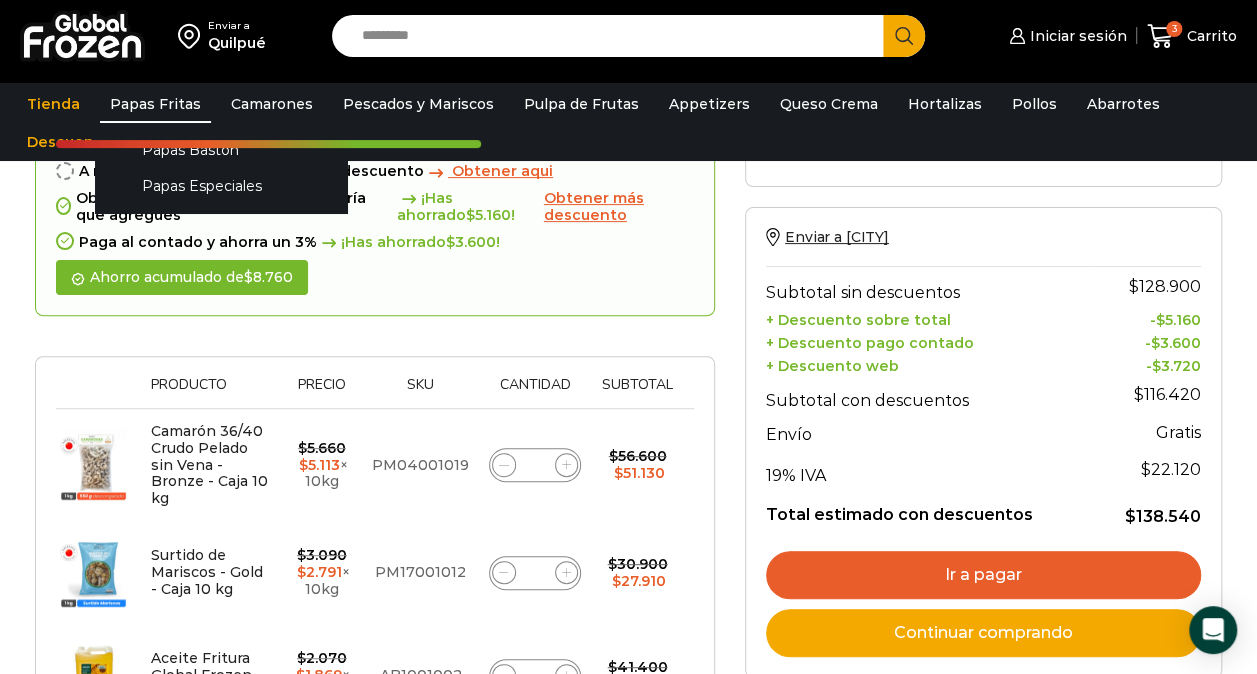 click on "Papas Fritas" at bounding box center (155, 104) 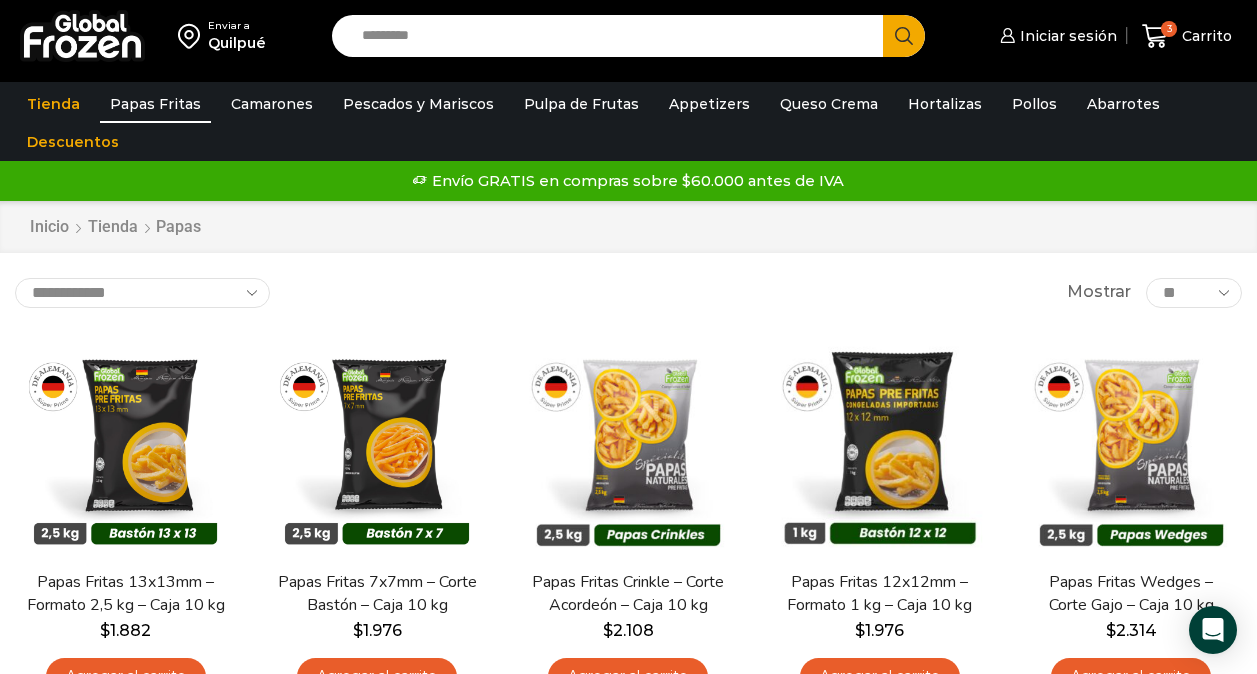 scroll, scrollTop: 0, scrollLeft: 0, axis: both 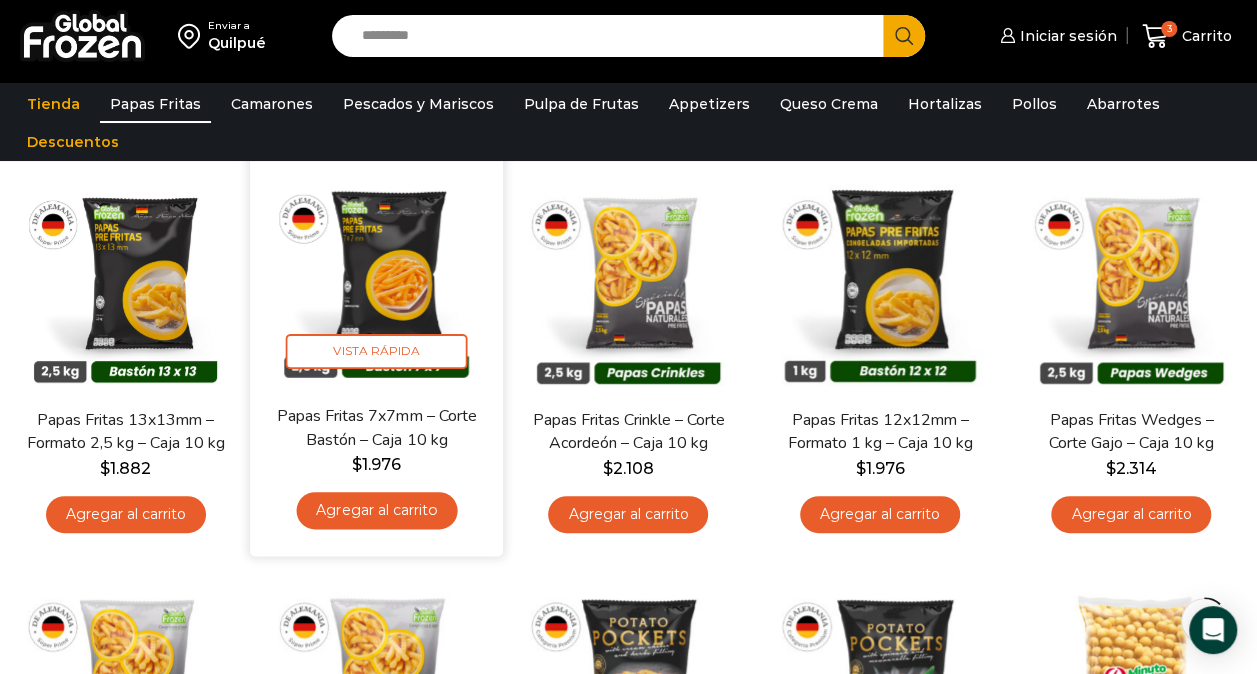 click at bounding box center (377, 277) 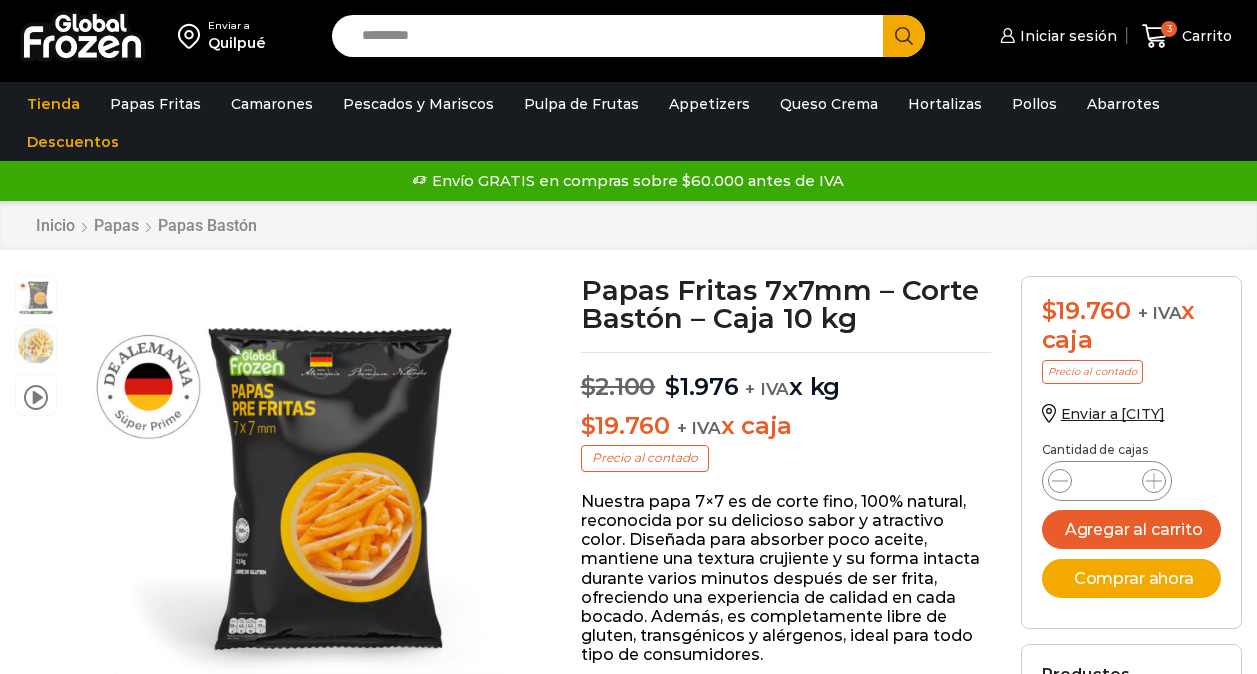 scroll, scrollTop: 0, scrollLeft: 0, axis: both 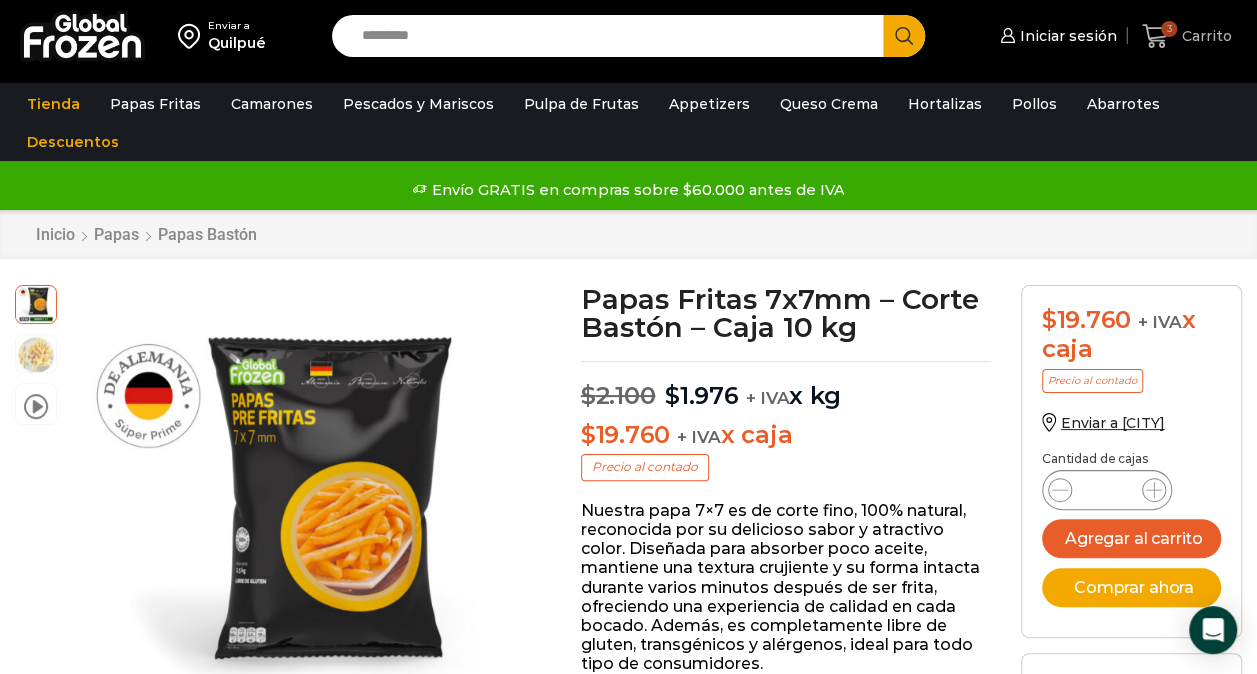 click on "Carrito" at bounding box center [1204, 36] 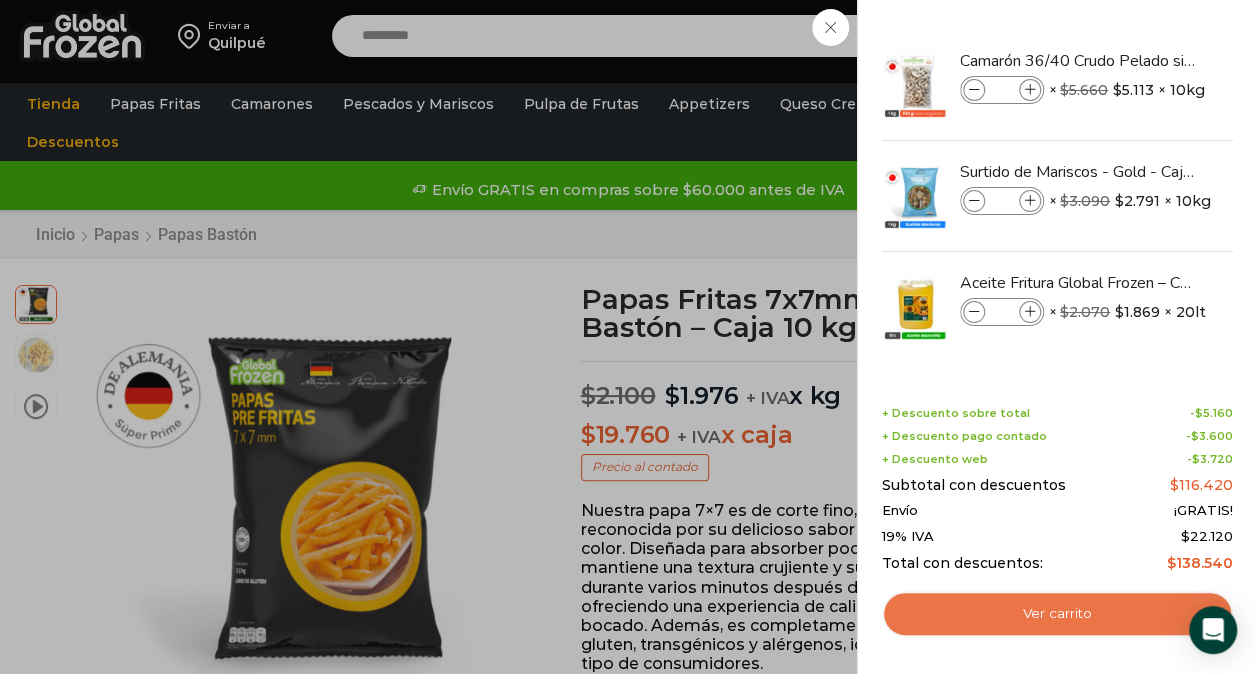 click on "Ver carrito" at bounding box center [1057, 614] 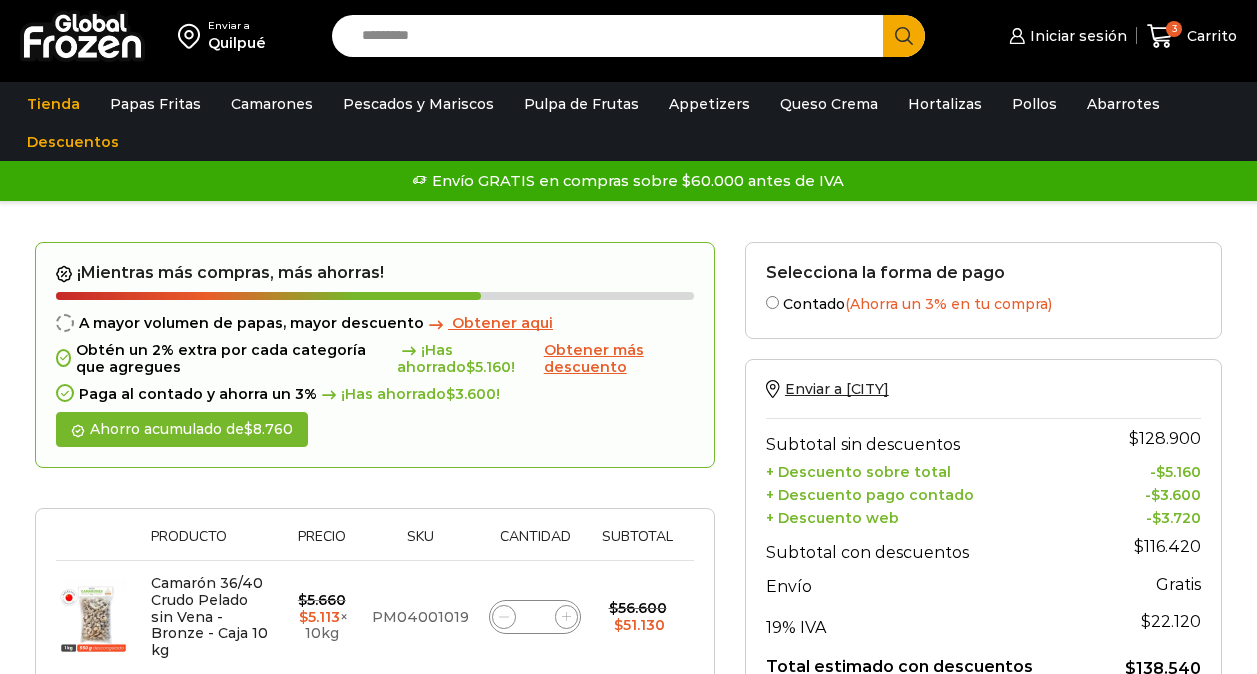 scroll, scrollTop: 0, scrollLeft: 0, axis: both 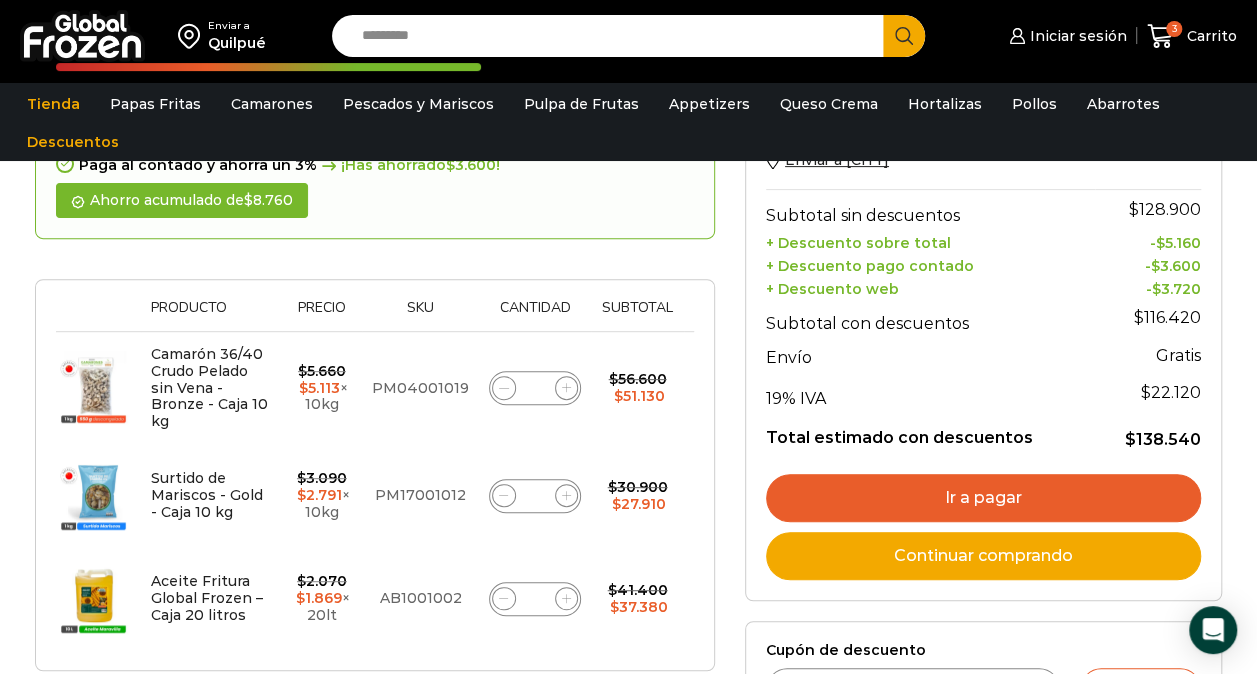 click 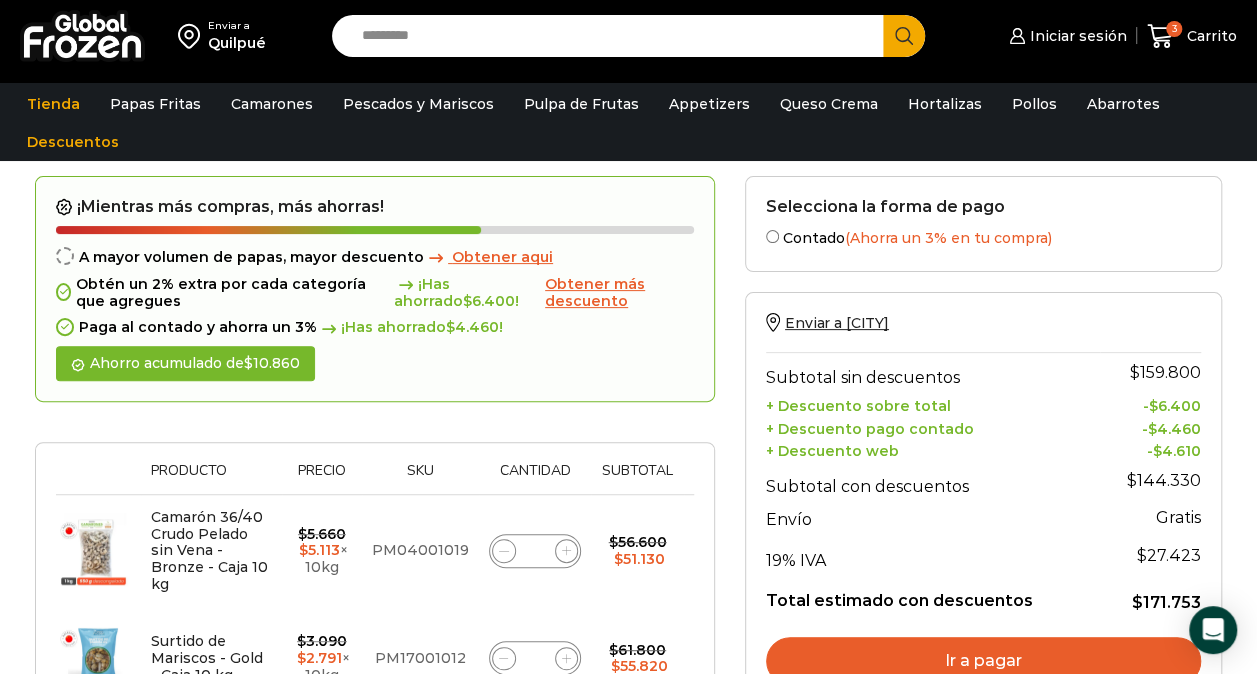 scroll, scrollTop: 242, scrollLeft: 0, axis: vertical 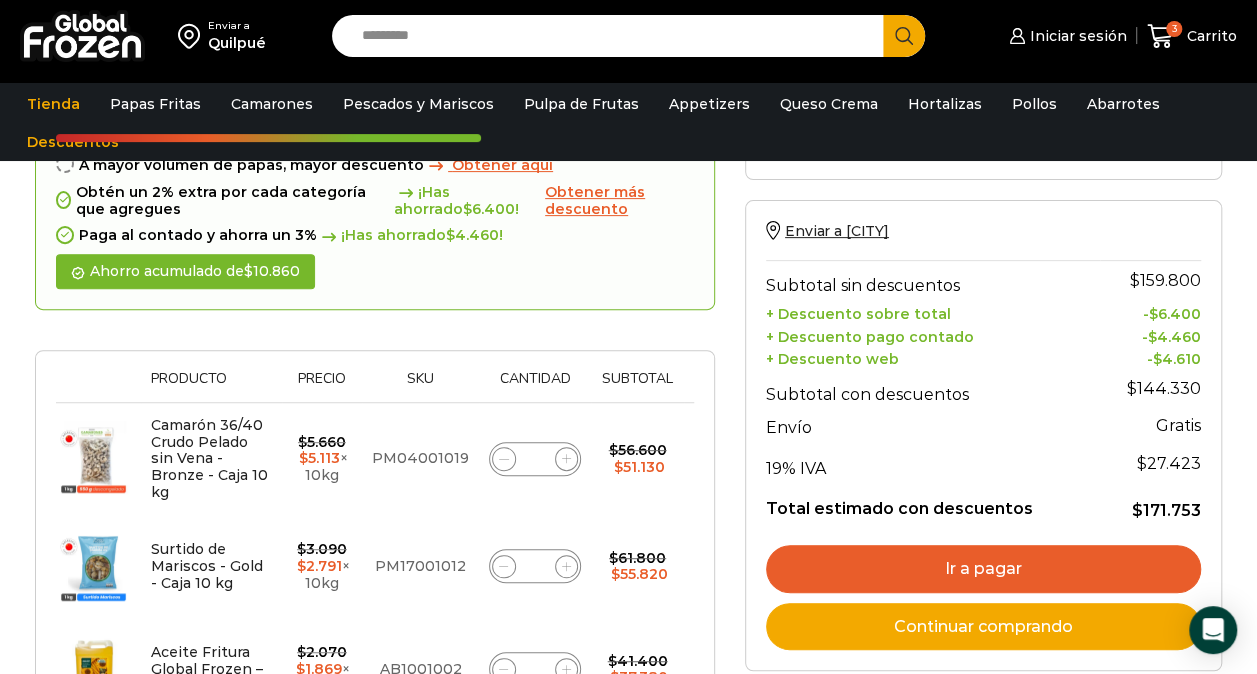 click 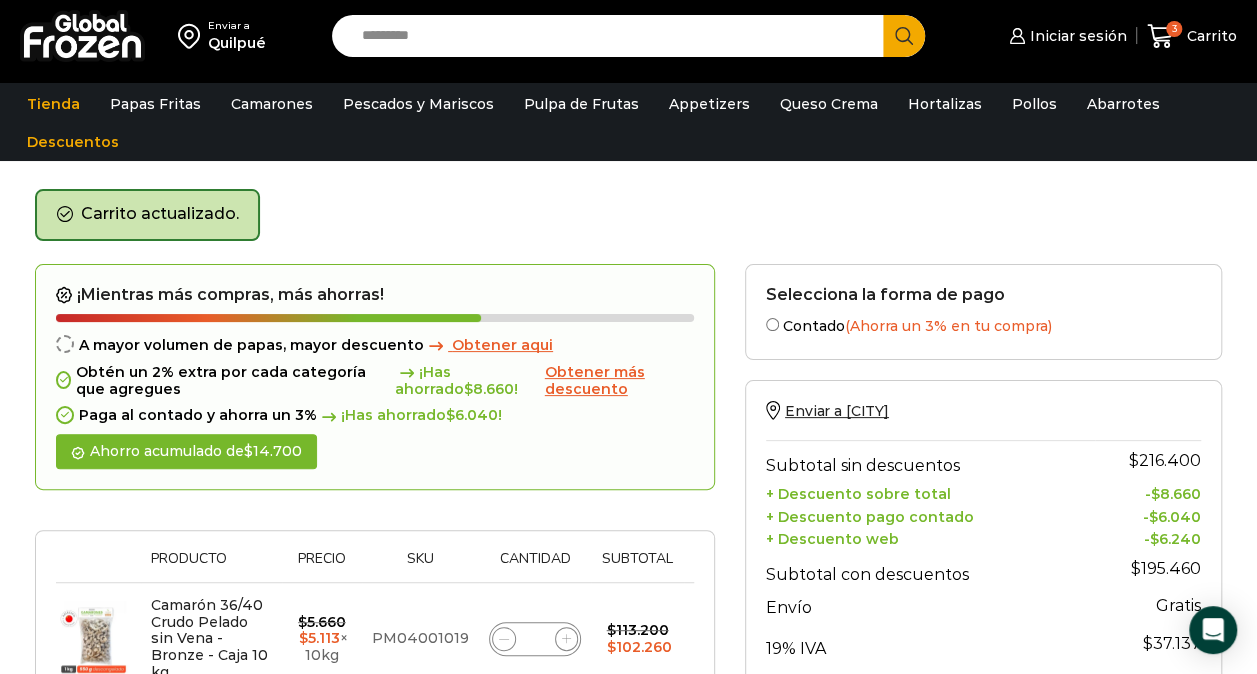 scroll, scrollTop: 55, scrollLeft: 0, axis: vertical 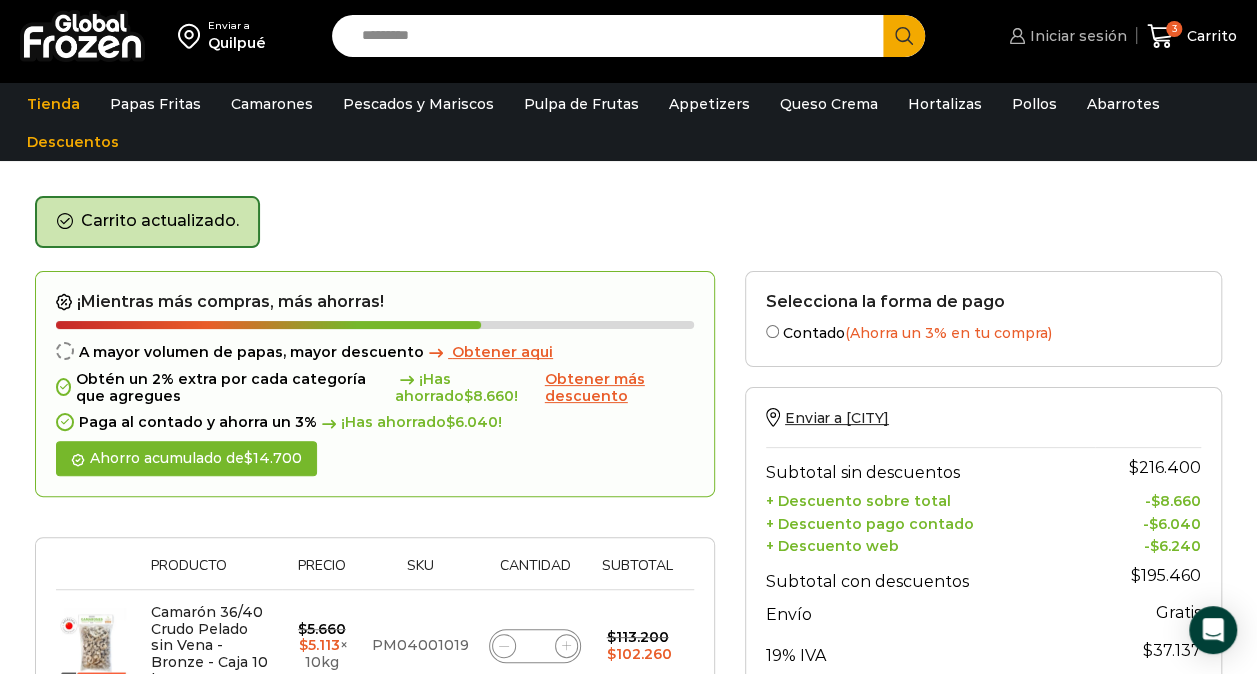 click on "Iniciar sesión" at bounding box center [1076, 36] 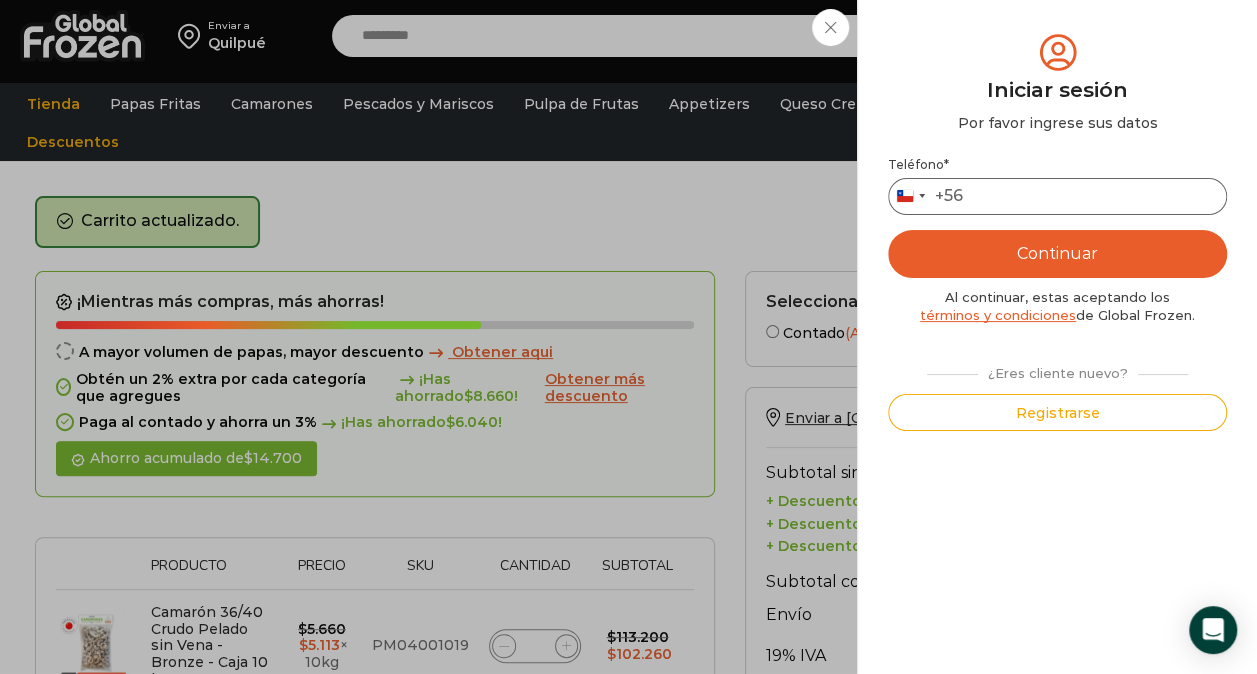 click on "Teléfono
*" at bounding box center (1057, 196) 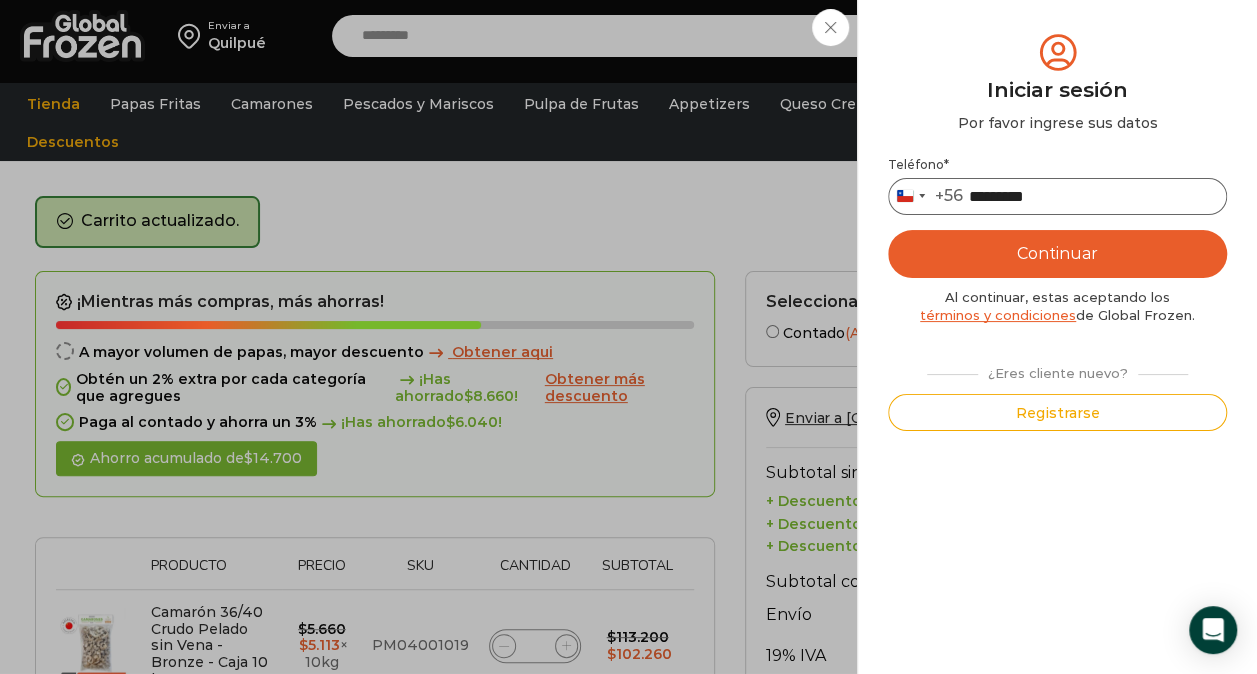 type on "*********" 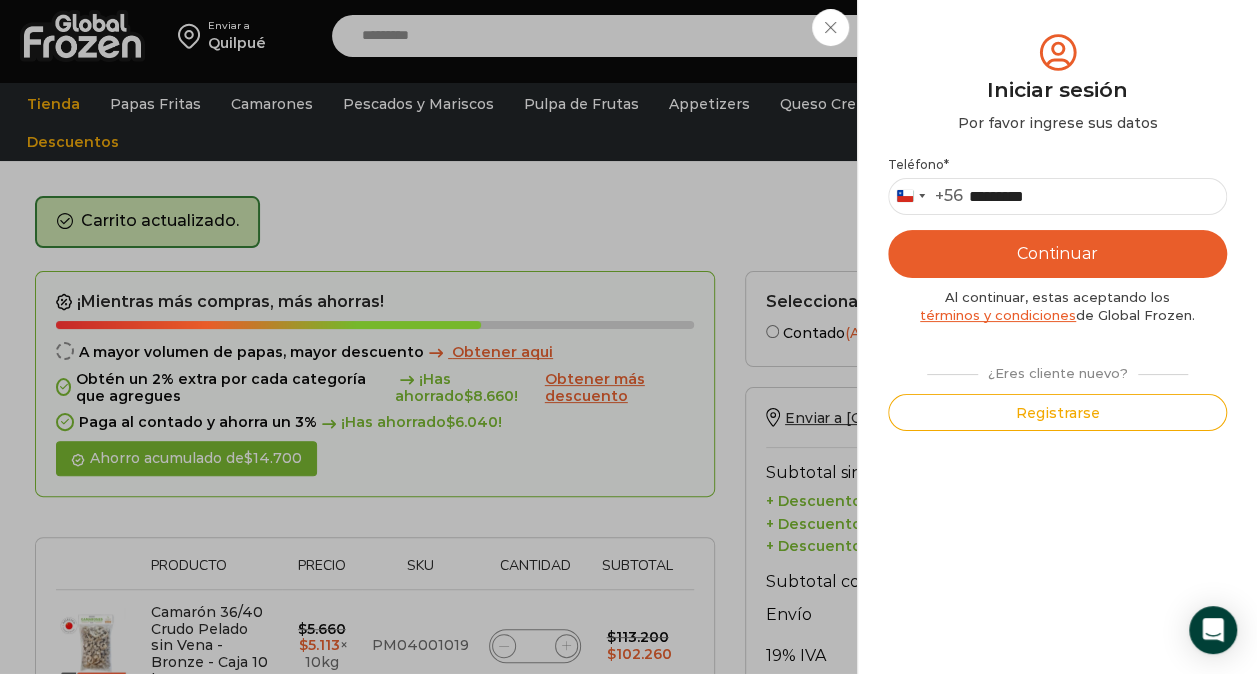 click on "Continuar" at bounding box center (1057, 254) 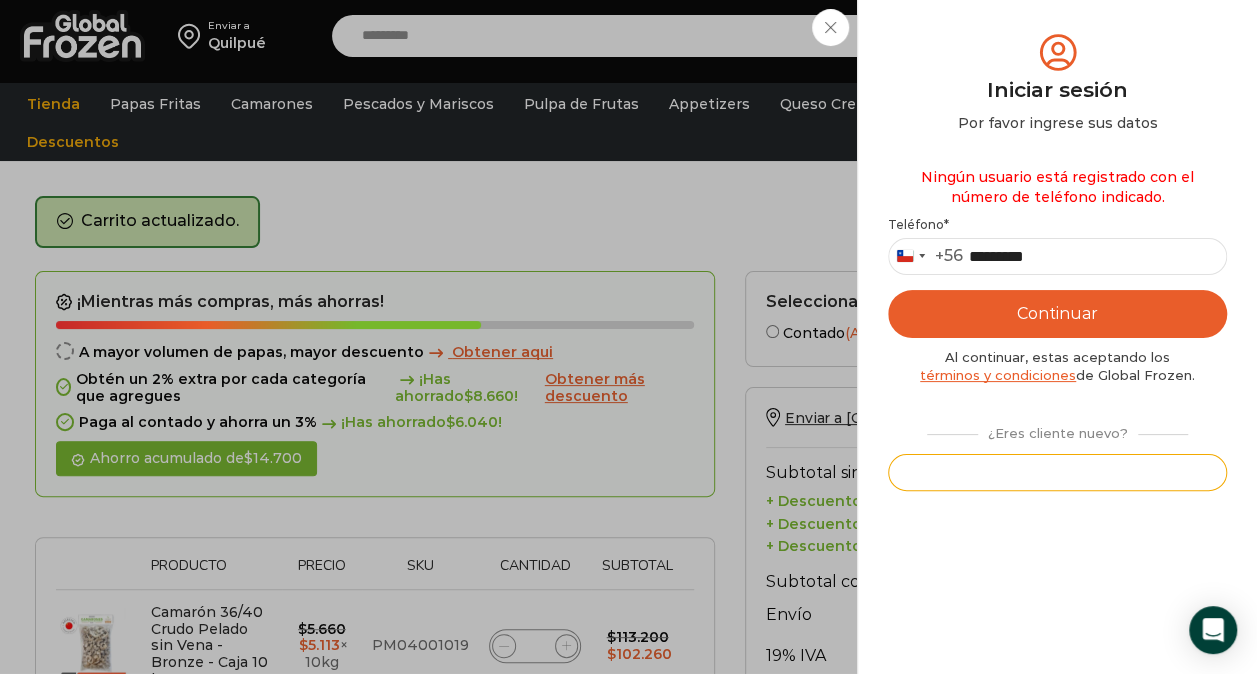 click on "Registrarse" at bounding box center (1057, 472) 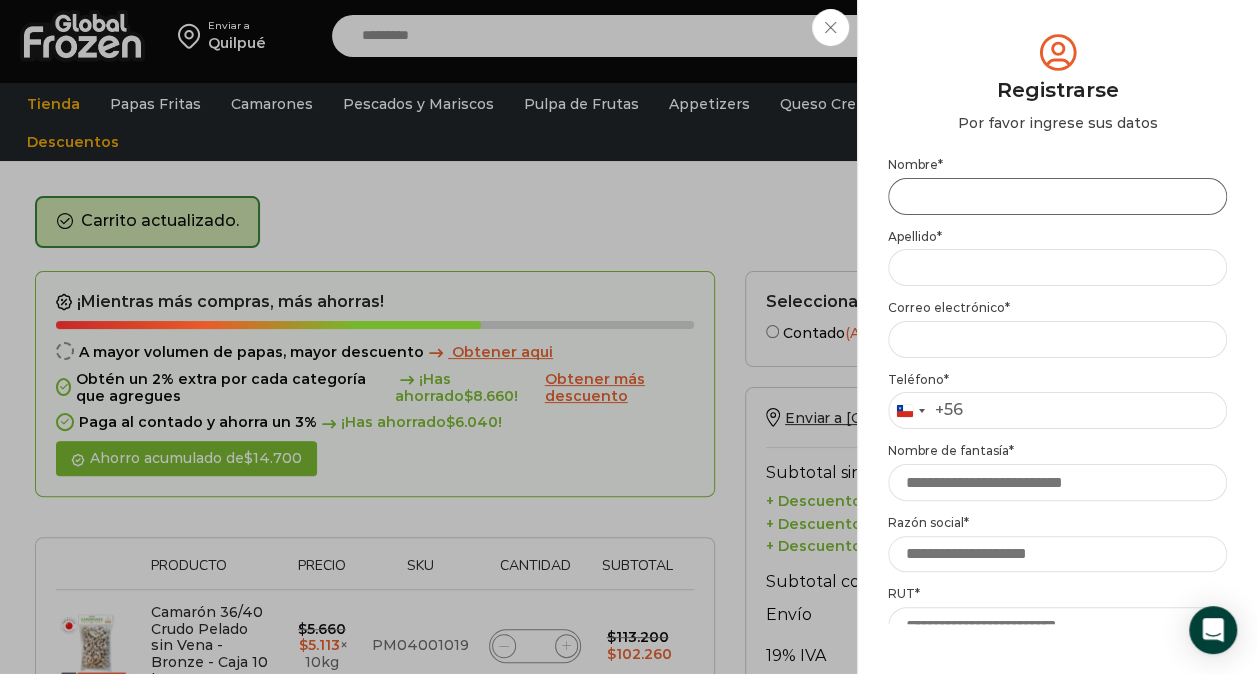 click on "Nombre  *" at bounding box center [1057, 196] 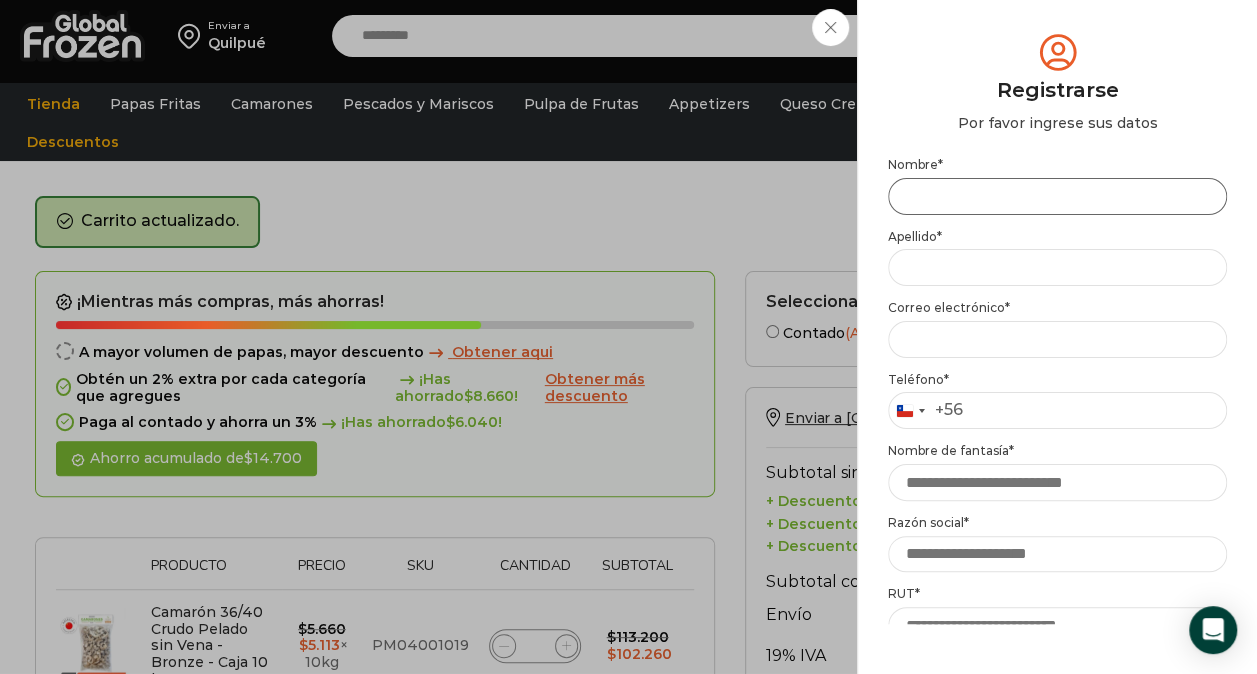 type on "****" 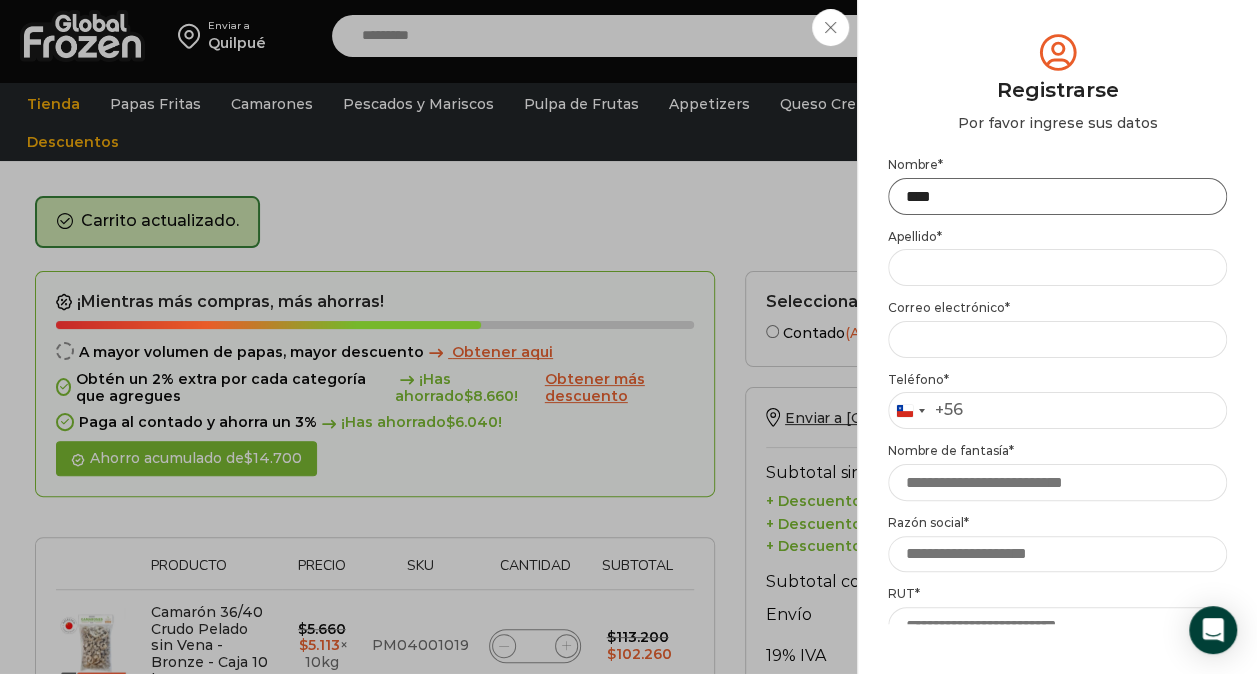 type on "******" 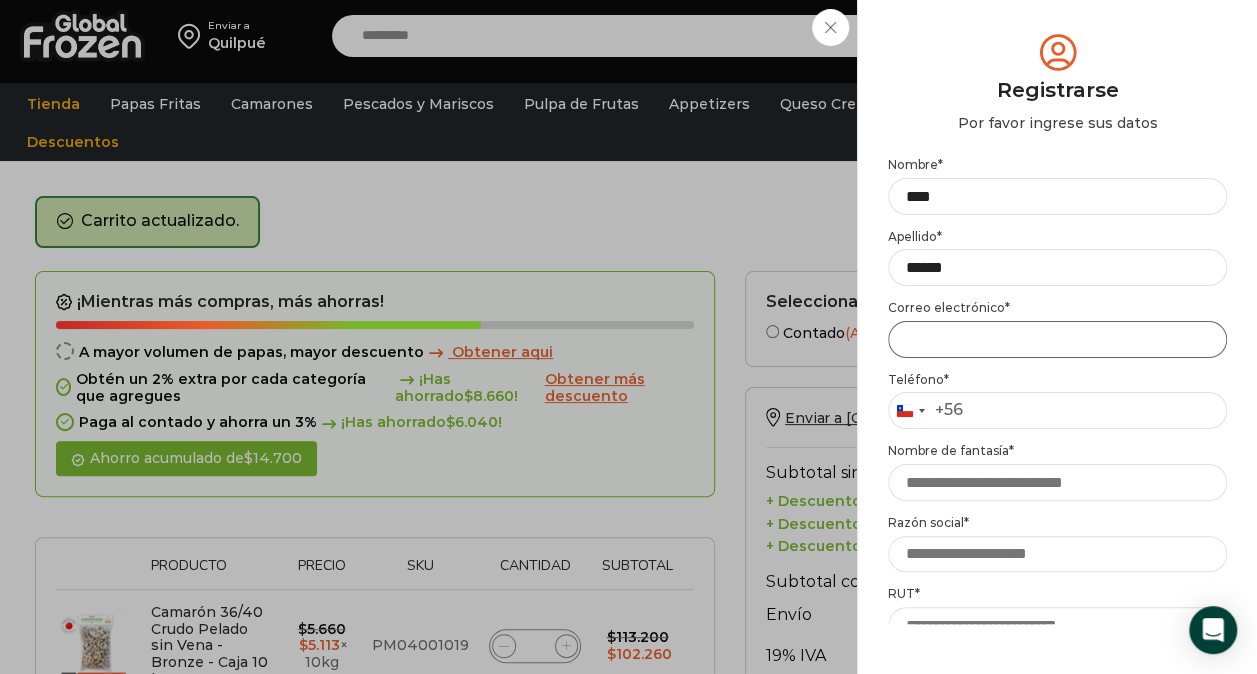 type on "**********" 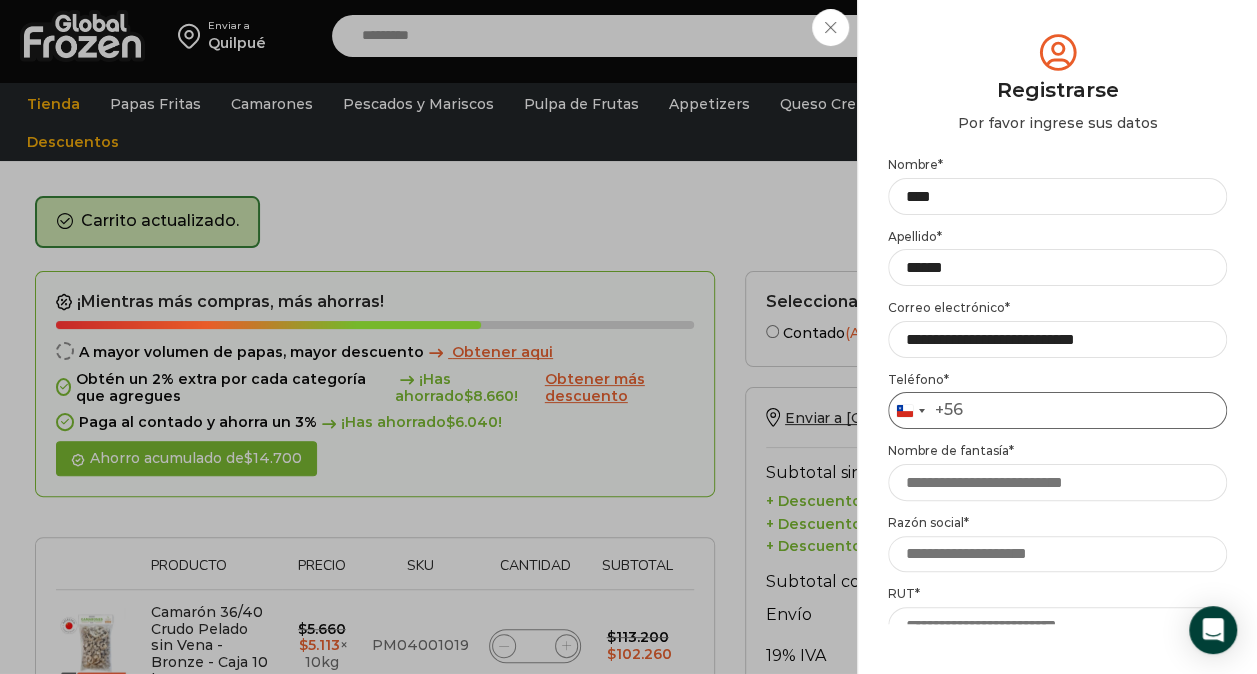 type on "*********" 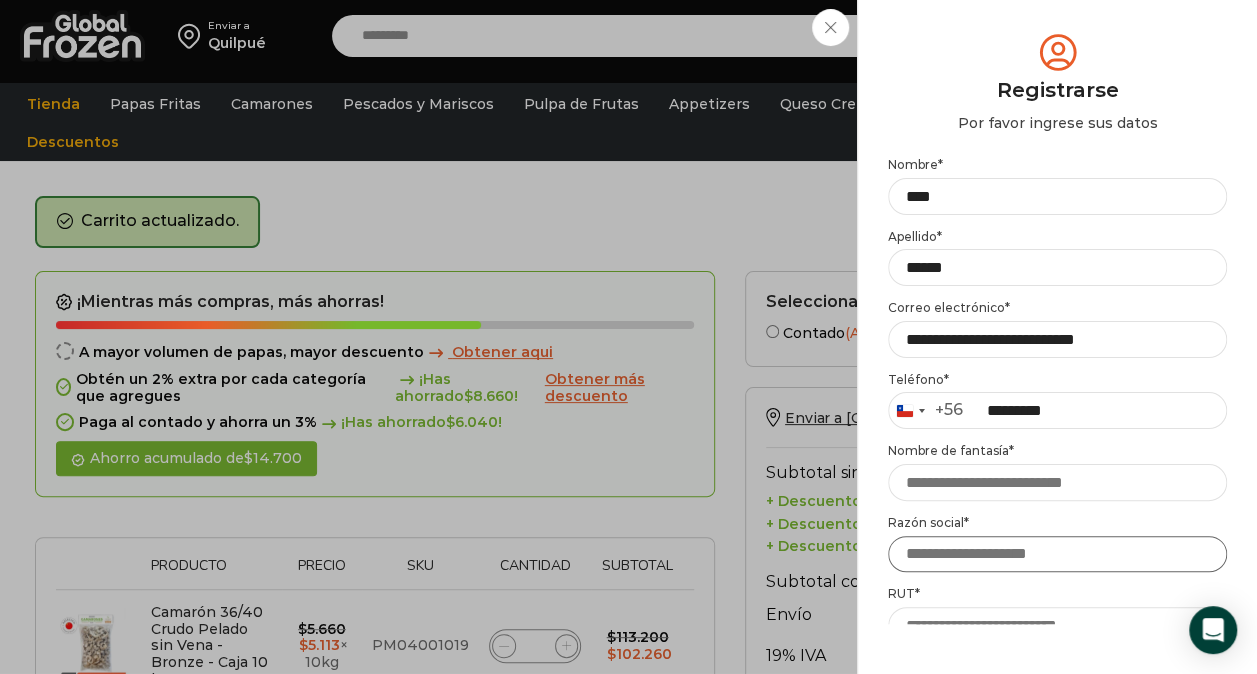 type on "**********" 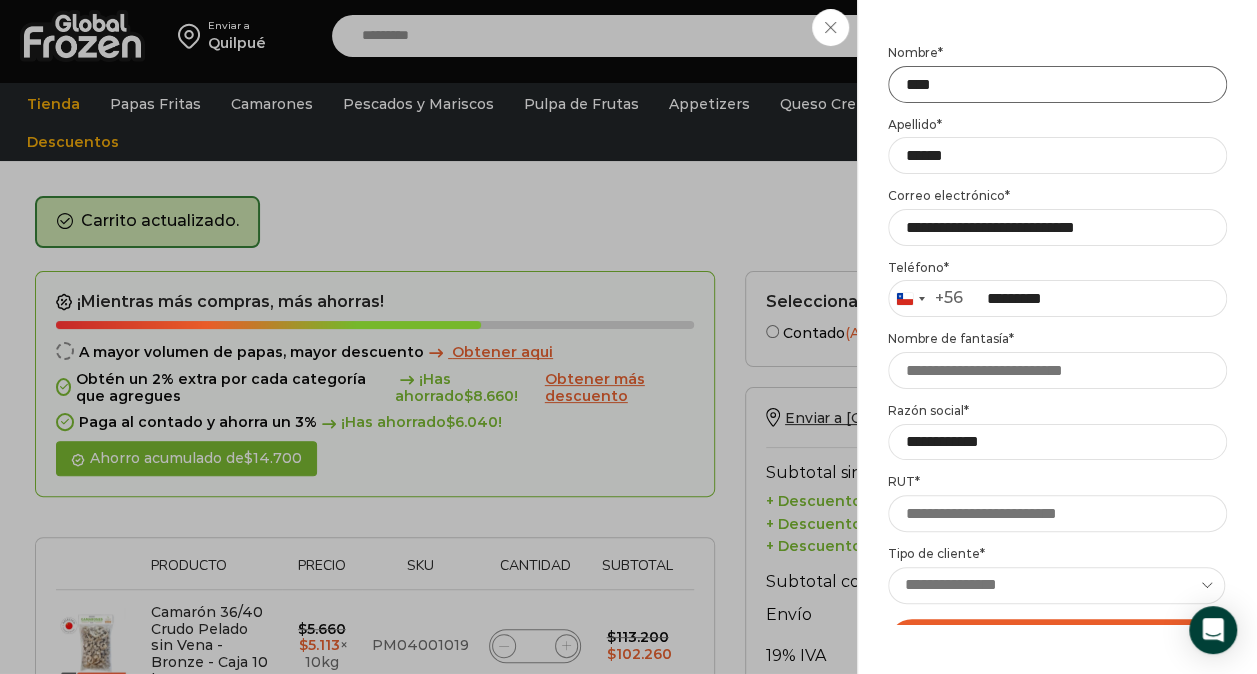 scroll, scrollTop: 113, scrollLeft: 0, axis: vertical 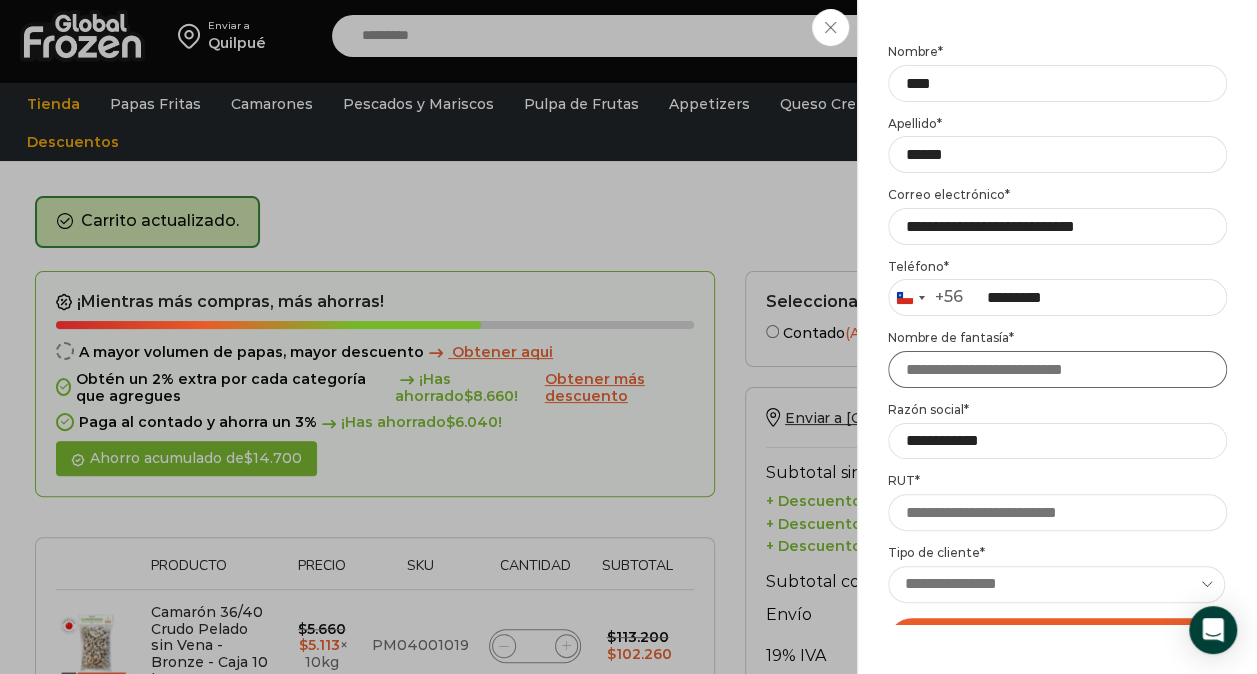 drag, startPoint x: 1030, startPoint y: 361, endPoint x: 1118, endPoint y: 364, distance: 88.051125 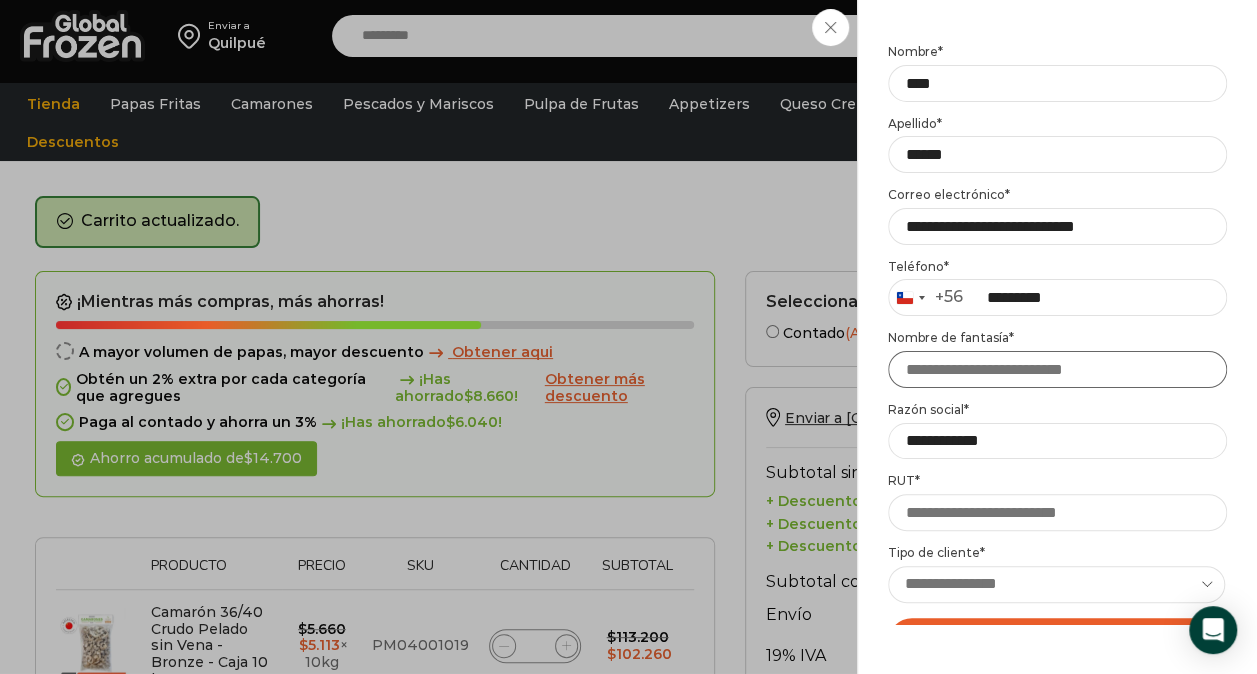 click on "Nombre de fantasía  *" at bounding box center (1057, 369) 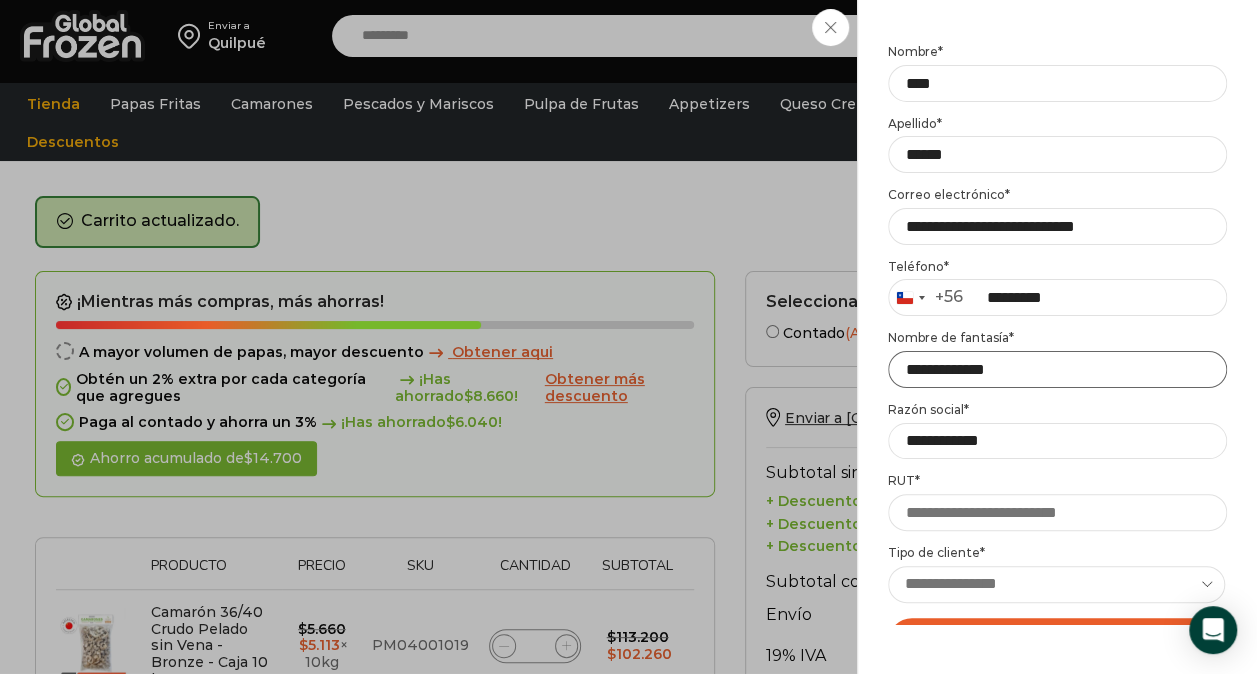 type on "**********" 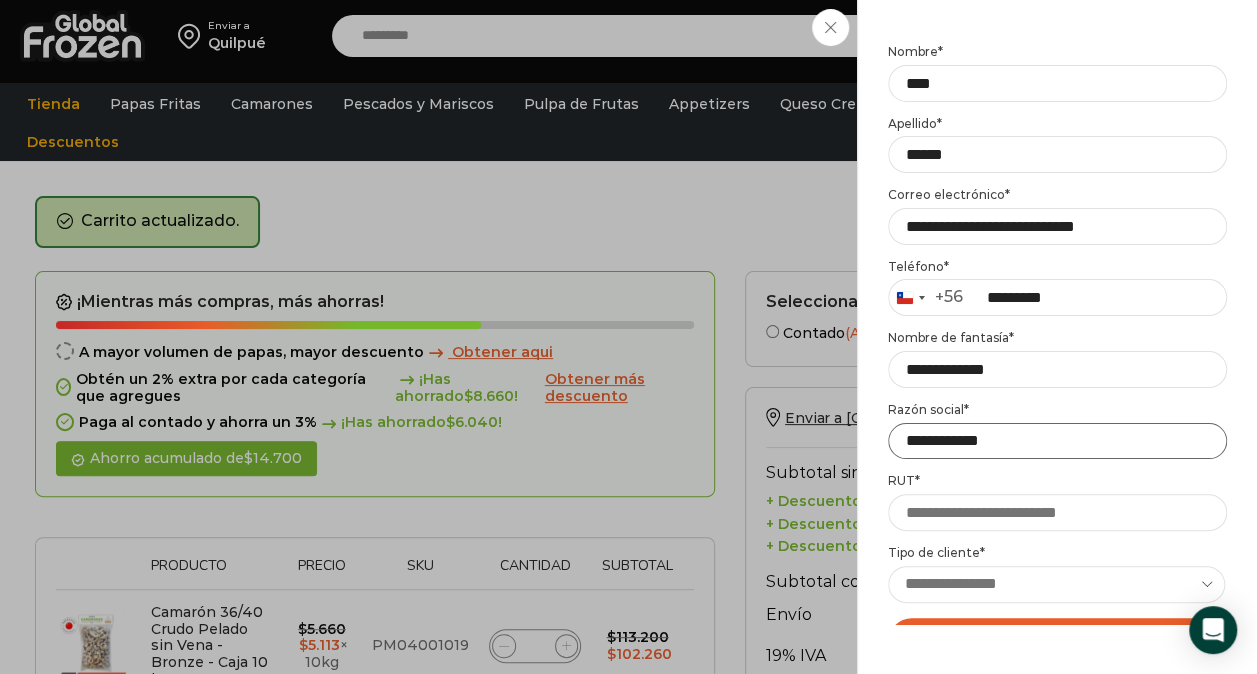 drag, startPoint x: 1086, startPoint y: 438, endPoint x: 874, endPoint y: 452, distance: 212.46176 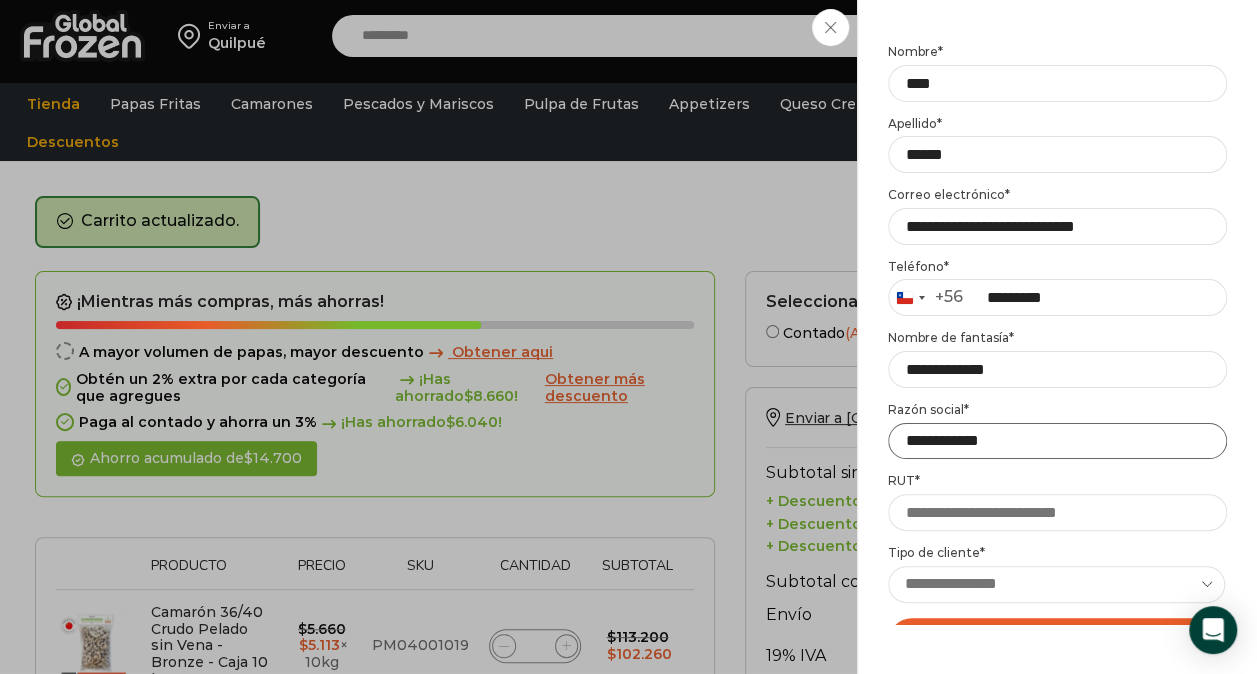 click on "Mi cuenta
Login
Register
Iniciar sesión
Por favor ingrese sus datos
Iniciar sesión
Se envió un mensaje de WhatsApp con el código de verificación a tu teléfono
Ningún usuario está registrado con el número de teléfono indicado.
Teléfono
*
Chile +56 +56 Argentina +54 Chile +56 *********
." at bounding box center [1057, 337] 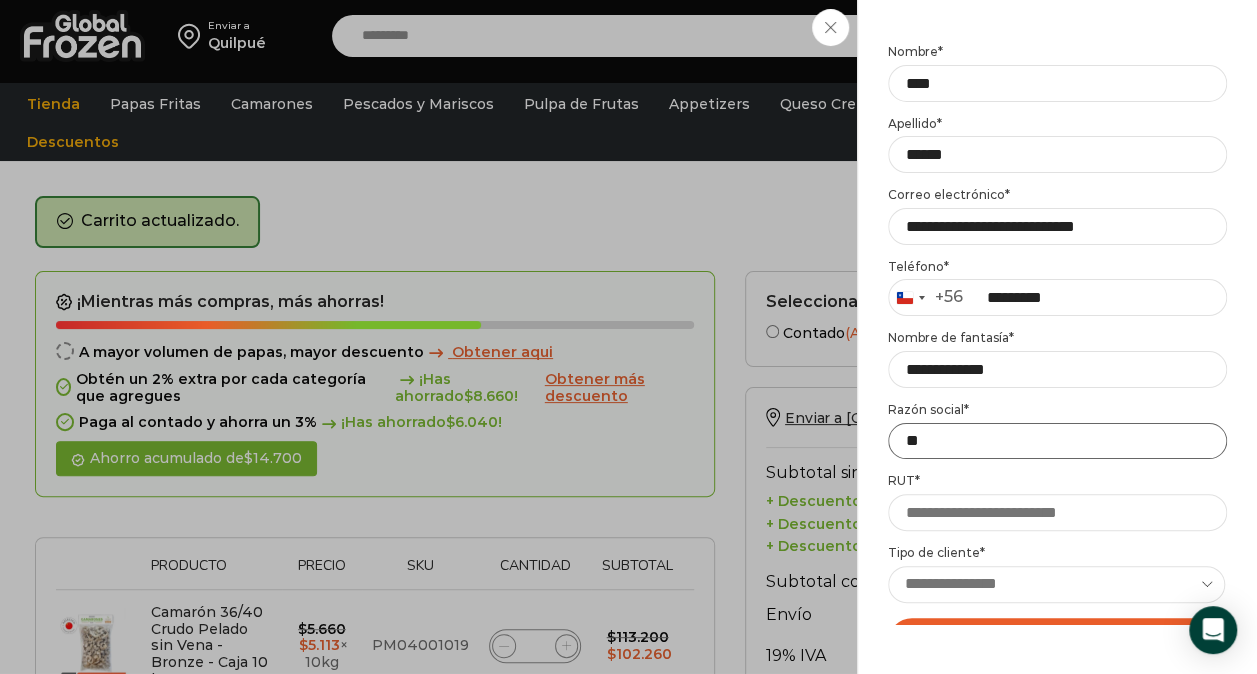 type on "*" 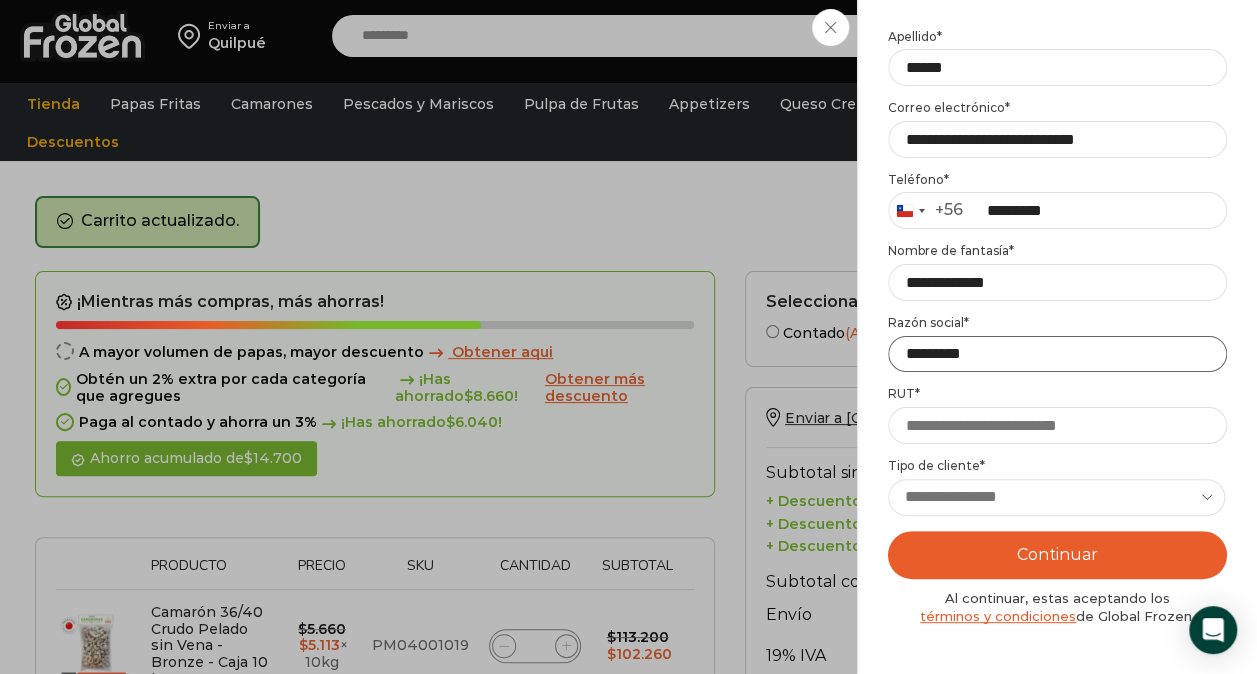 scroll, scrollTop: 202, scrollLeft: 0, axis: vertical 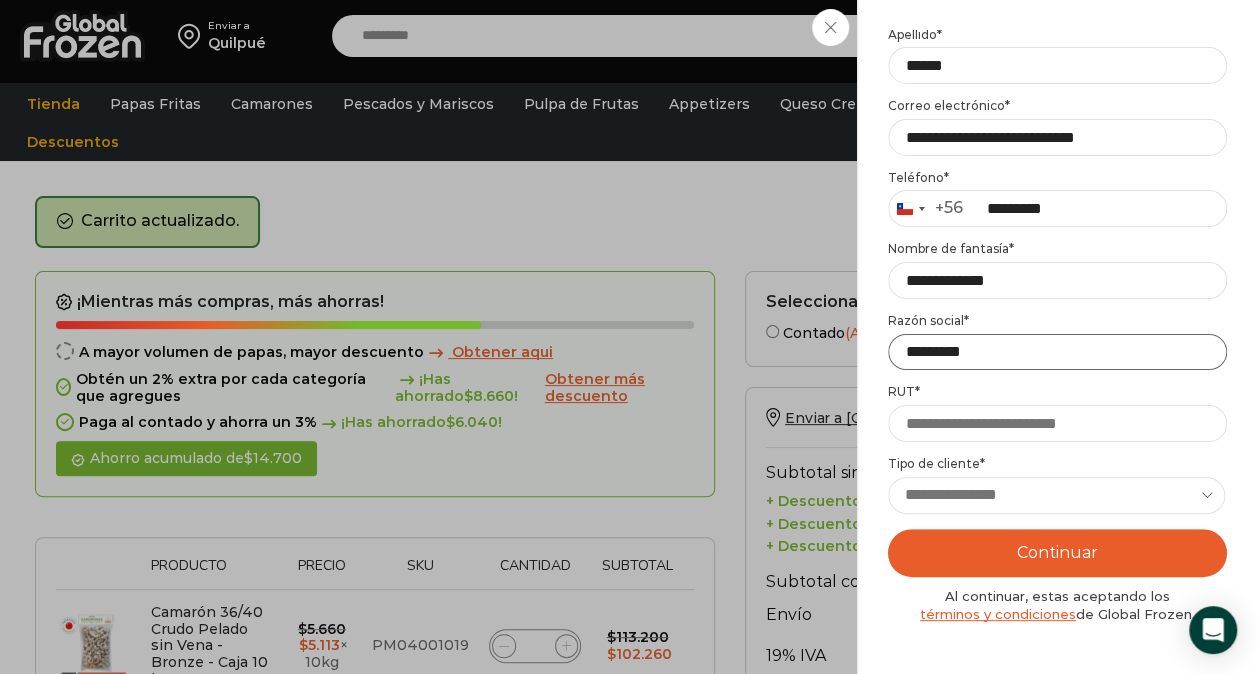 type on "*********" 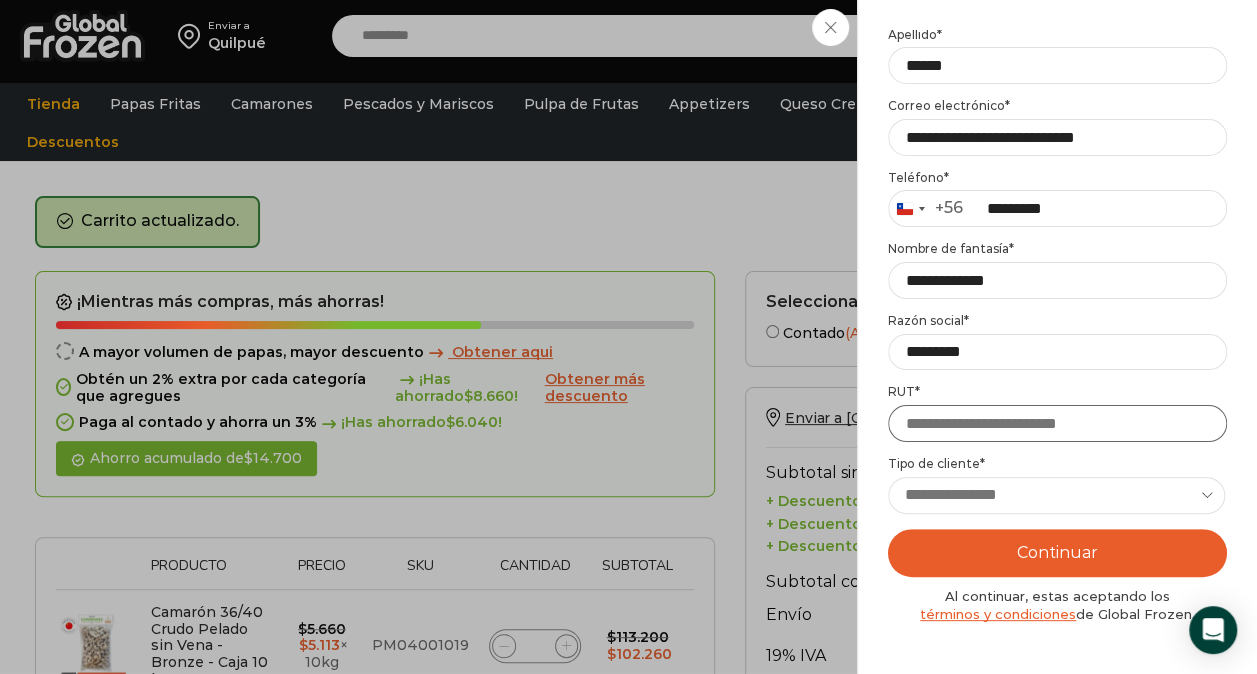 click on "RUT  *" at bounding box center (1057, 423) 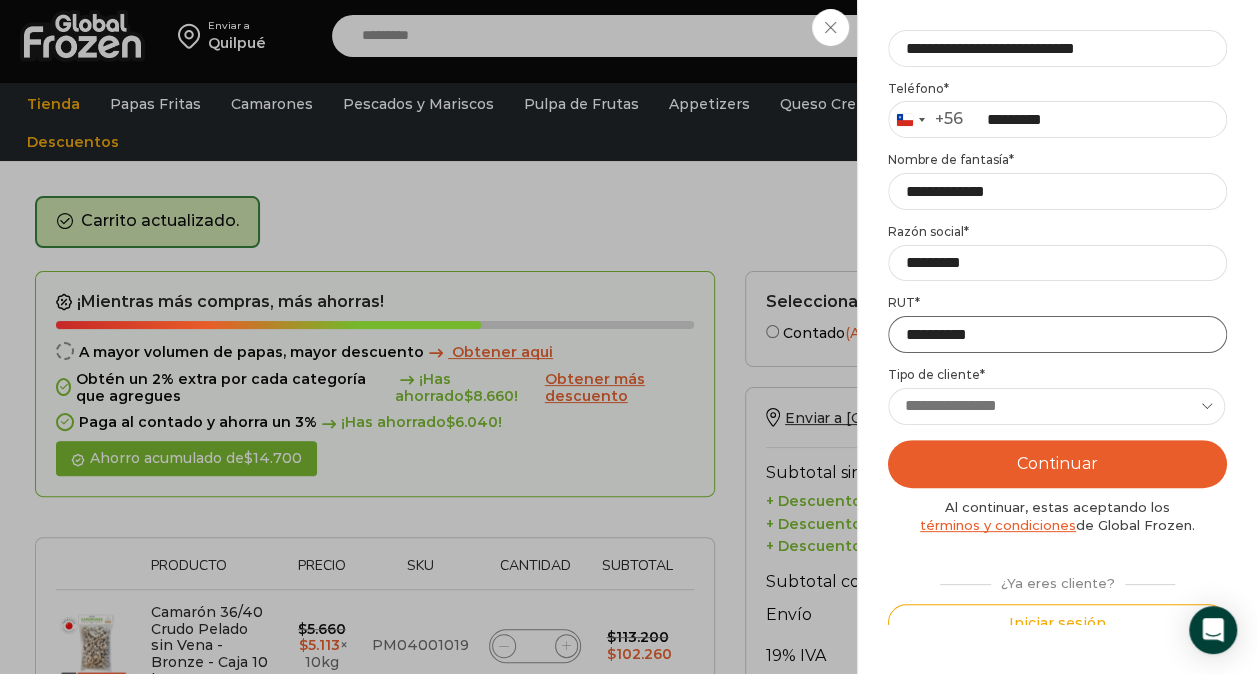 scroll, scrollTop: 293, scrollLeft: 0, axis: vertical 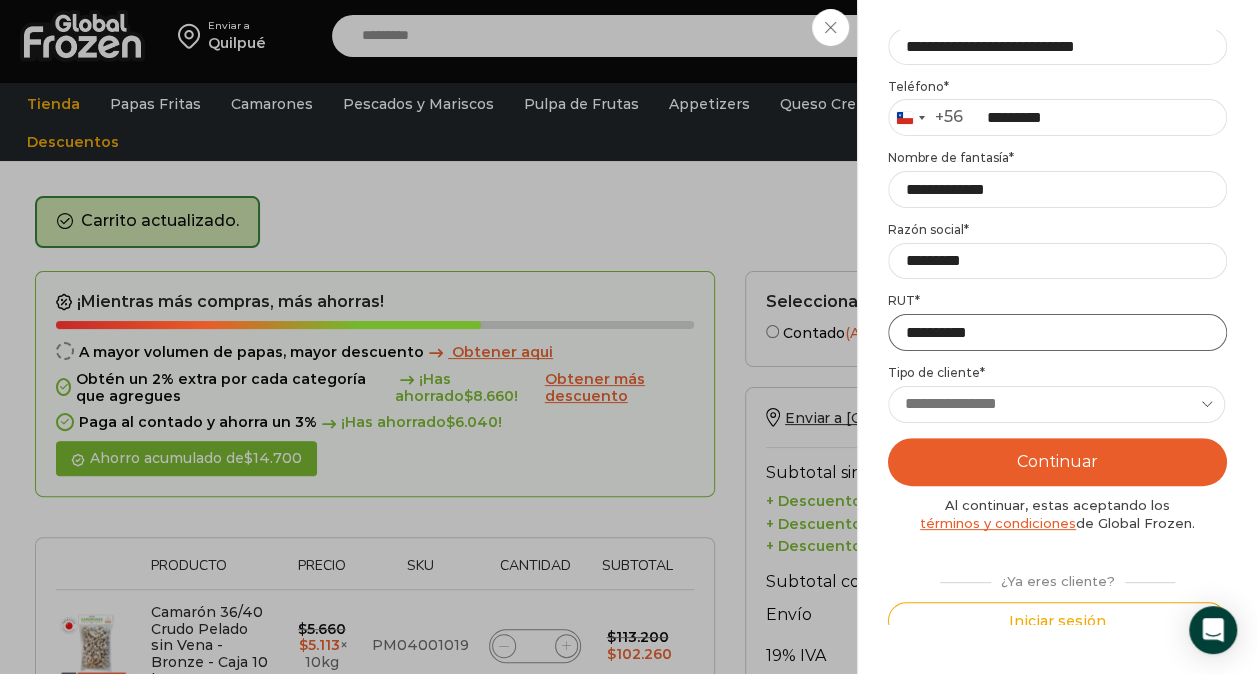 type on "**********" 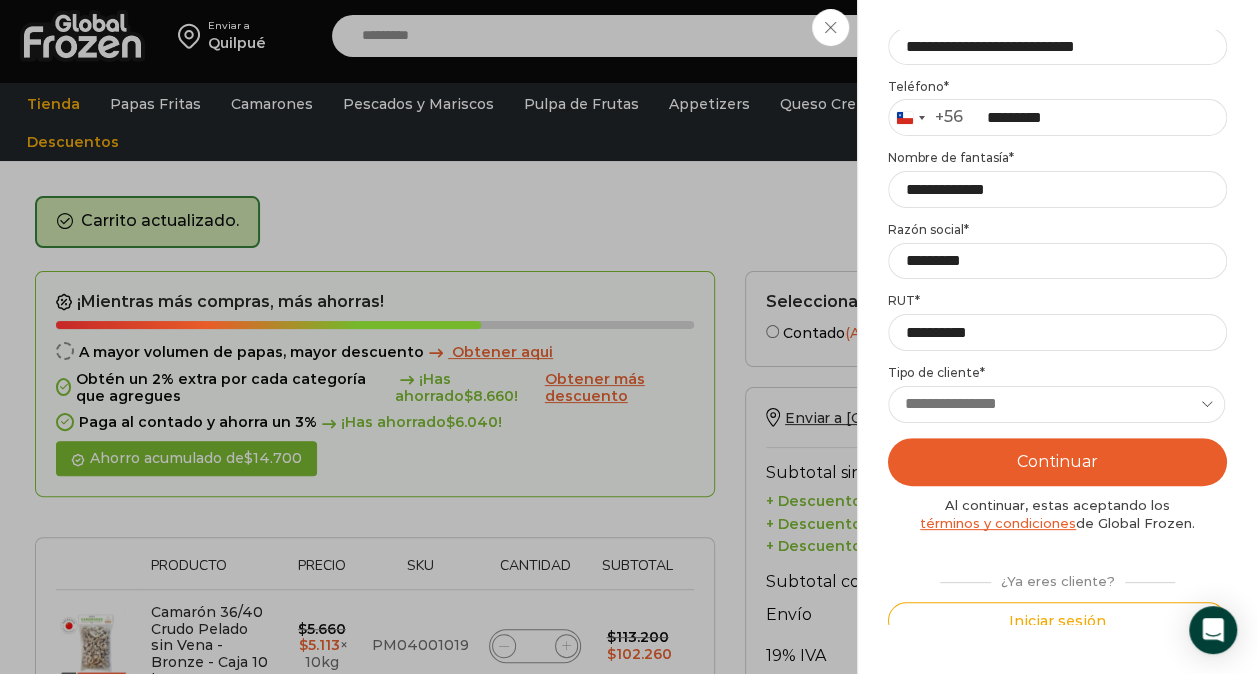 click on "**********" at bounding box center (1056, 404) 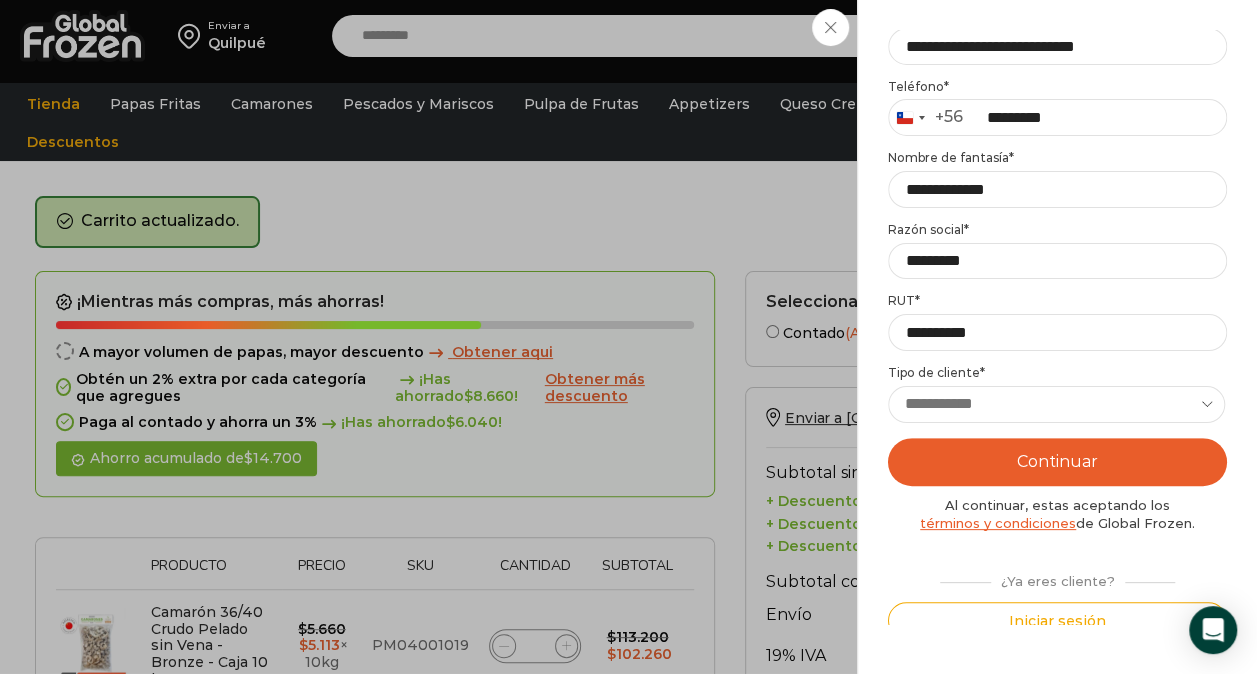 click on "**********" at bounding box center (1056, 404) 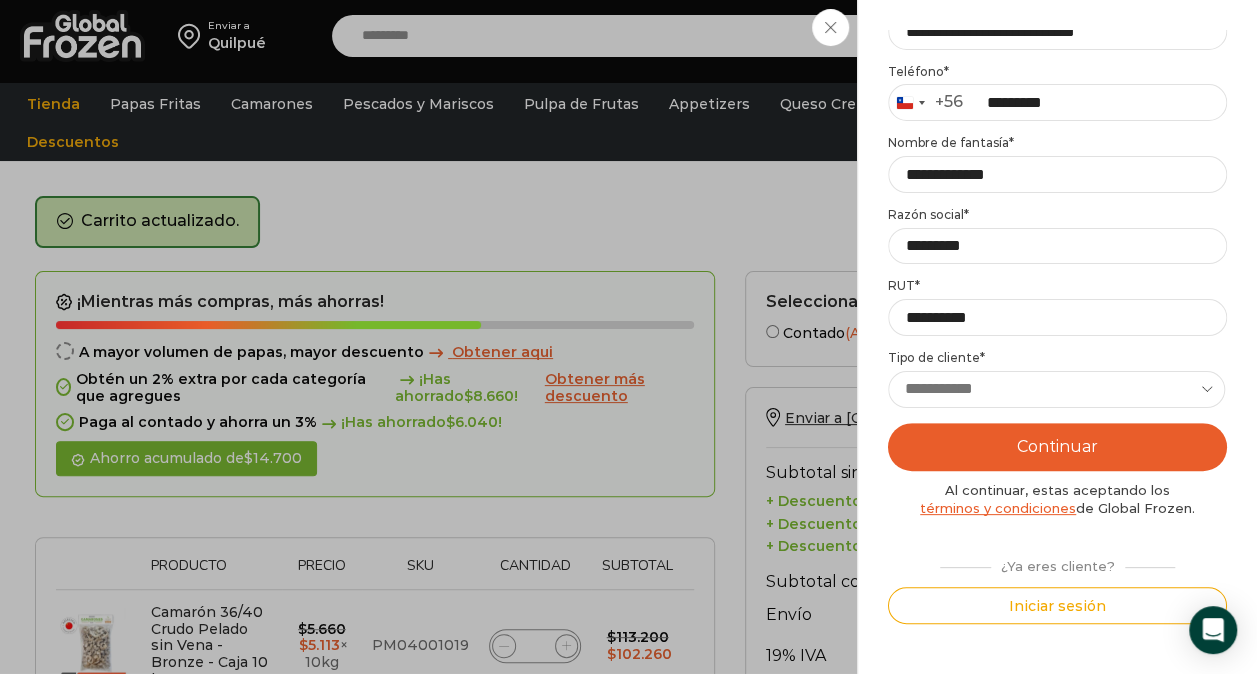 click on "Continuar" at bounding box center [1057, 447] 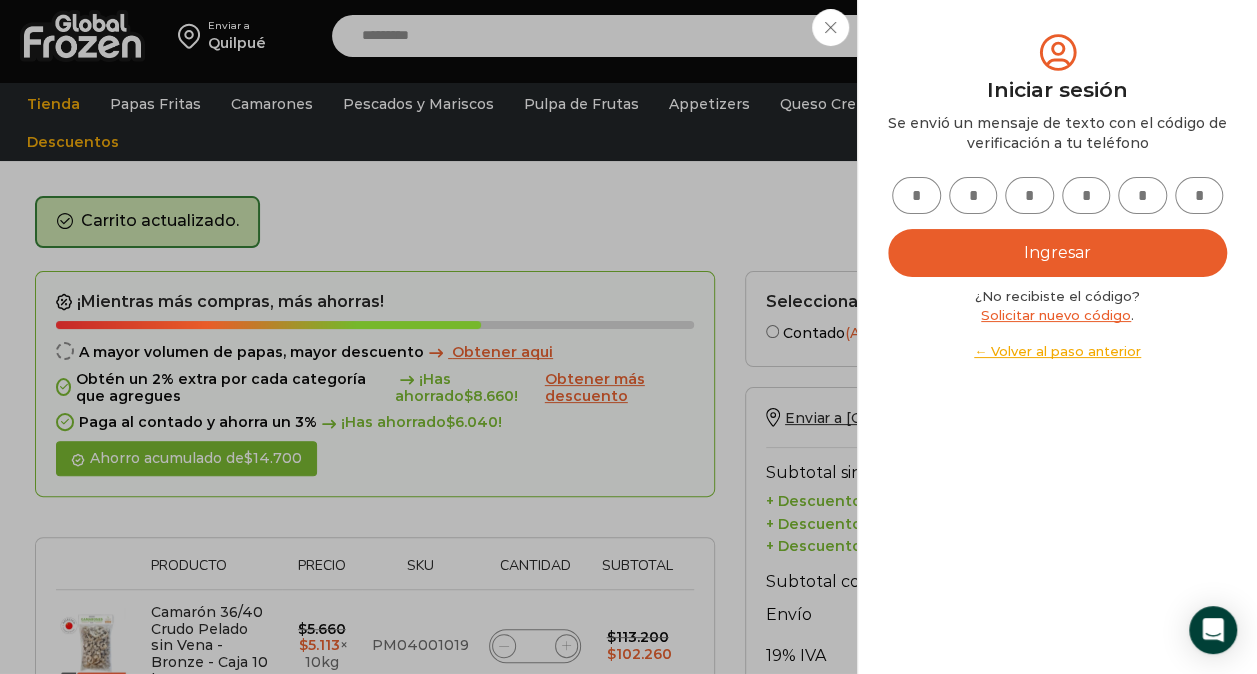 scroll, scrollTop: 0, scrollLeft: 0, axis: both 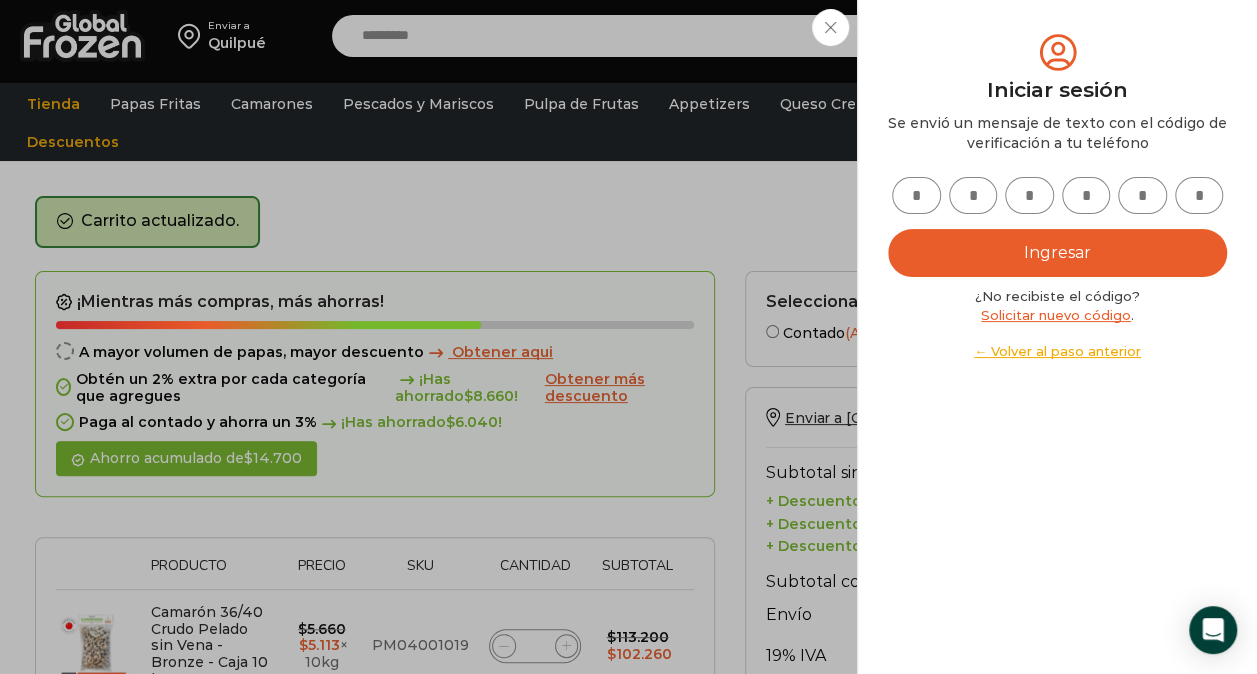 click at bounding box center (916, 195) 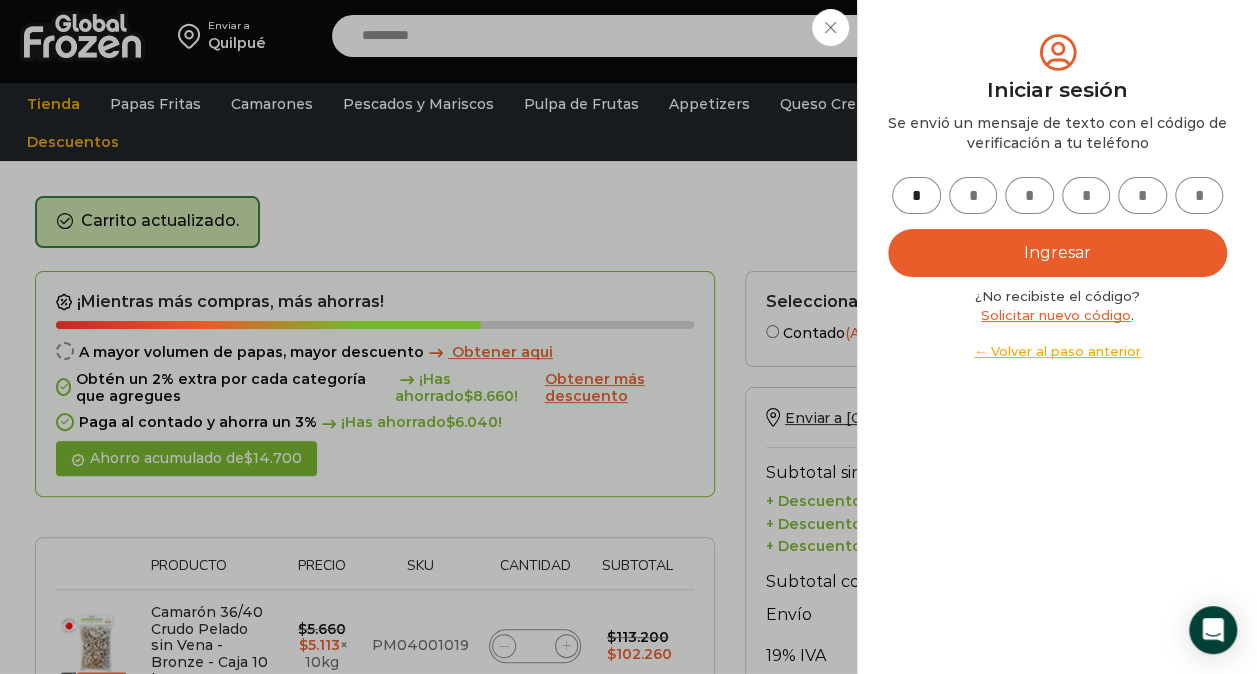 type on "*" 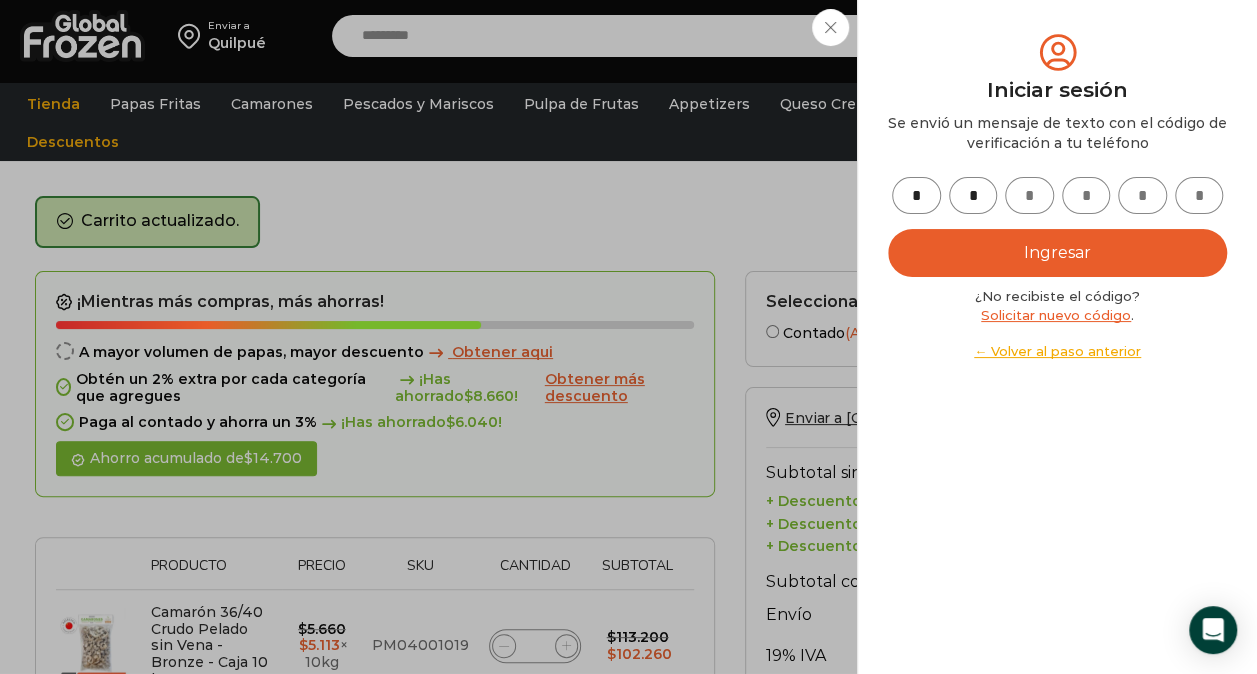 type on "*" 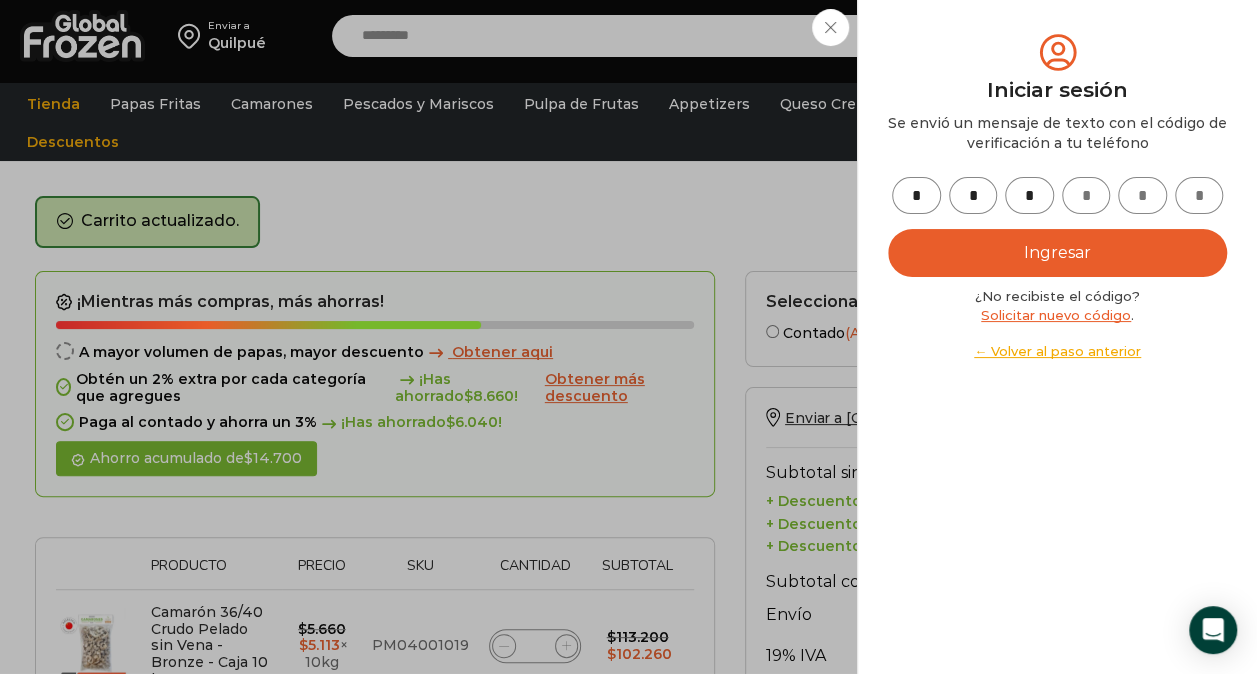 type on "*" 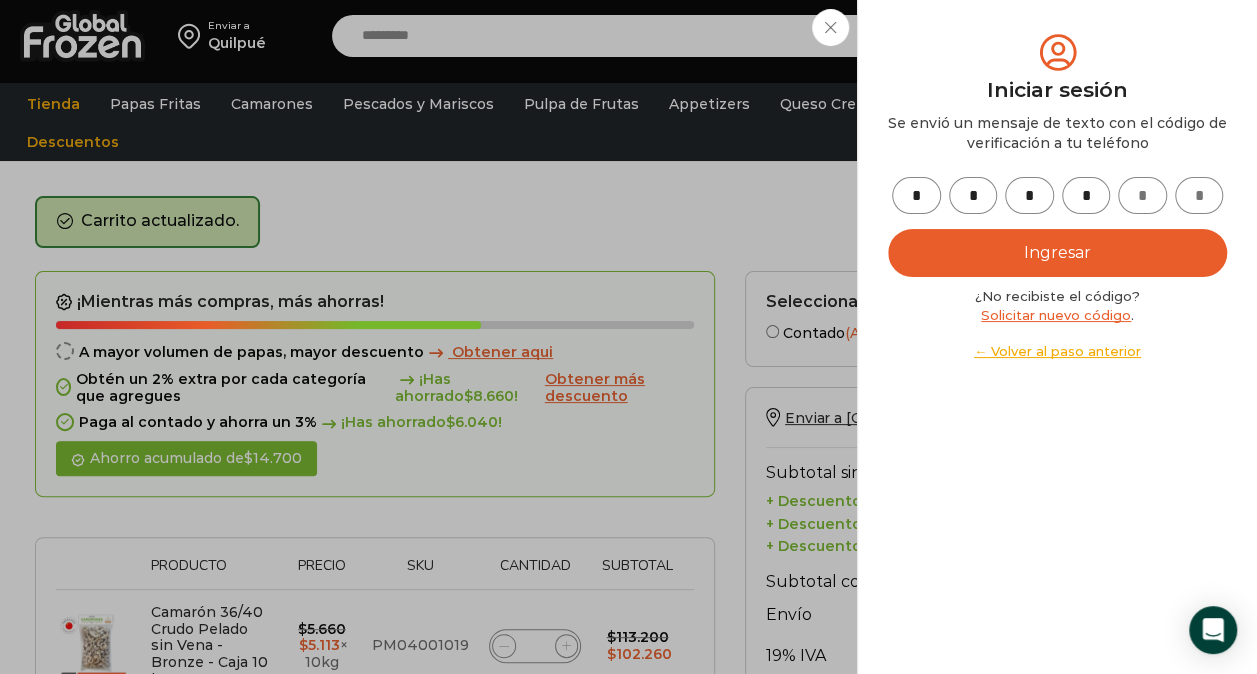 type on "*" 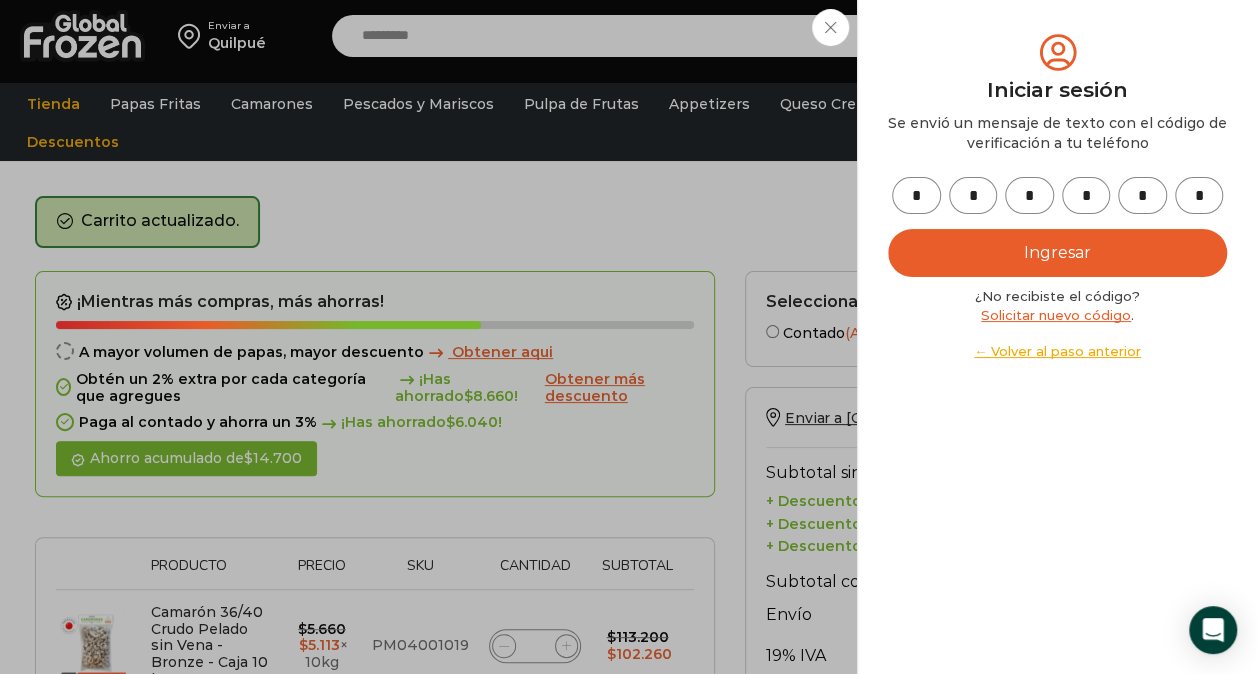 type on "*" 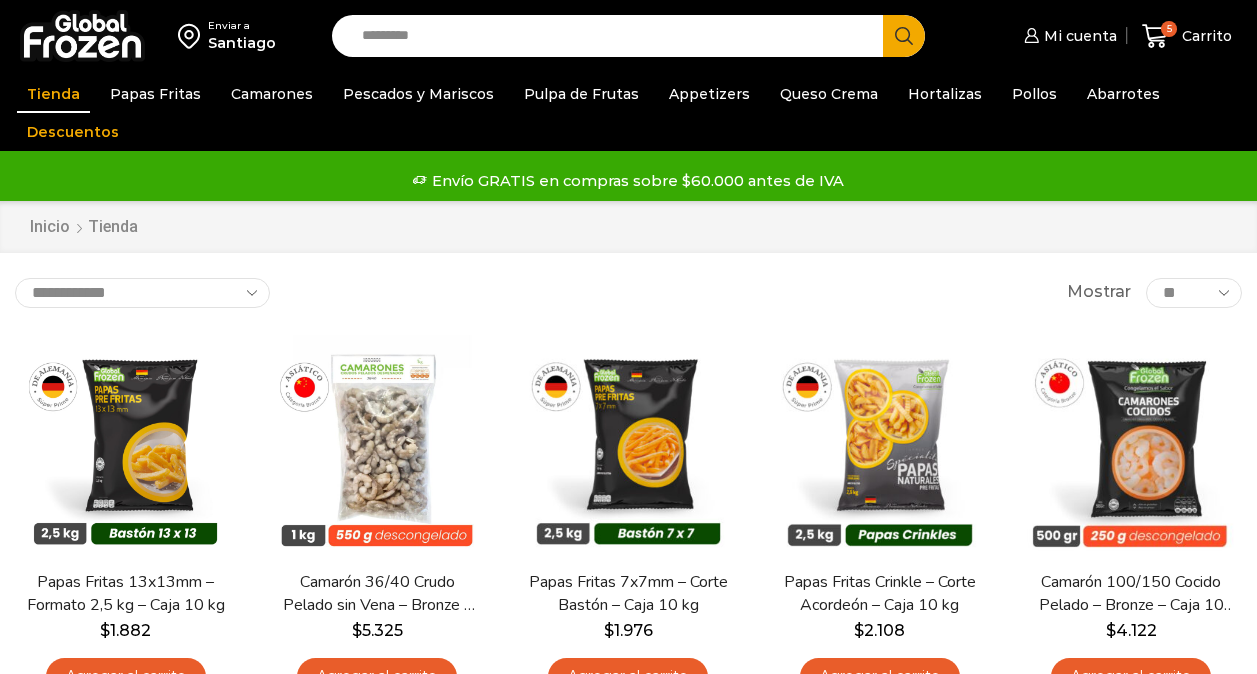 scroll, scrollTop: 0, scrollLeft: 0, axis: both 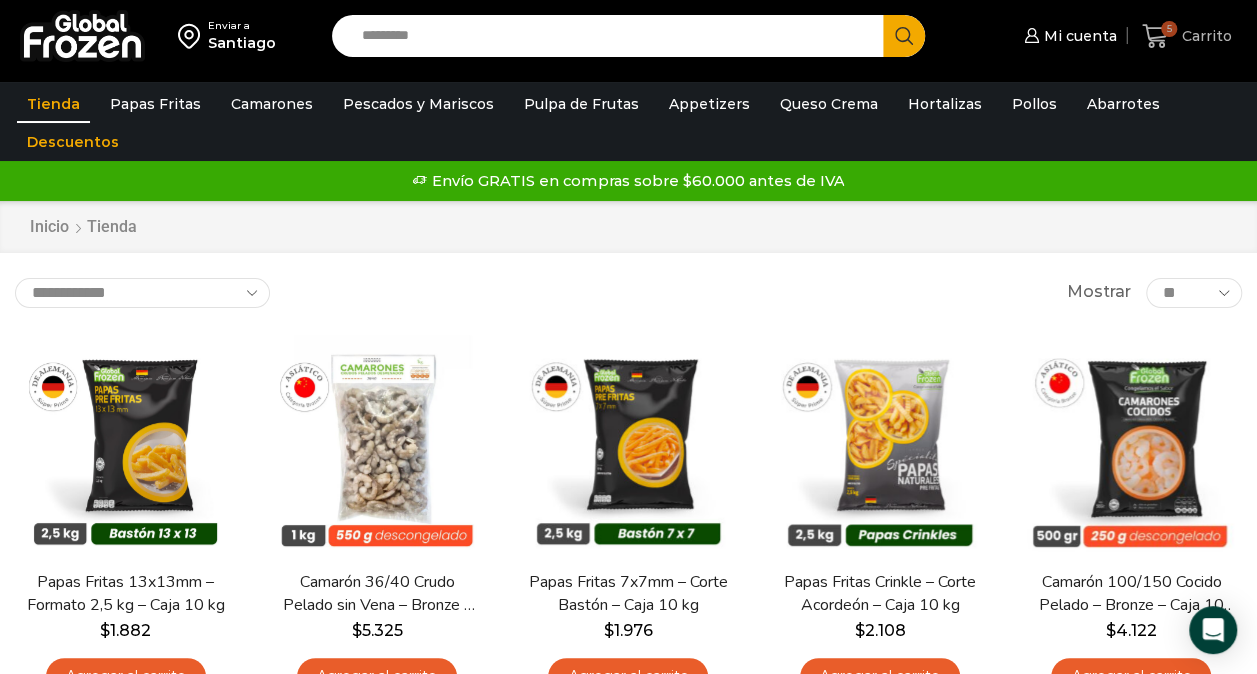 click on "Carrito" at bounding box center (1204, 36) 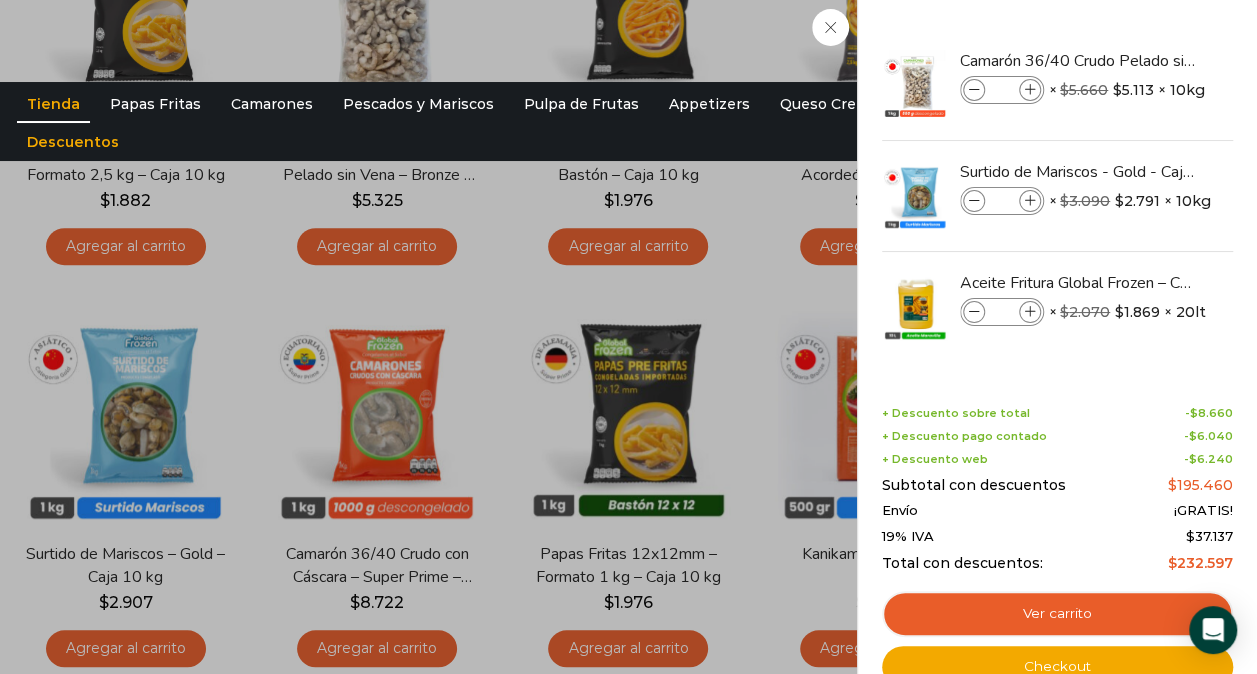 scroll, scrollTop: 451, scrollLeft: 0, axis: vertical 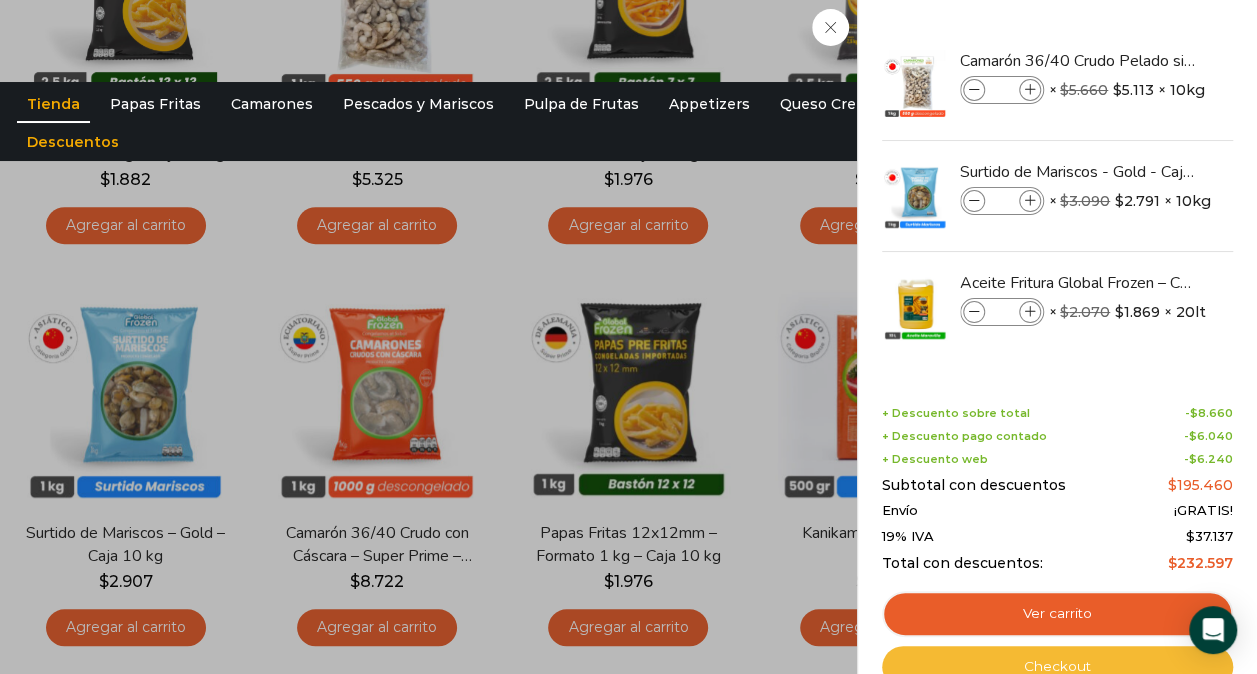 click on "Checkout" at bounding box center [1057, 667] 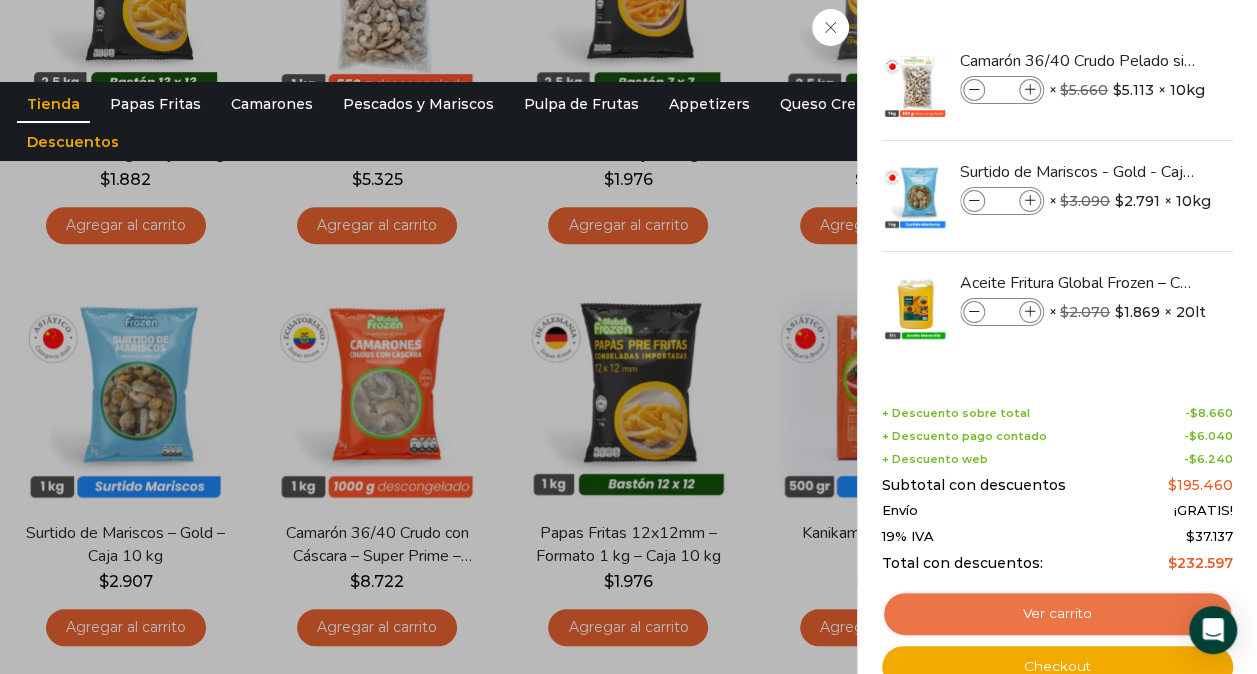 click on "Ver carrito" at bounding box center (1057, 614) 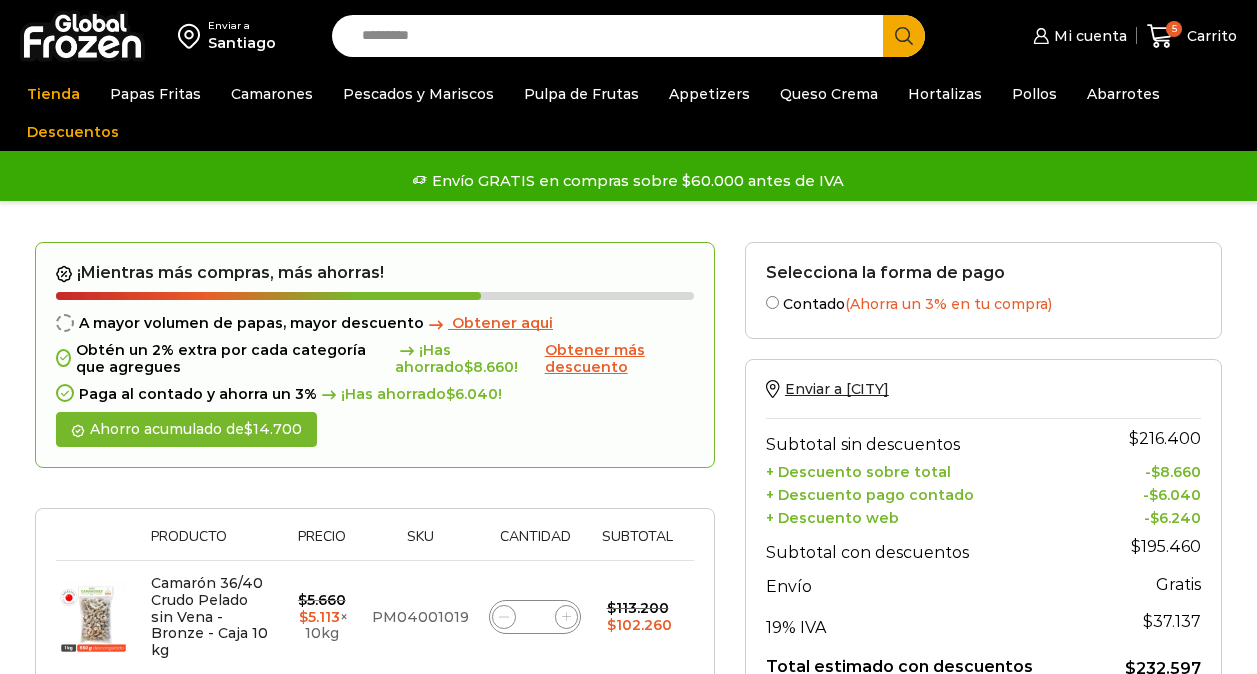 scroll, scrollTop: 0, scrollLeft: 0, axis: both 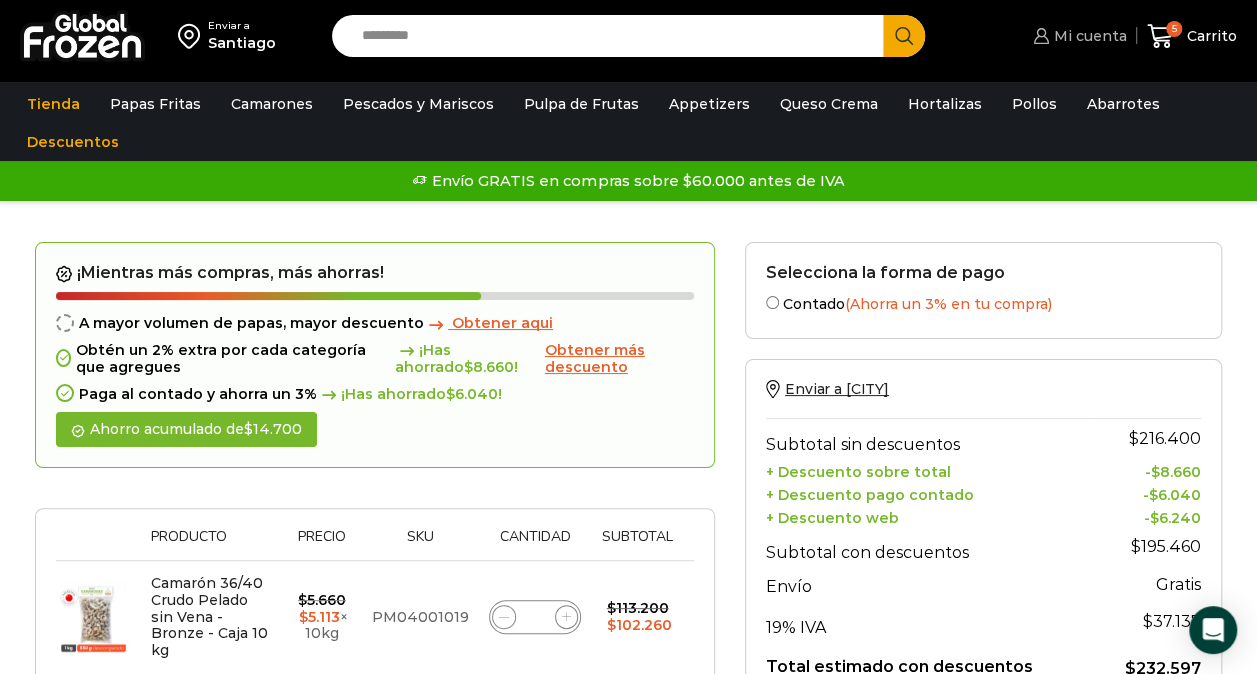 click on "Mi cuenta" at bounding box center (1088, 36) 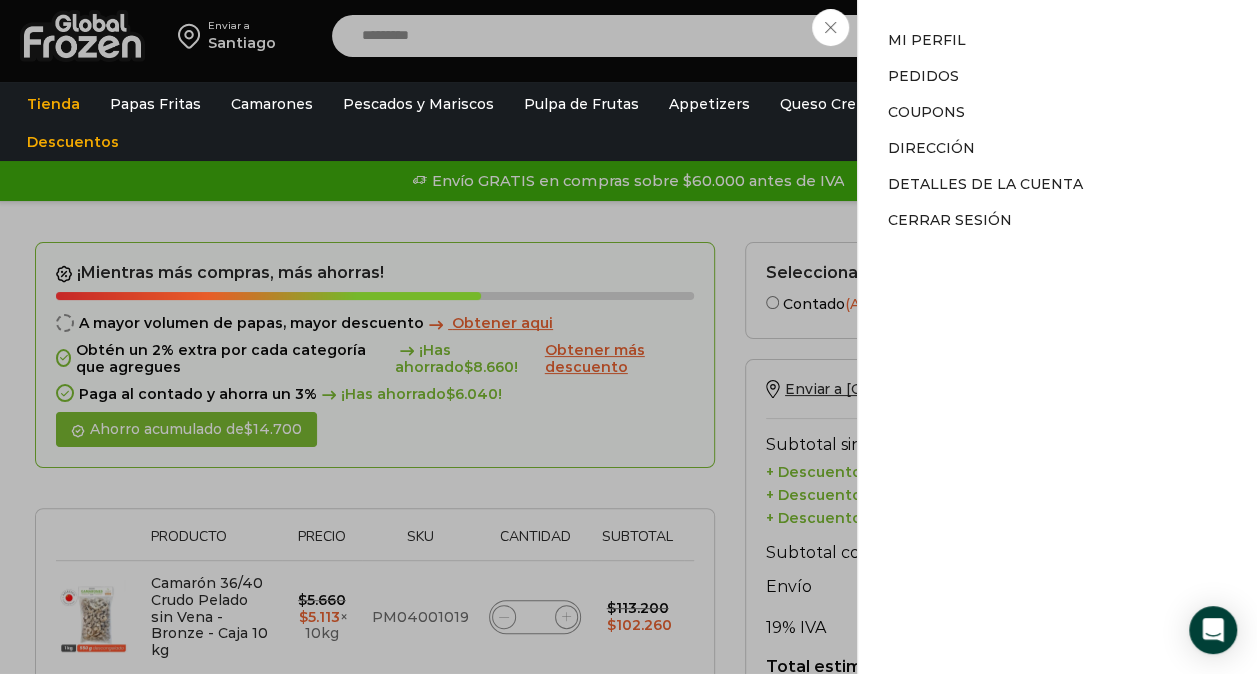 click on "Mi cuenta
Mi cuenta
Mi perfil
Pedidos
Descargas
Coupons
Dirección
Detalles de la cuenta
Cerrar sesión" at bounding box center (1077, 36) 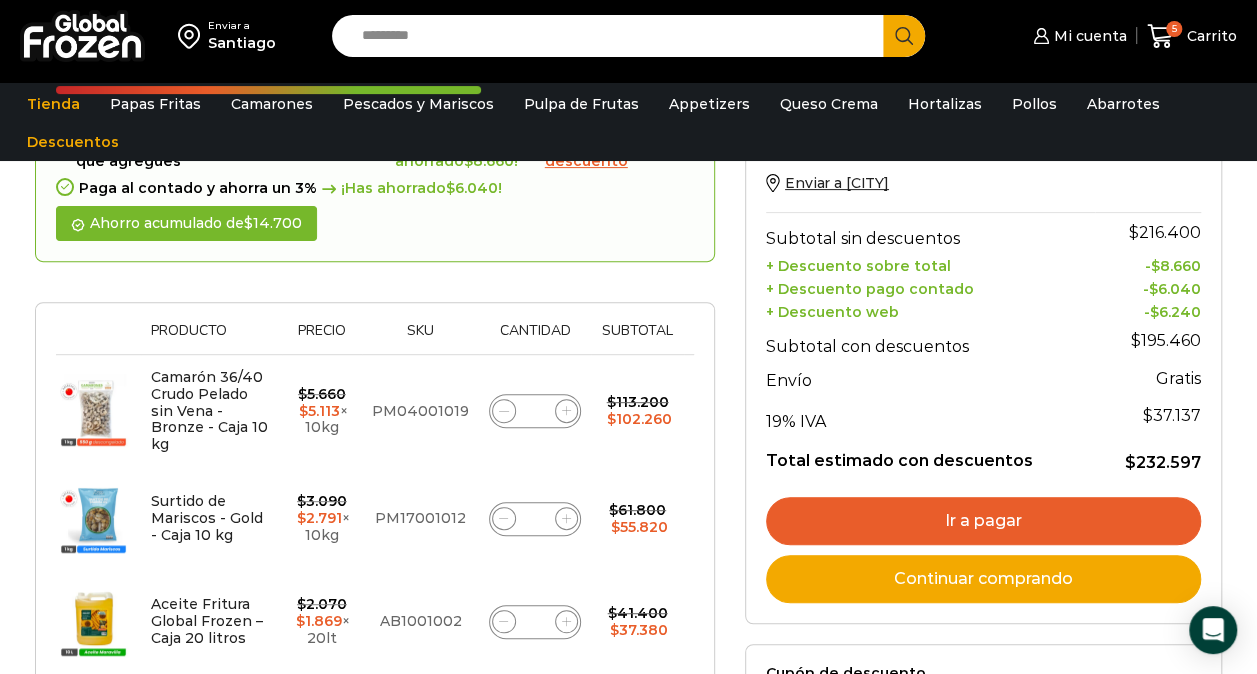 scroll, scrollTop: 218, scrollLeft: 0, axis: vertical 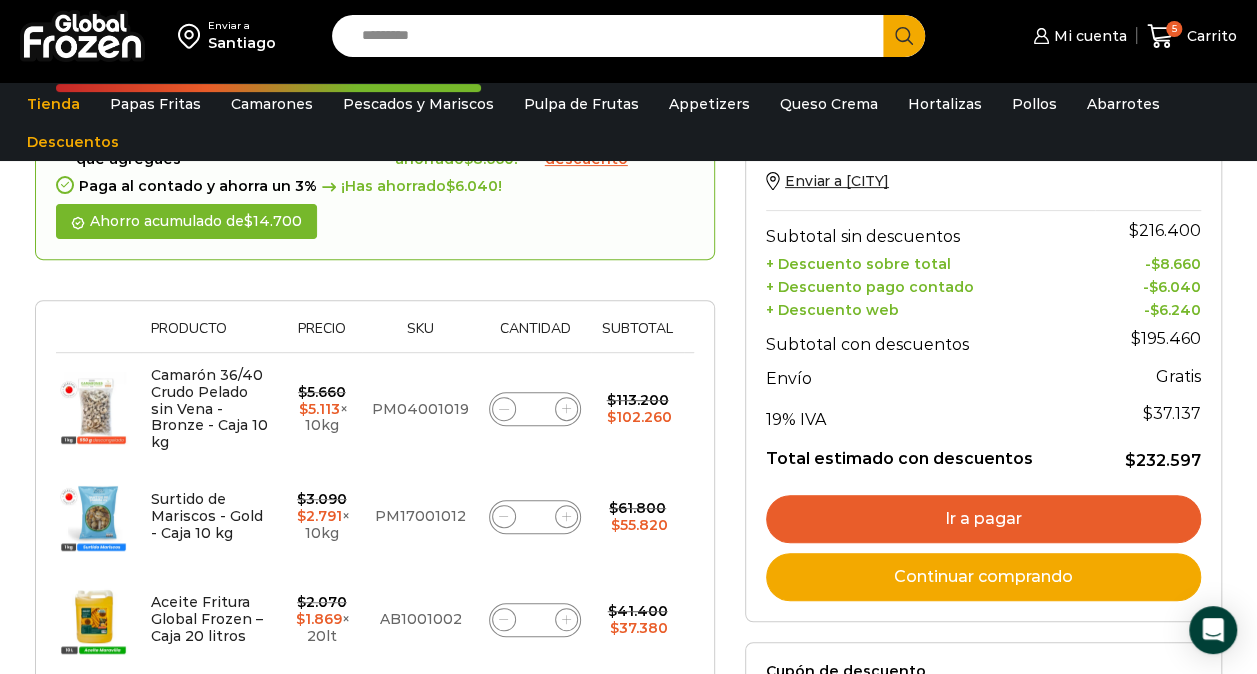 click on "Ir a pagar" at bounding box center [983, 519] 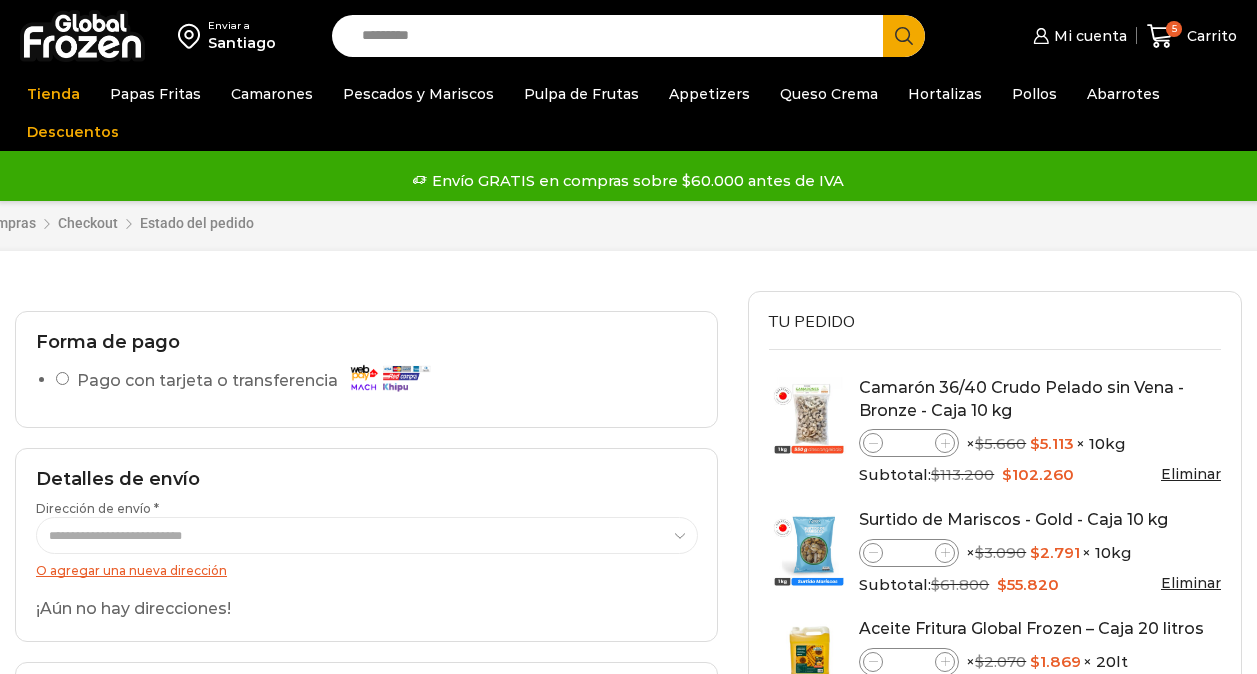scroll, scrollTop: 0, scrollLeft: 0, axis: both 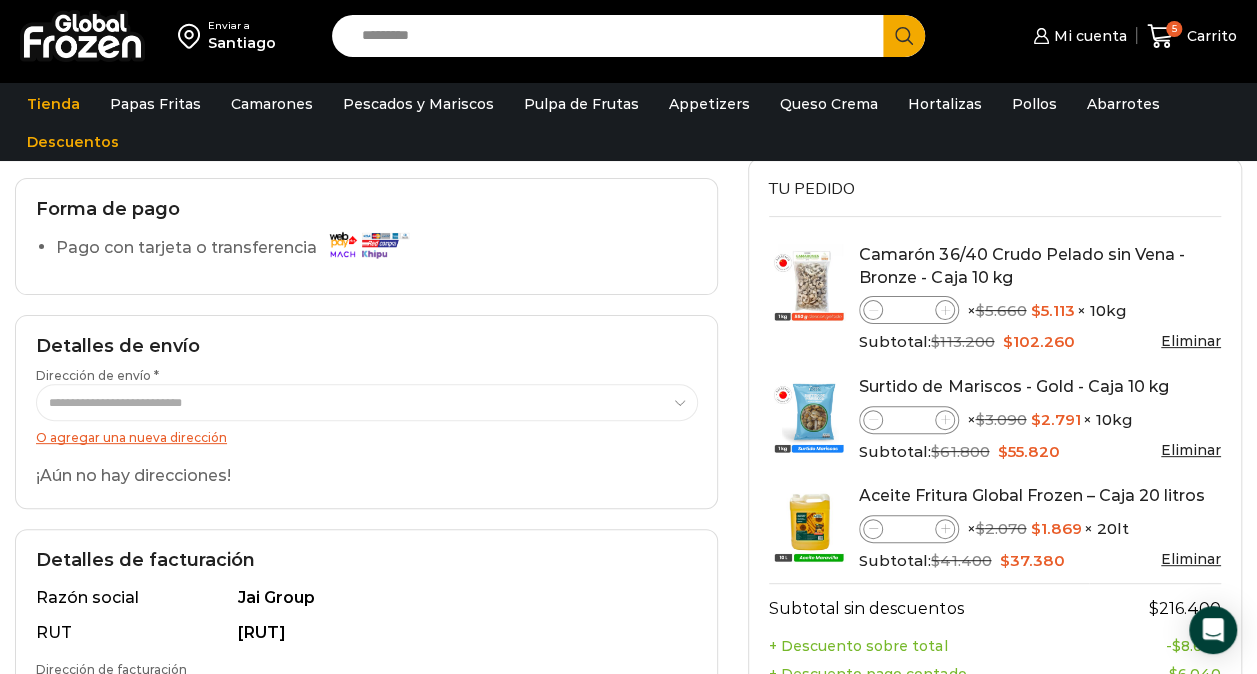 click on "O agregar una nueva dirección" at bounding box center [131, 437] 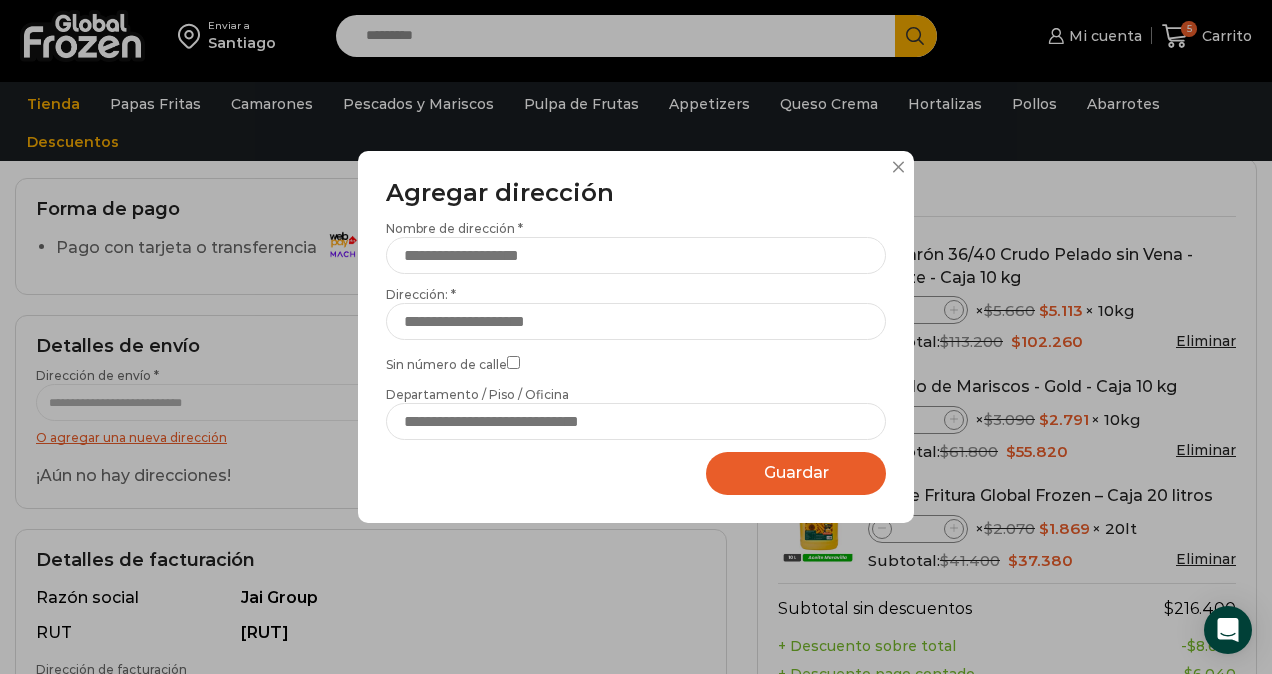 click on "Nombre de dirección *
Dirección: *
Sin número de calle
Departamento / Piso / Oficina
Marcar como dirección predeterminada
Esta es la dirección de facturación
Street
U_DCO
ZipCode
City
County
Country" at bounding box center [636, 330] 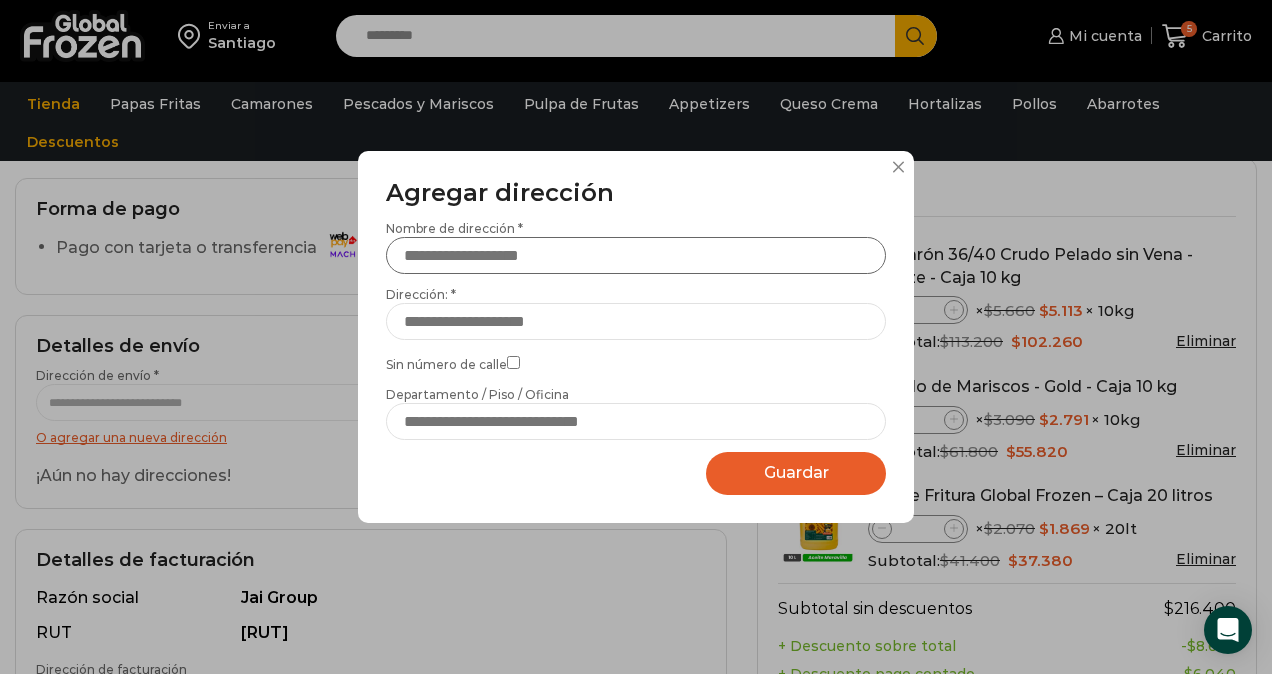 click on "Nombre de dirección *" at bounding box center (636, 255) 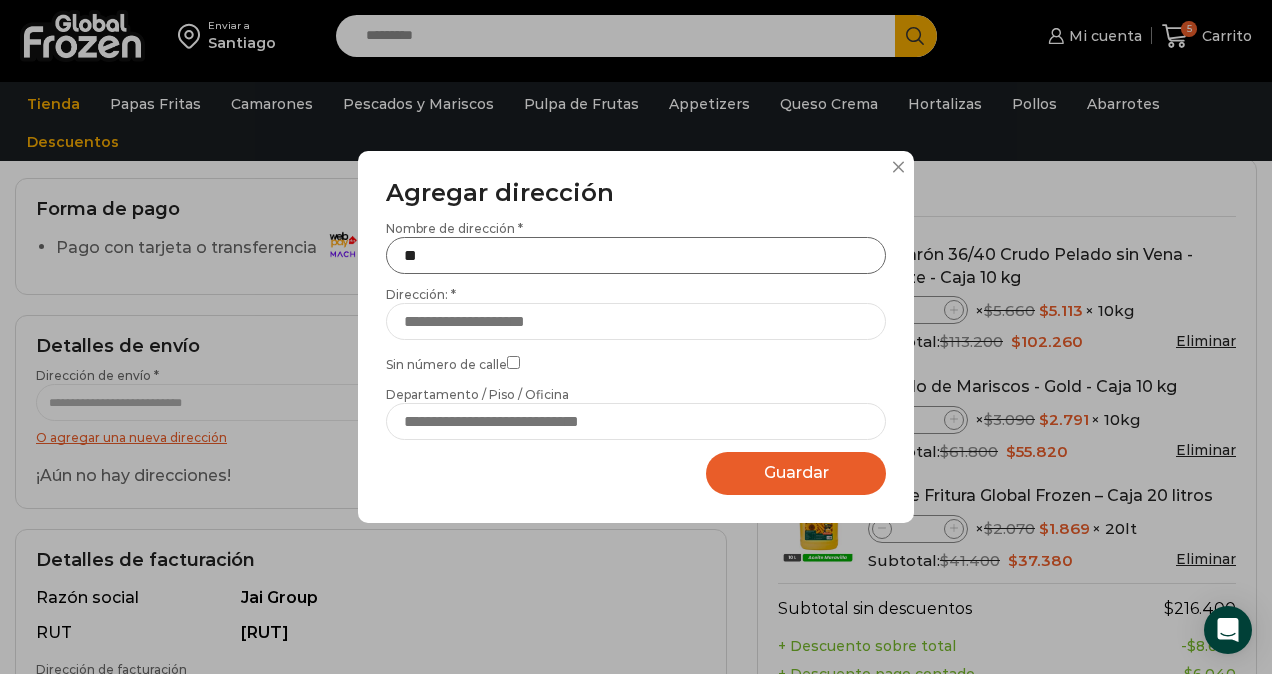 type on "*" 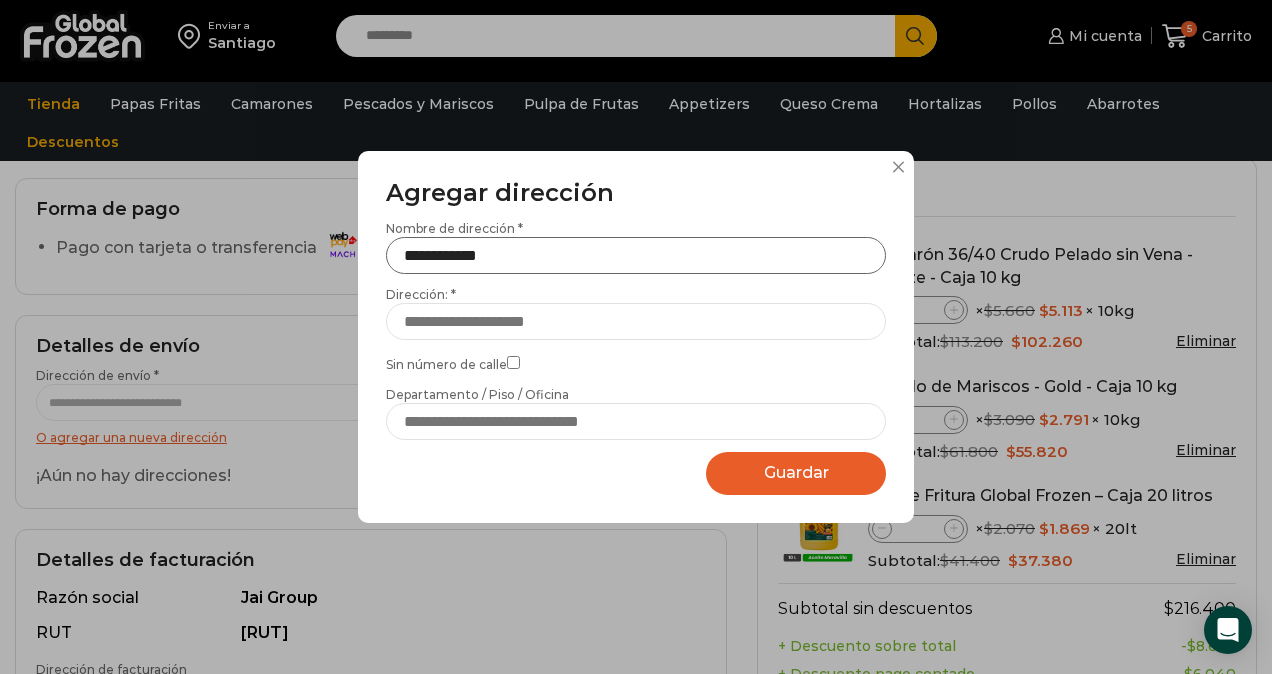 type on "**********" 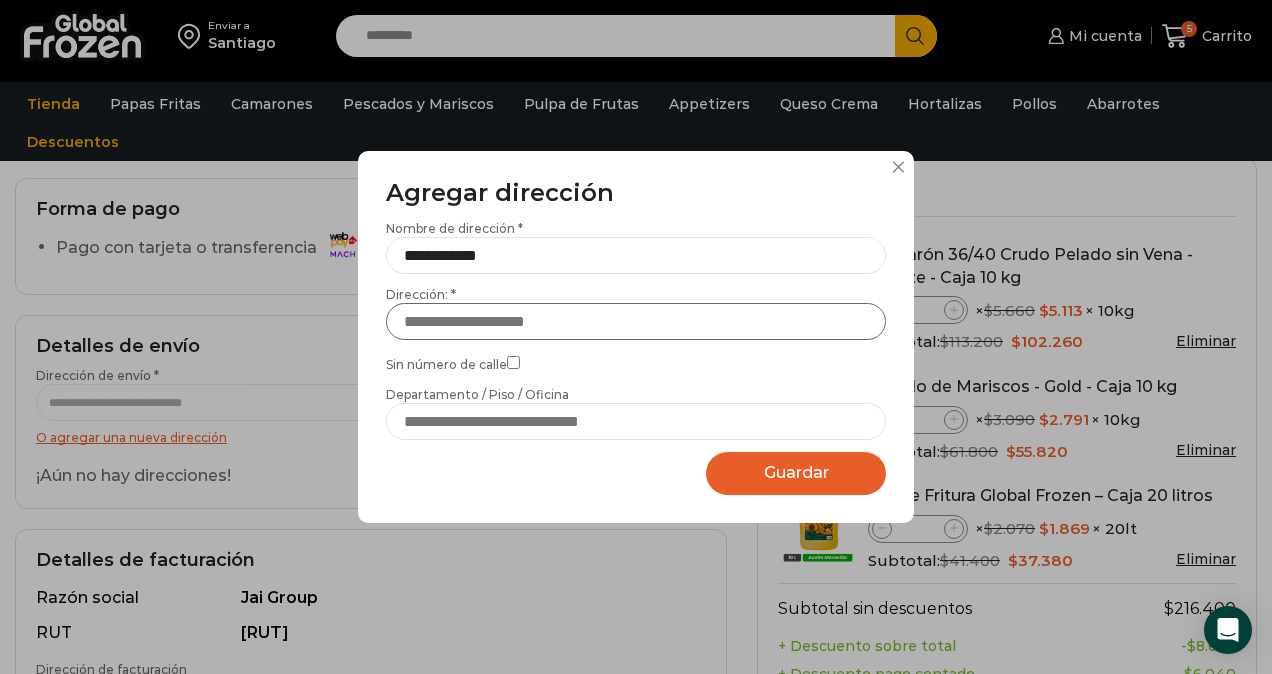 click on "Dirección: *" at bounding box center [636, 321] 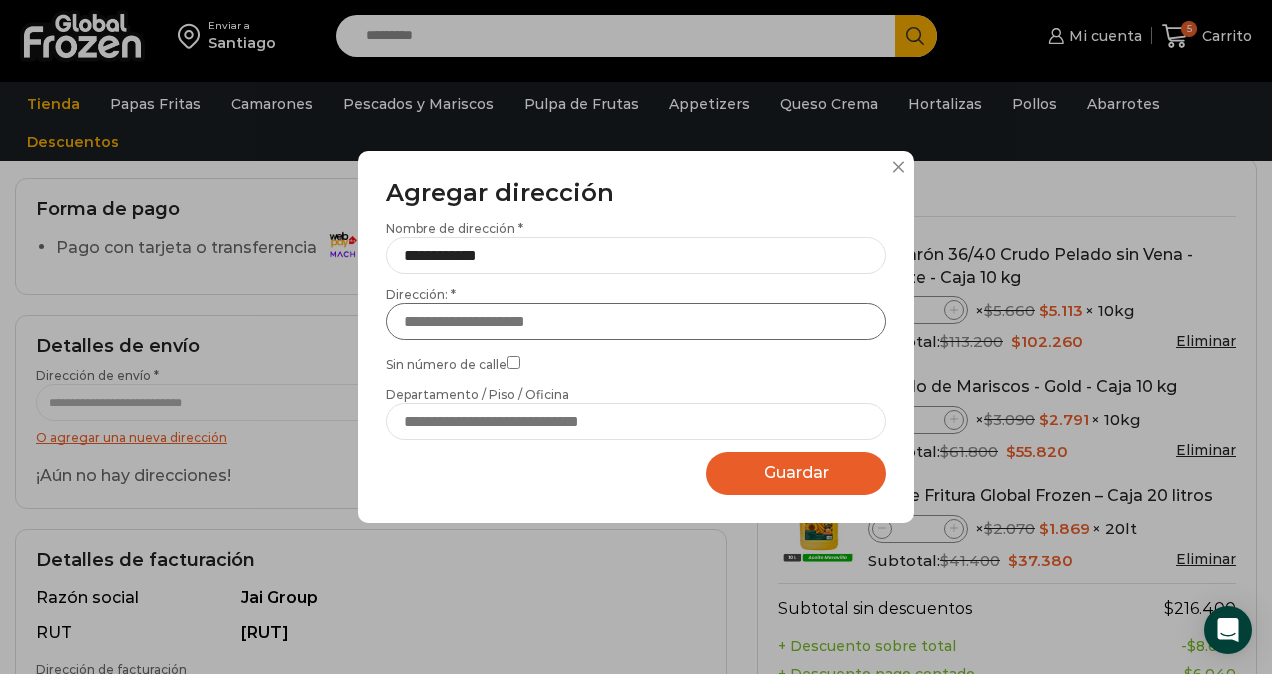 type on "**********" 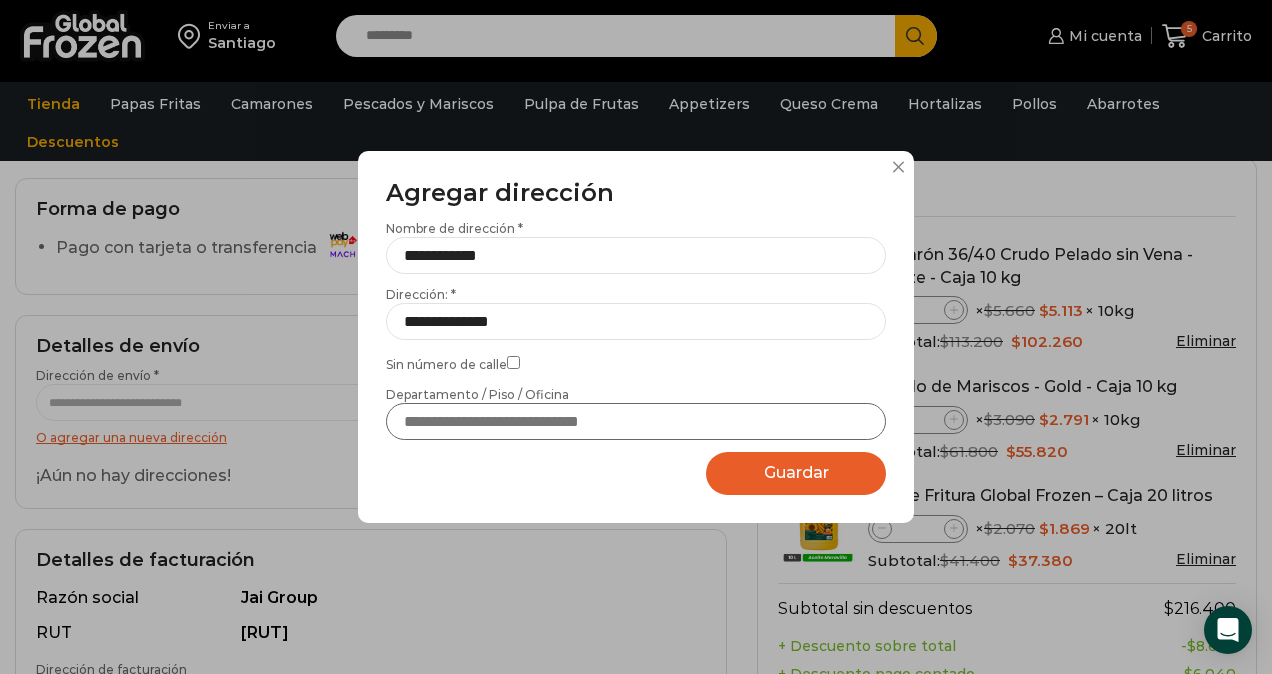 click on "Departamento / Piso / Oficina" at bounding box center [636, 421] 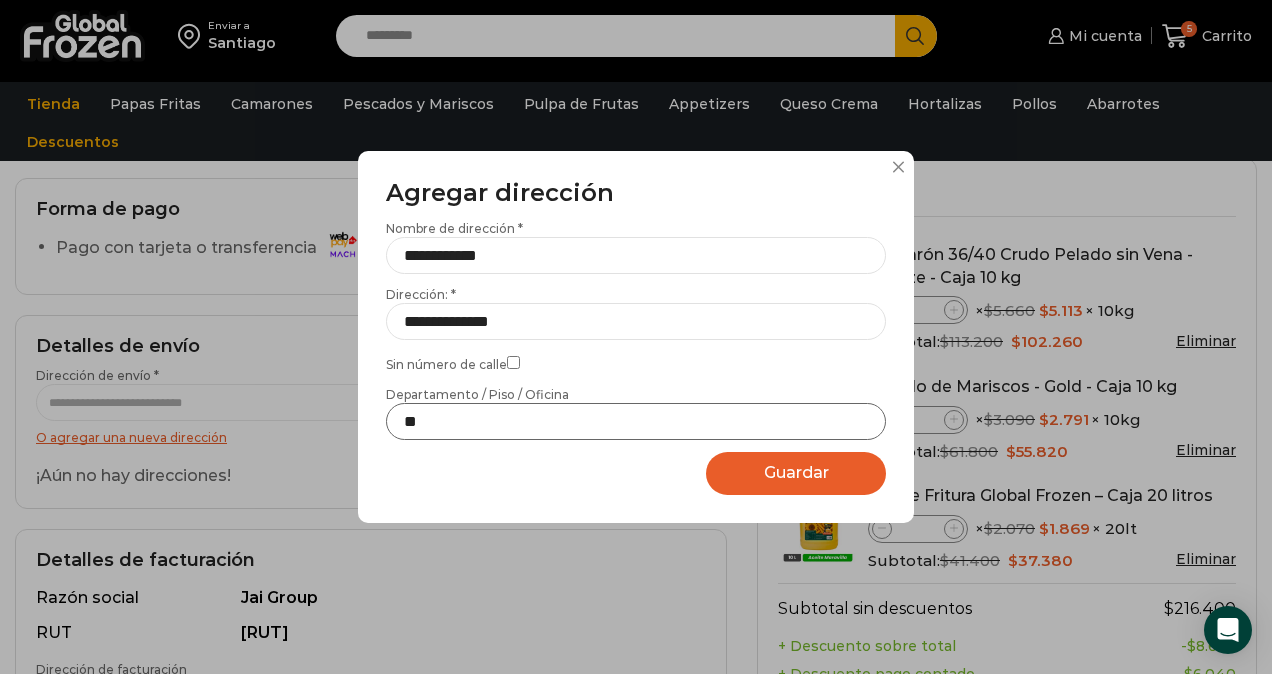 type on "**" 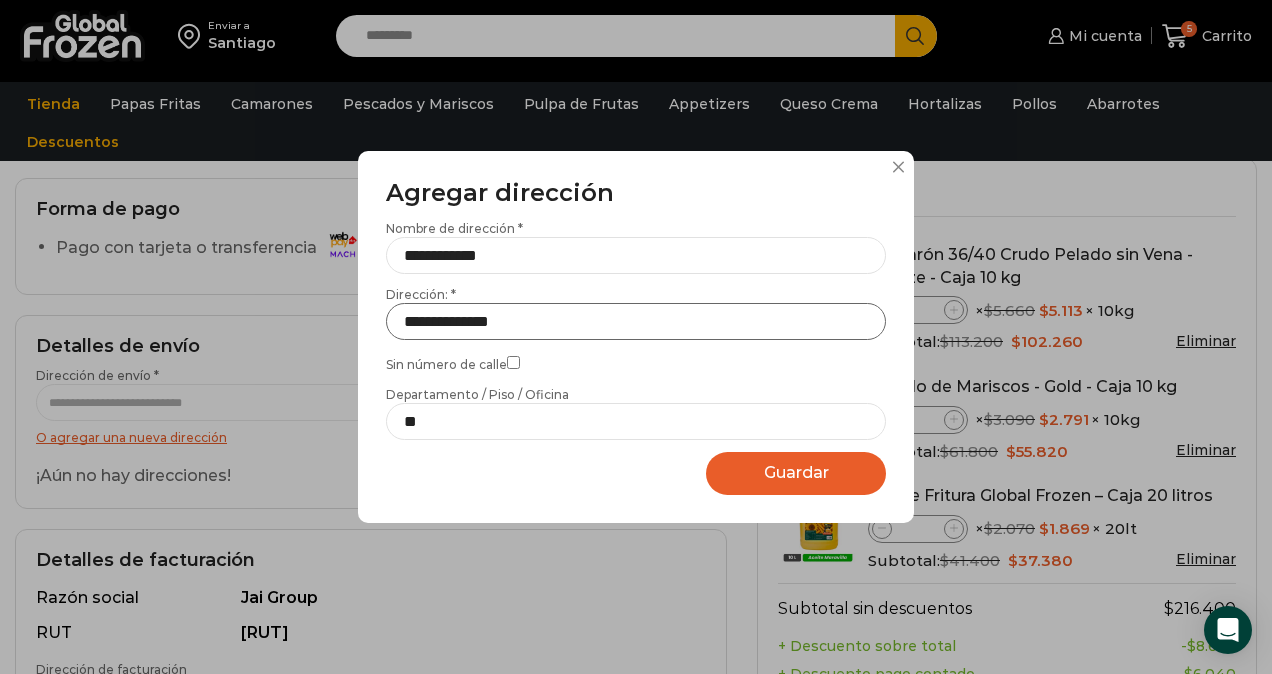 click on "**********" at bounding box center [636, 321] 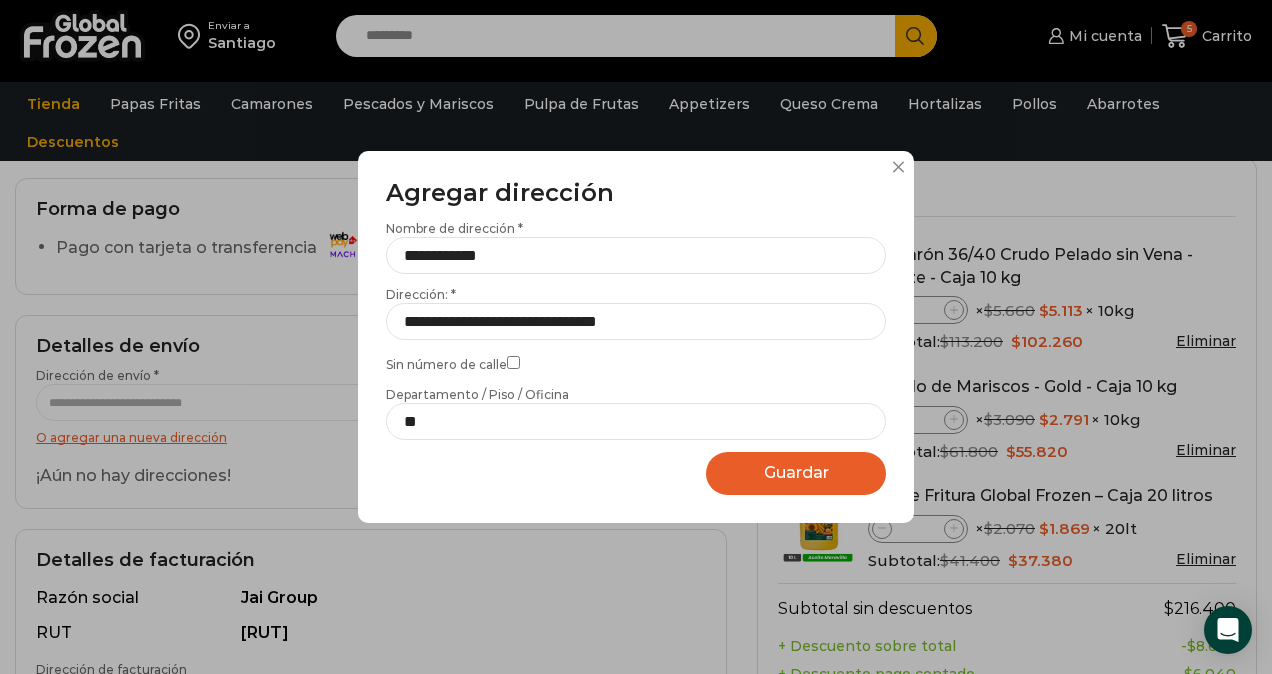 click on "Guardar" at bounding box center [796, 472] 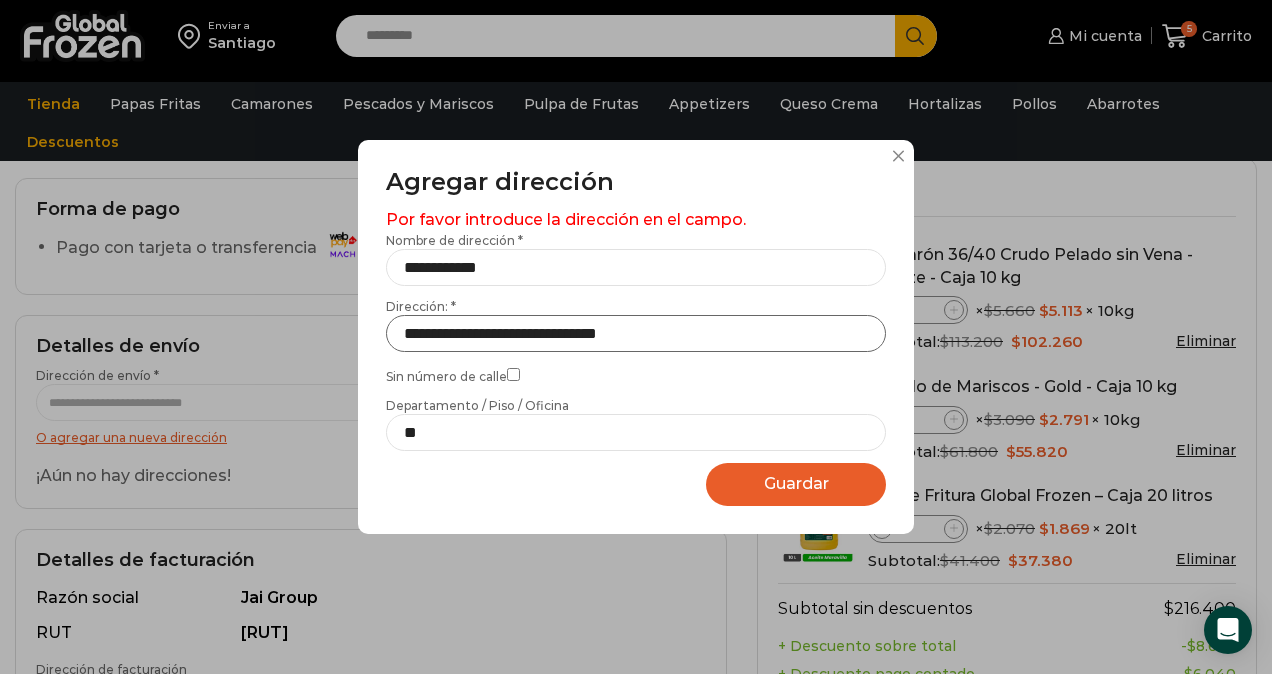click on "**********" at bounding box center (636, 333) 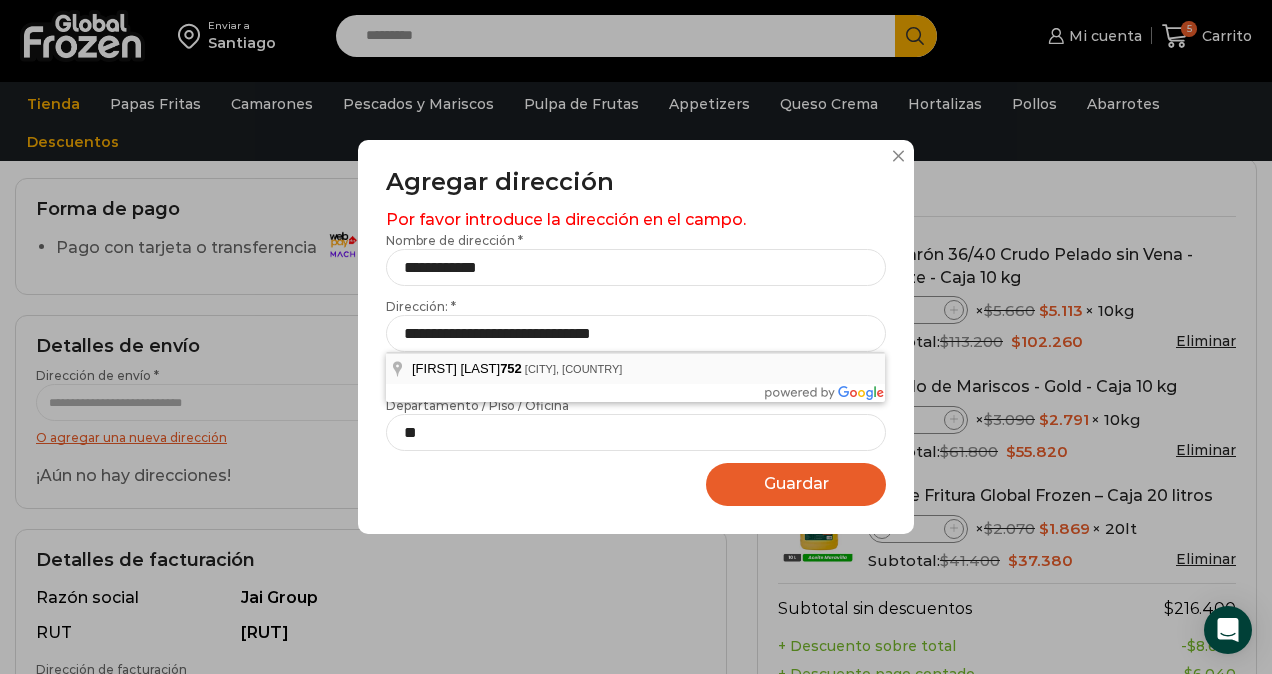 type on "**********" 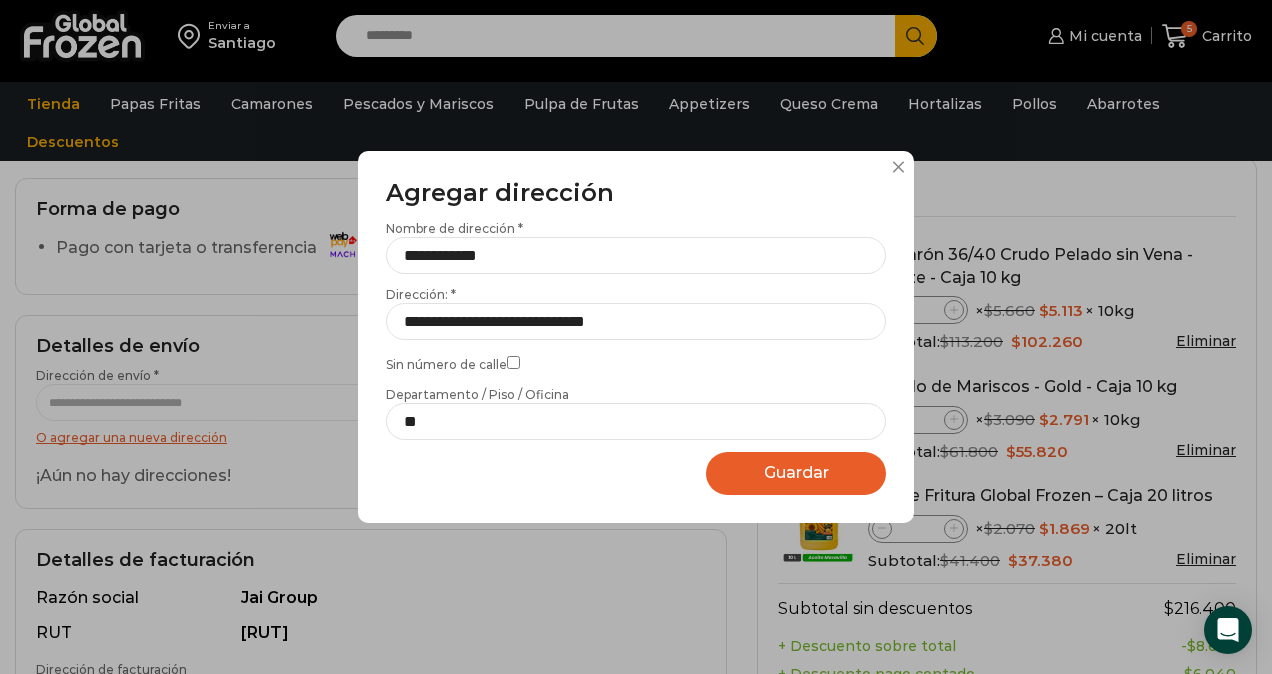 click on "Guardar" at bounding box center (796, 472) 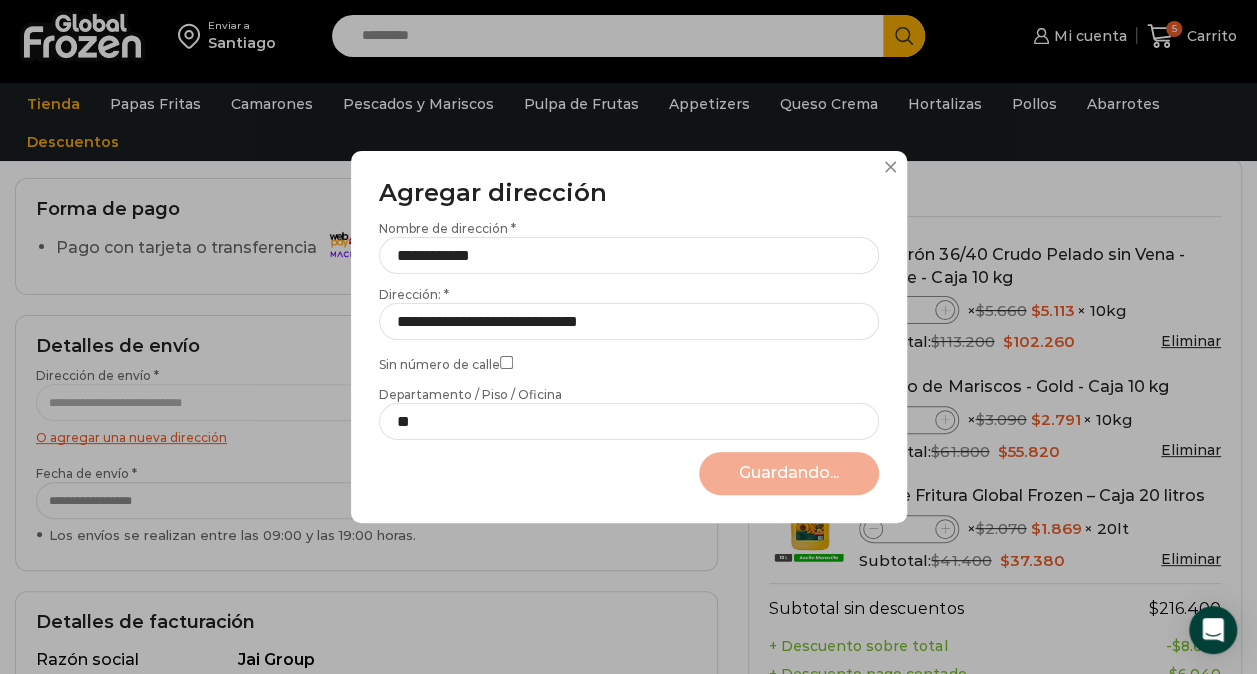 select on "*******" 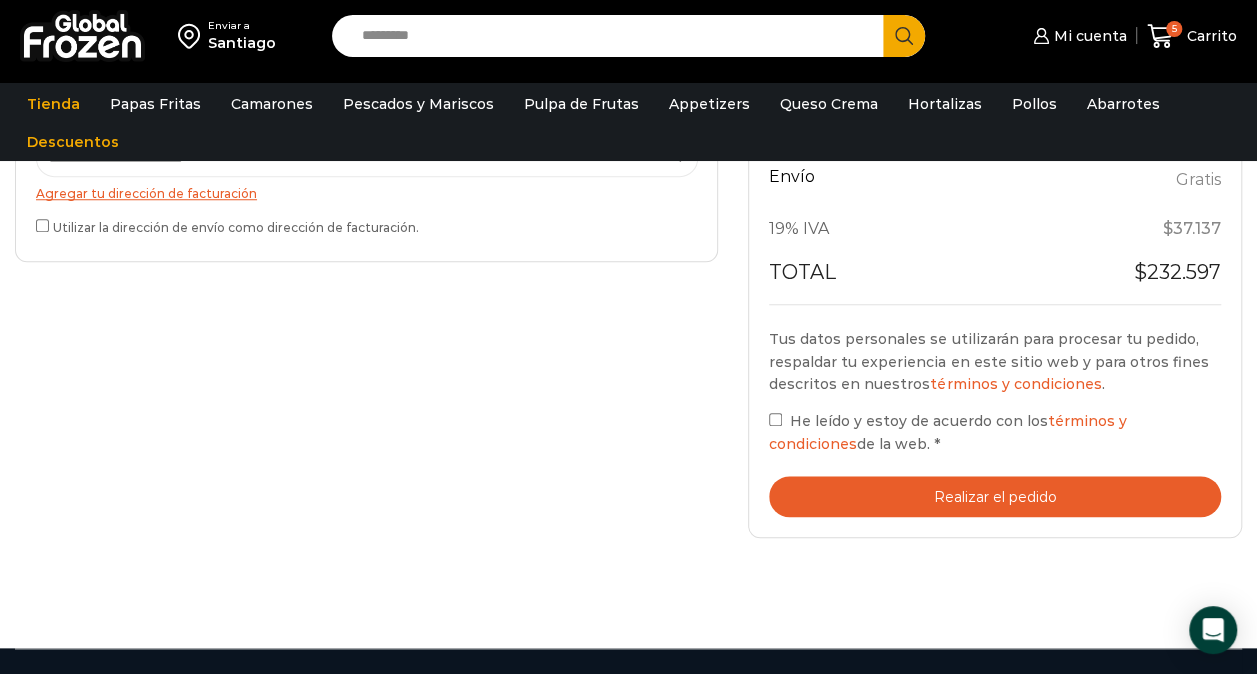 scroll, scrollTop: 744, scrollLeft: 0, axis: vertical 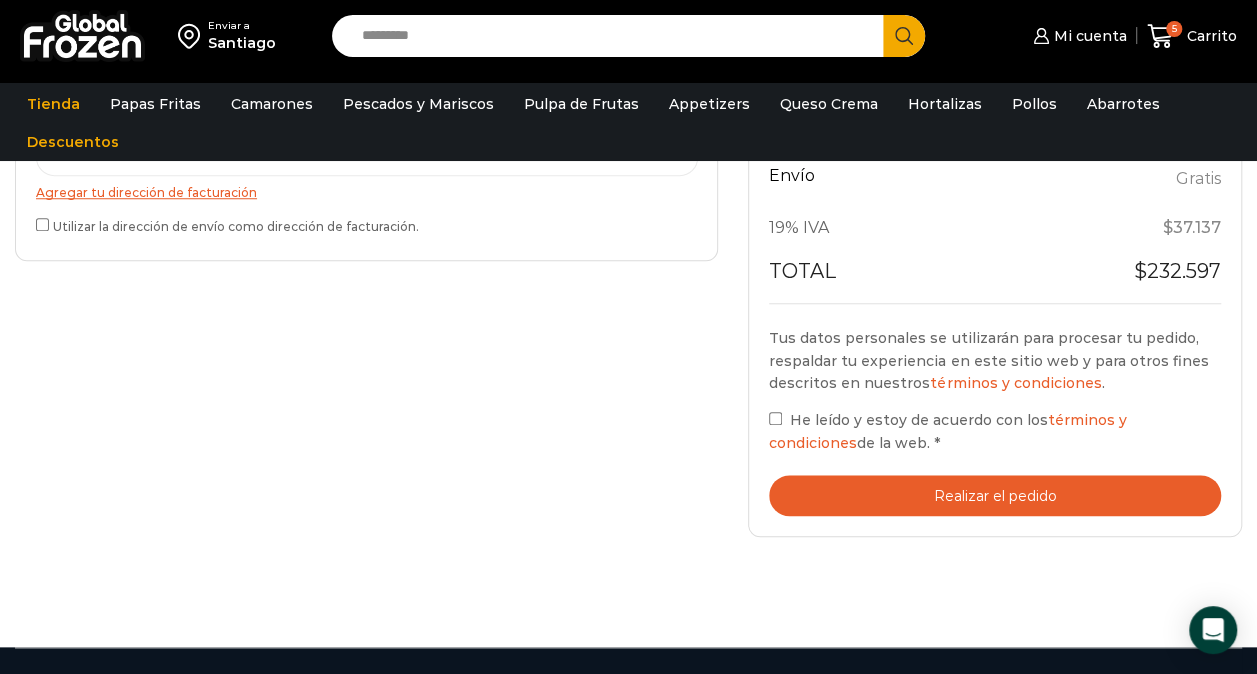 click on "Realizar el pedido" at bounding box center (995, 495) 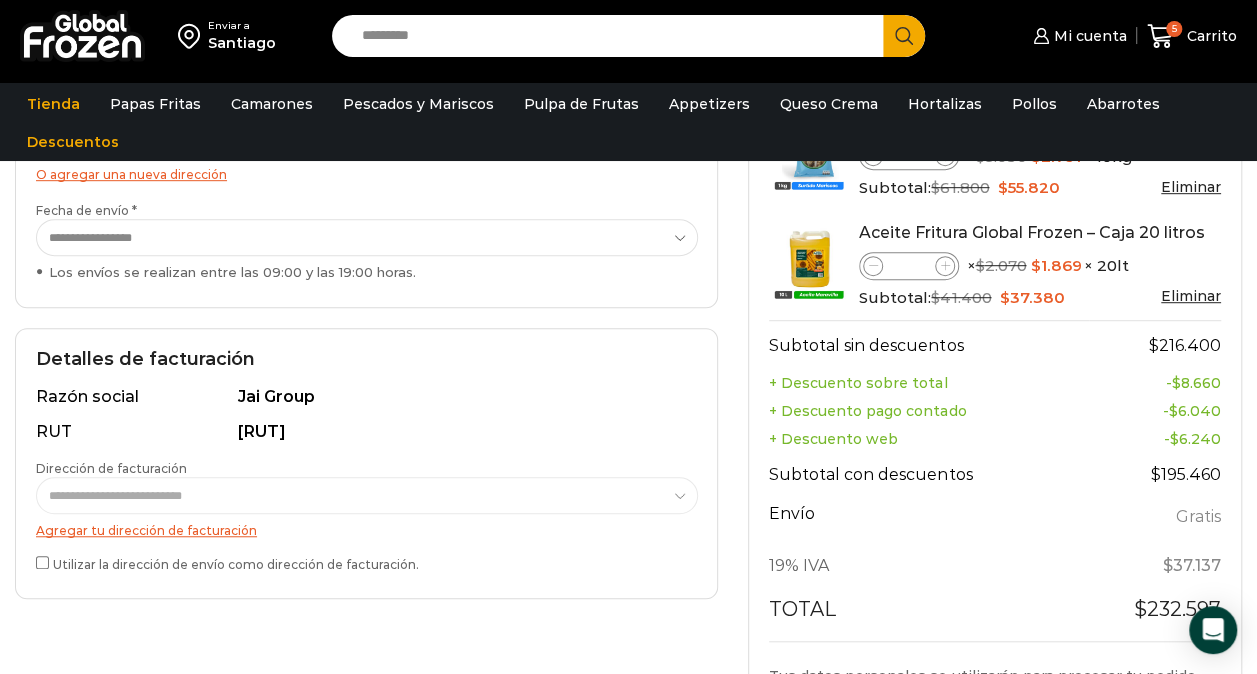 scroll, scrollTop: 479, scrollLeft: 0, axis: vertical 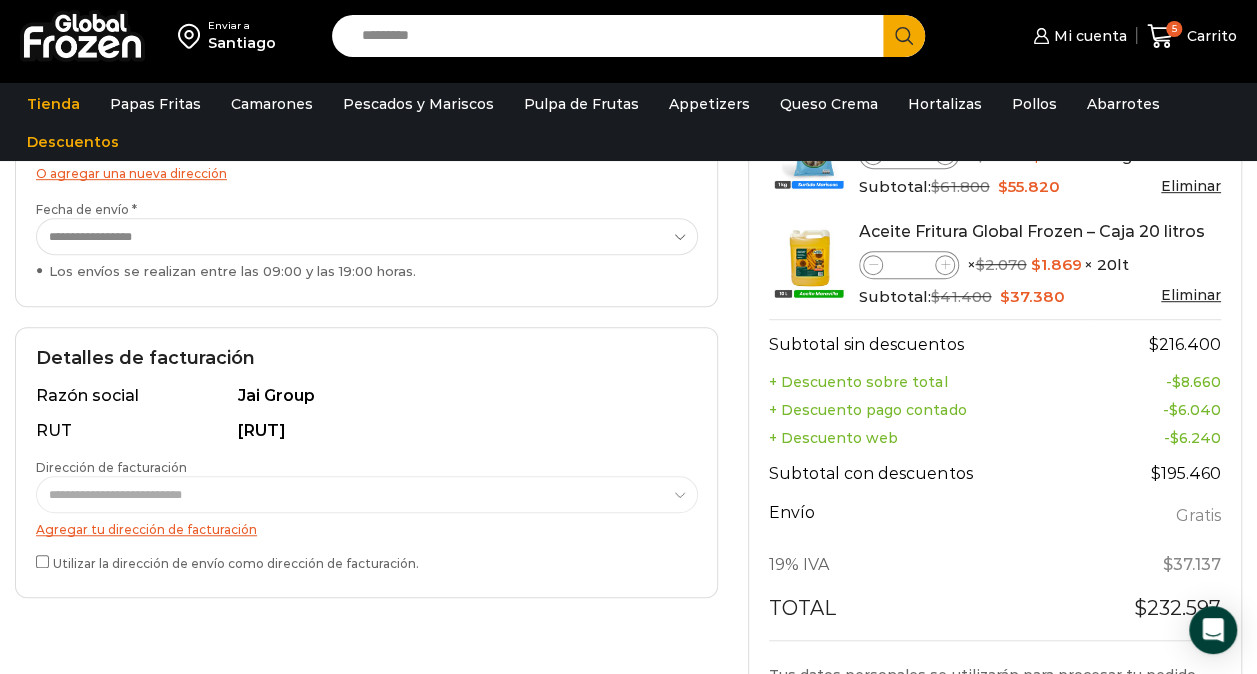 click on "Agregar tu dirección de facturación" at bounding box center [146, 529] 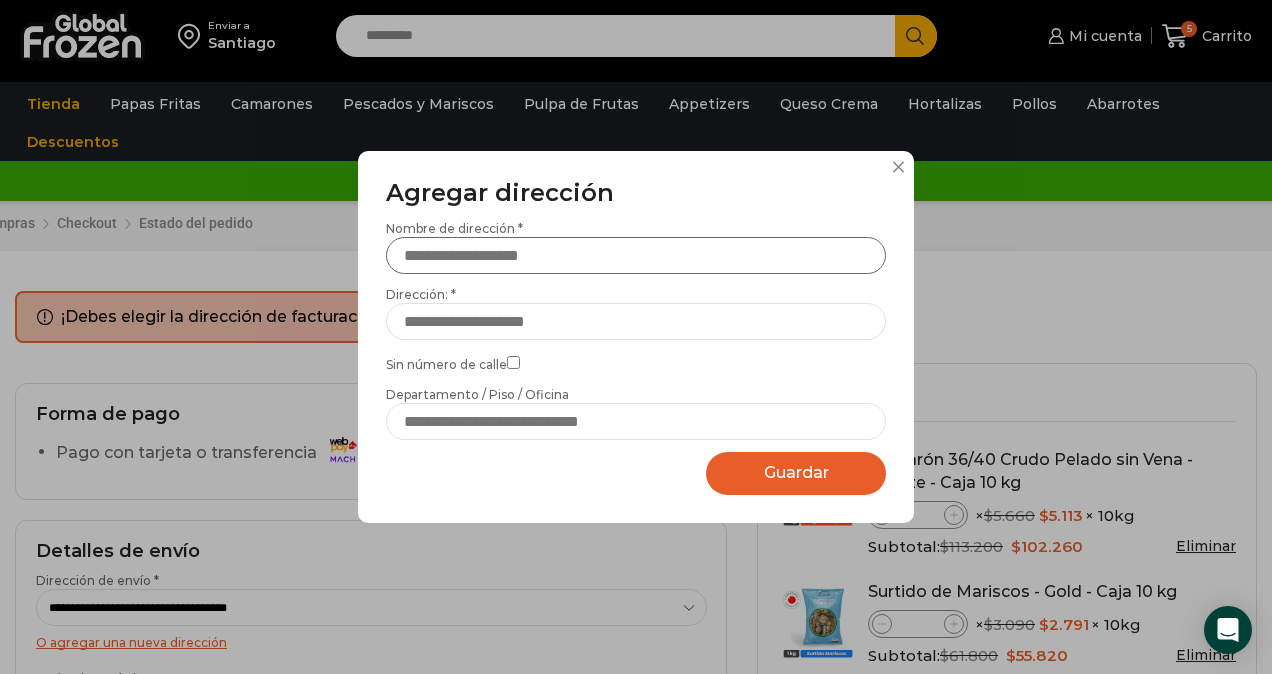 click on "Nombre de dirección *" at bounding box center [636, 255] 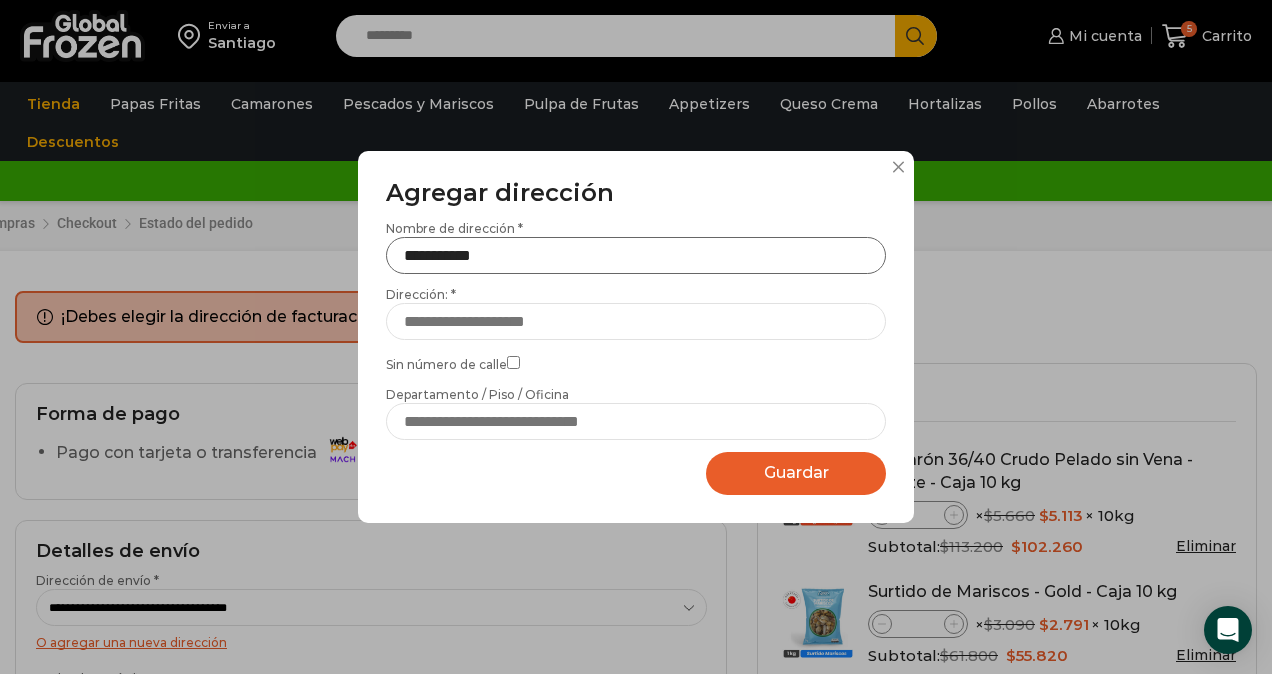type on "**********" 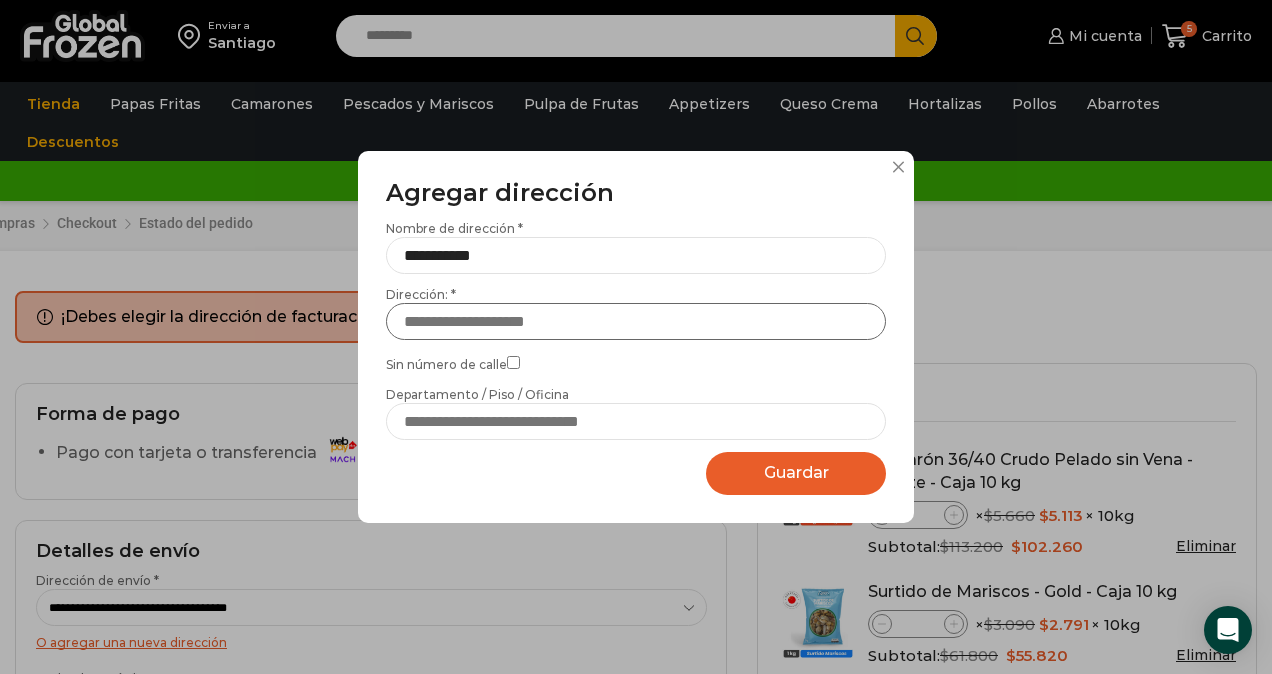 click on "Dirección: *" at bounding box center [636, 321] 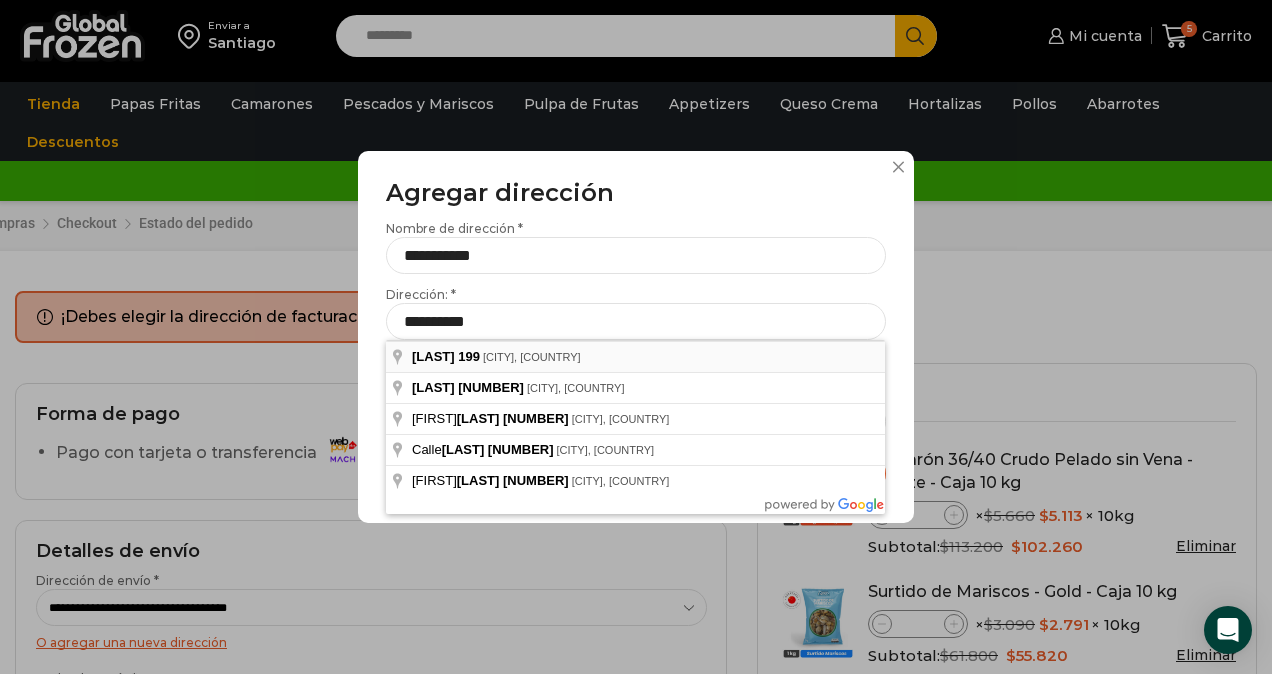 type on "**********" 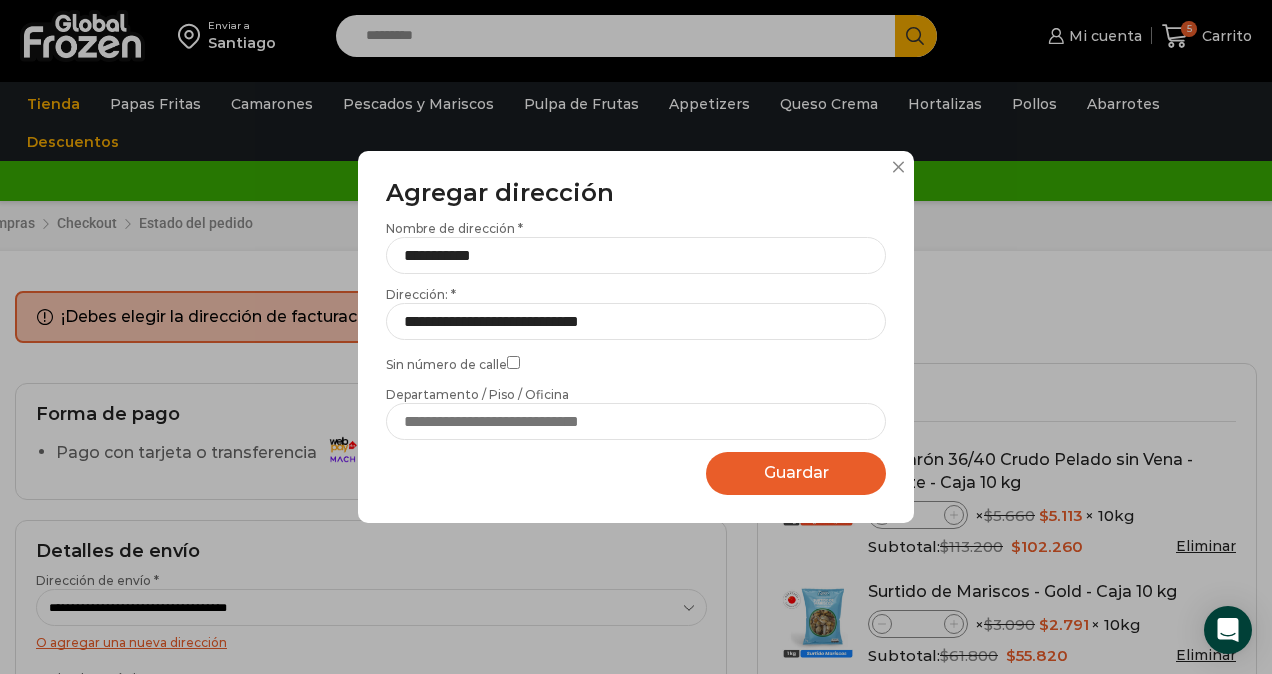 click on "Guardar" at bounding box center (796, 472) 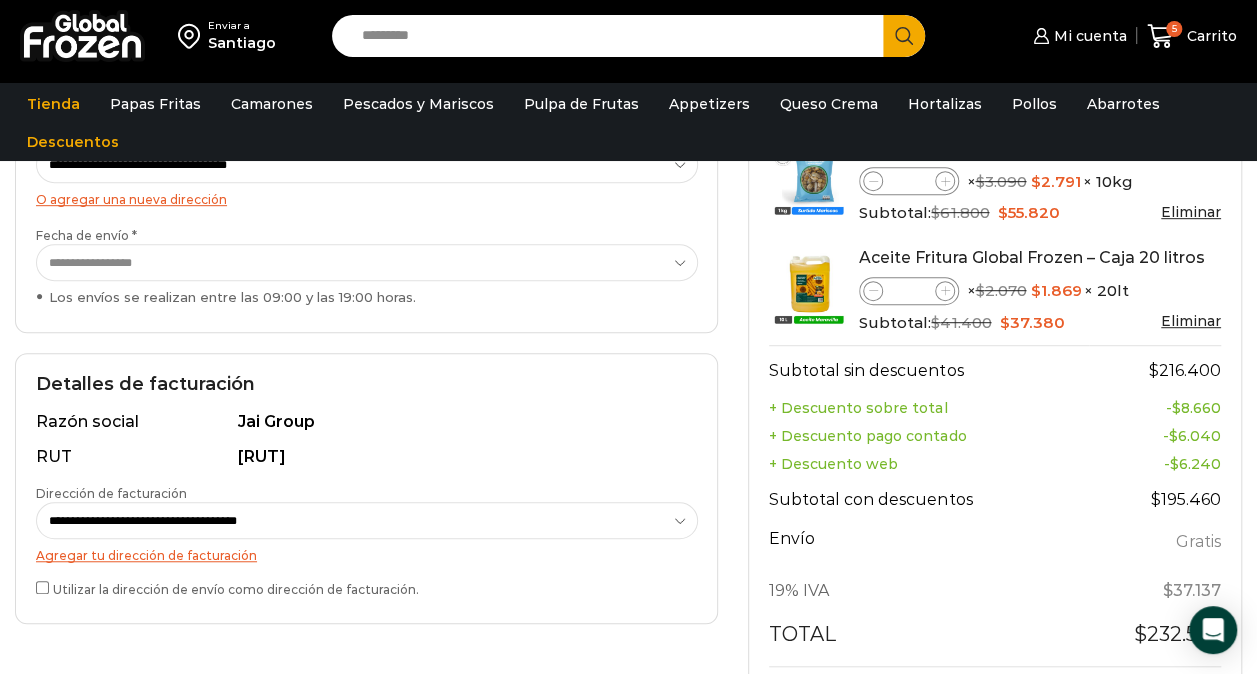 scroll, scrollTop: 454, scrollLeft: 0, axis: vertical 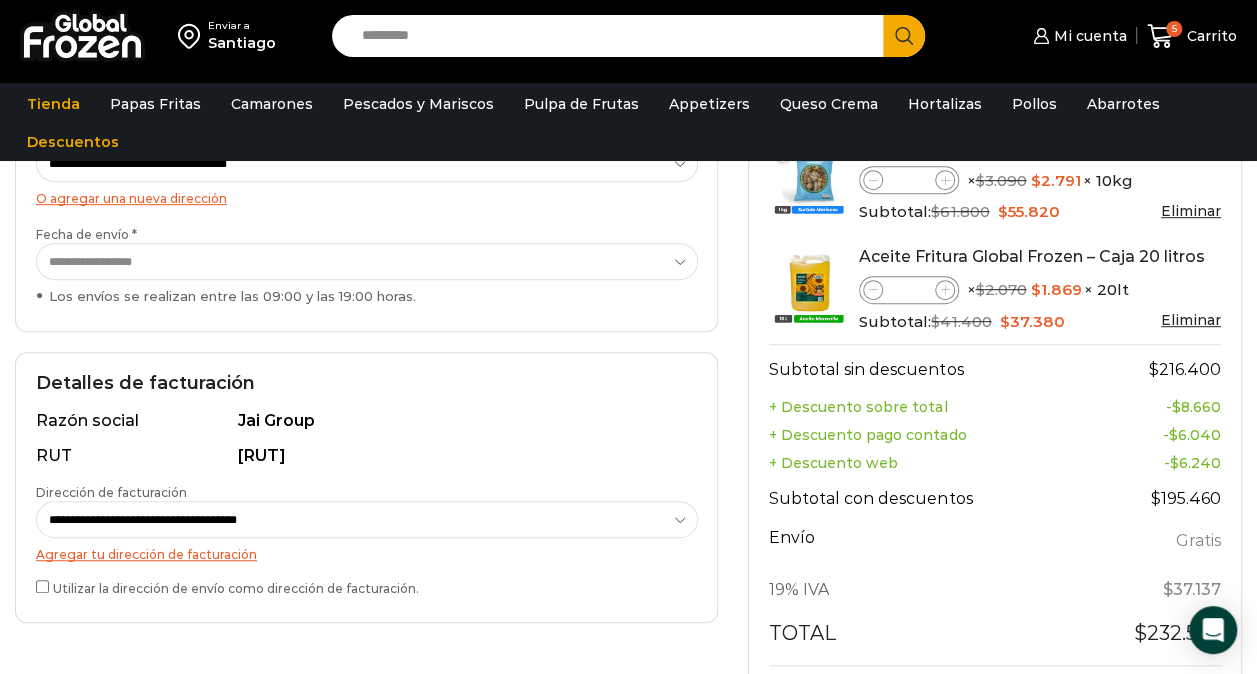click on "Agregar tu dirección de facturación" at bounding box center (366, 554) 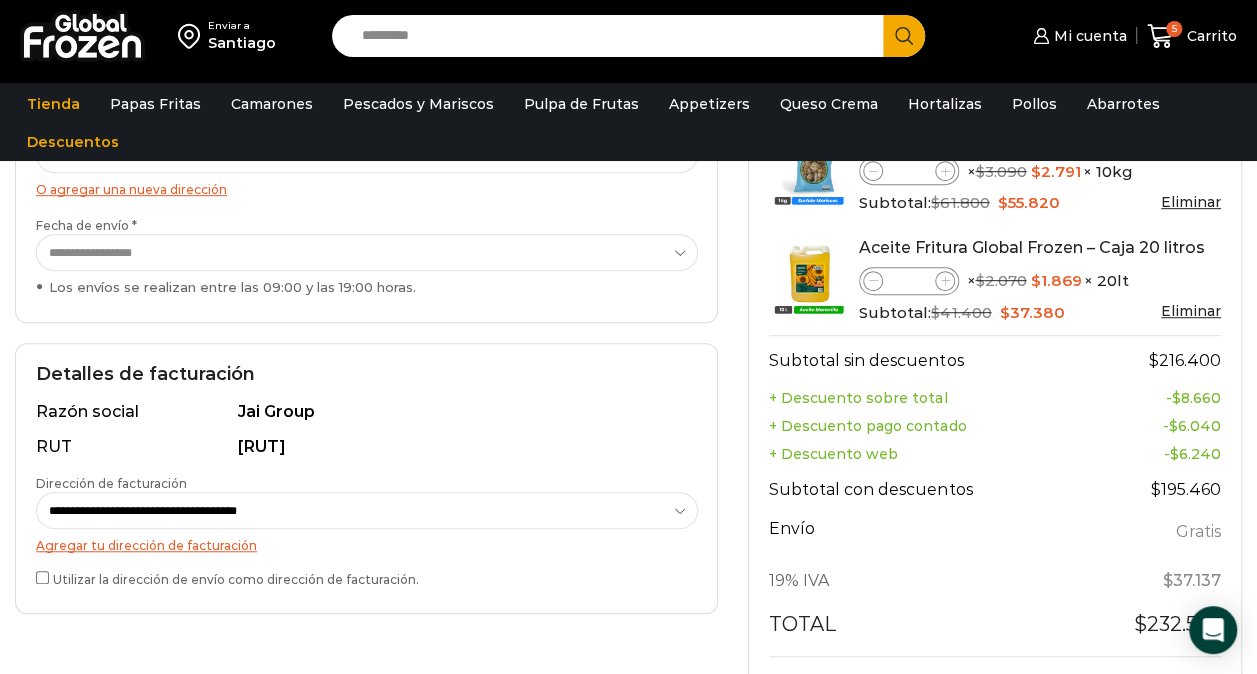 scroll, scrollTop: 464, scrollLeft: 0, axis: vertical 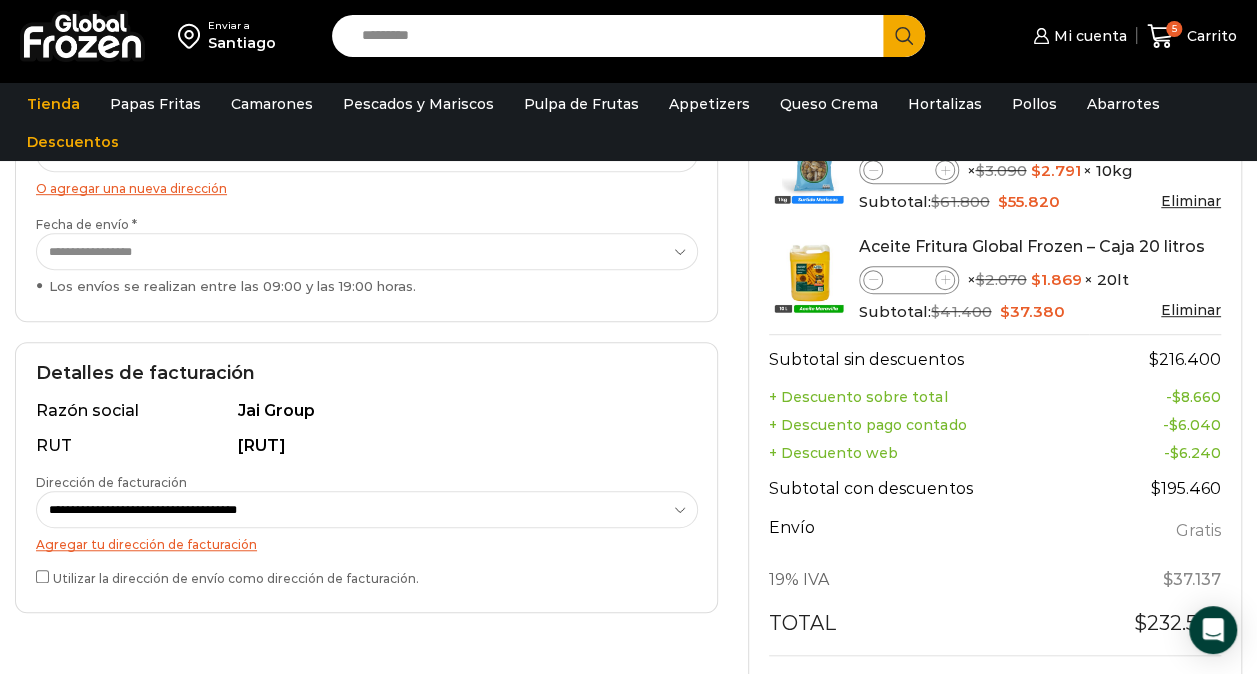 click on "**********" at bounding box center (367, 509) 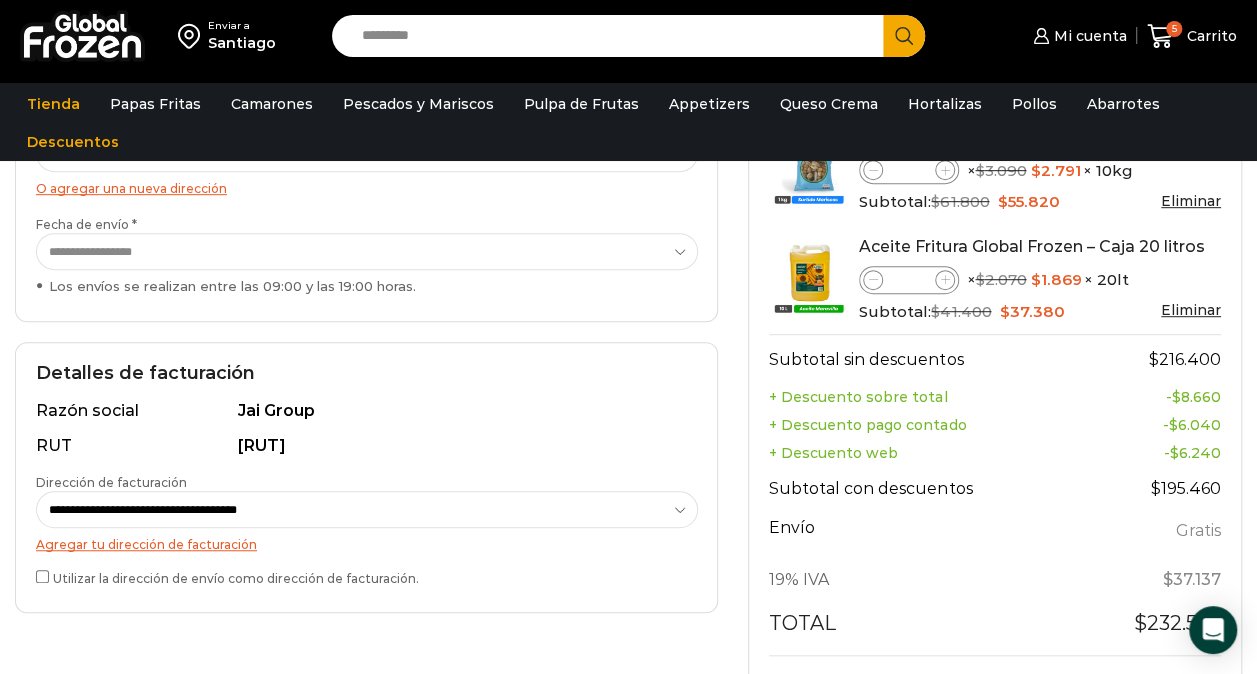 click on "**********" at bounding box center (366, 533) 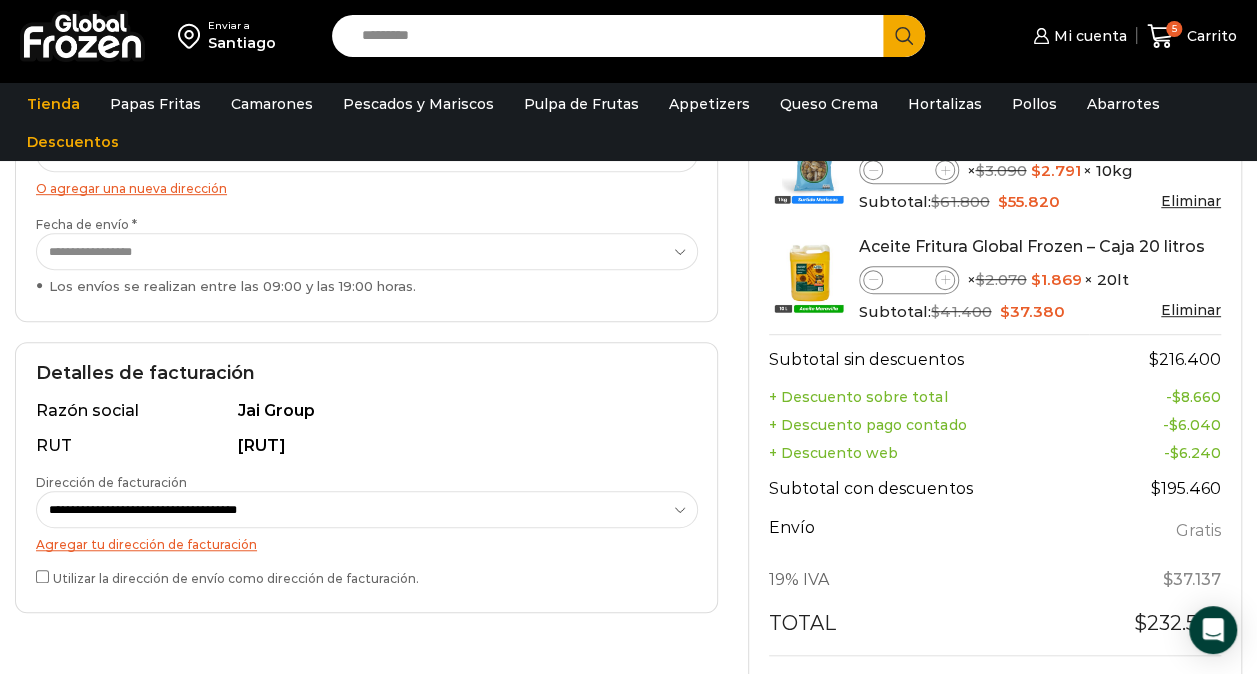 drag, startPoint x: 208, startPoint y: 529, endPoint x: 175, endPoint y: 490, distance: 51.088158 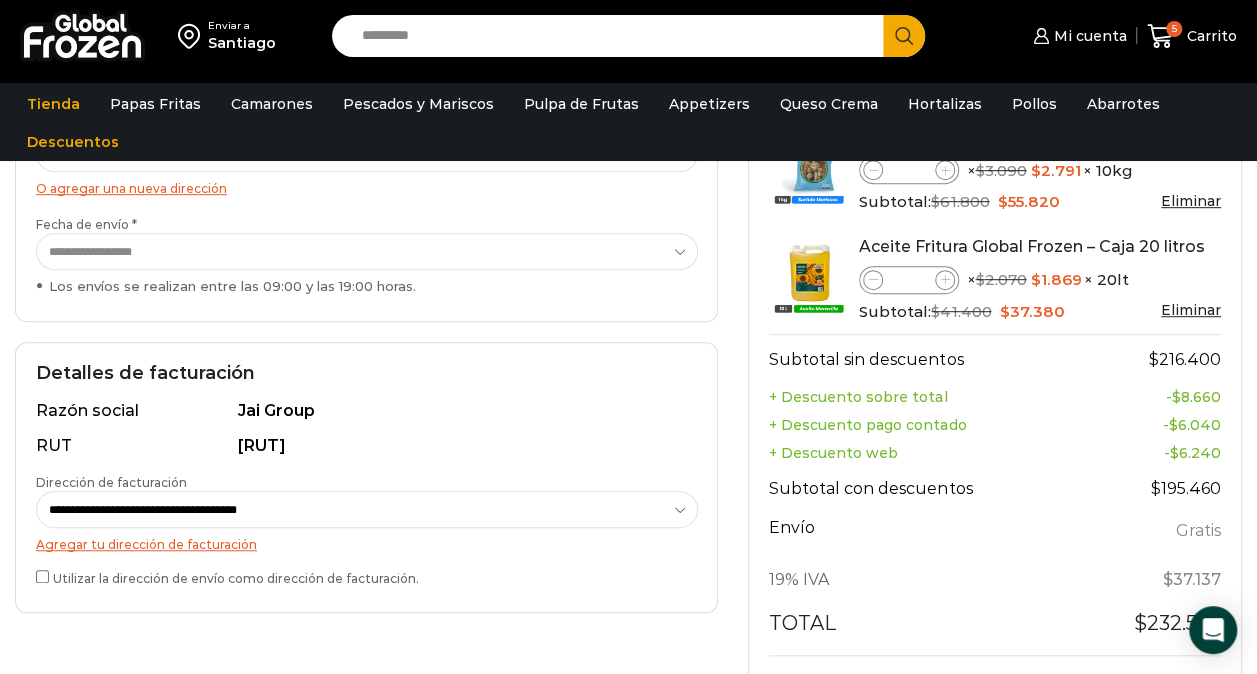 click on "Agregar tu dirección de facturación" at bounding box center (366, 544) 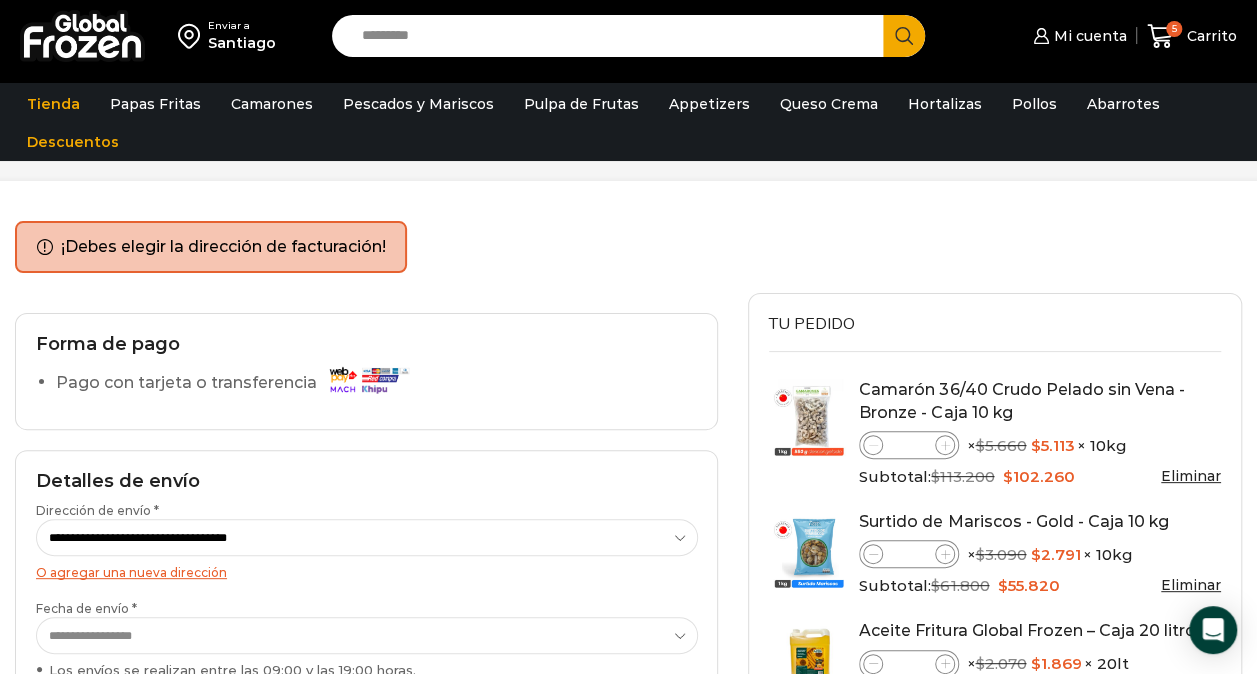 scroll, scrollTop: 0, scrollLeft: 0, axis: both 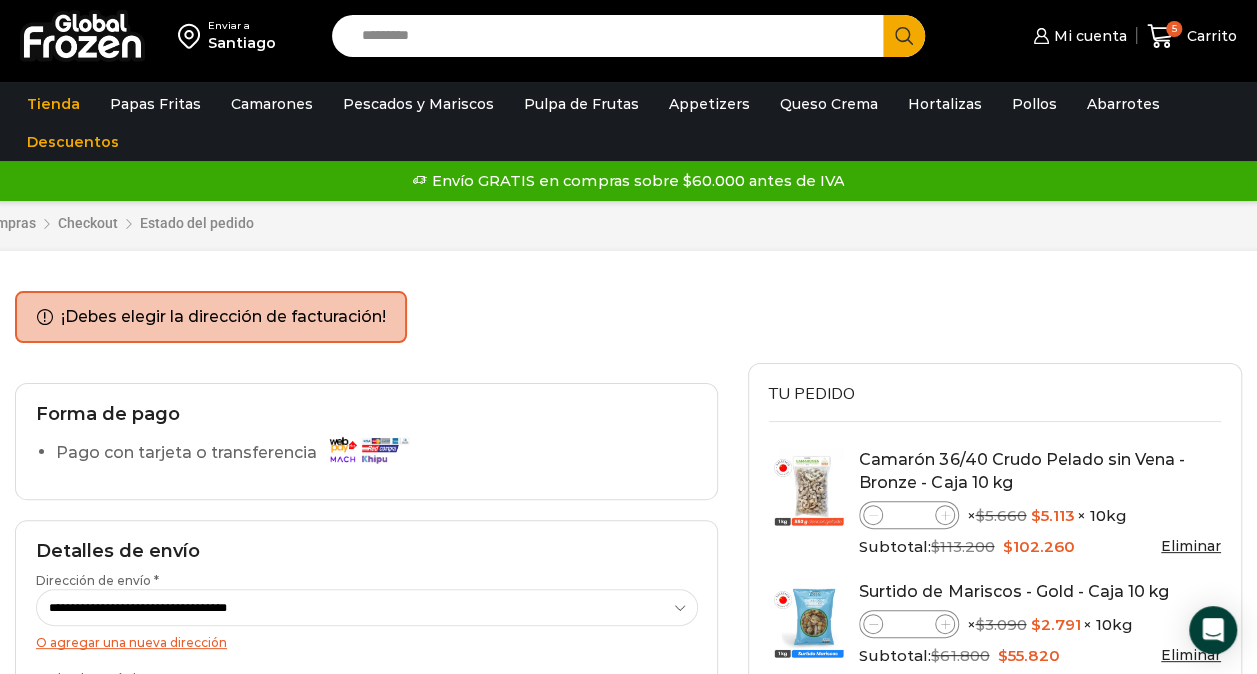 click on "¡Debes elegir la dirección de facturación!" at bounding box center [223, 317] 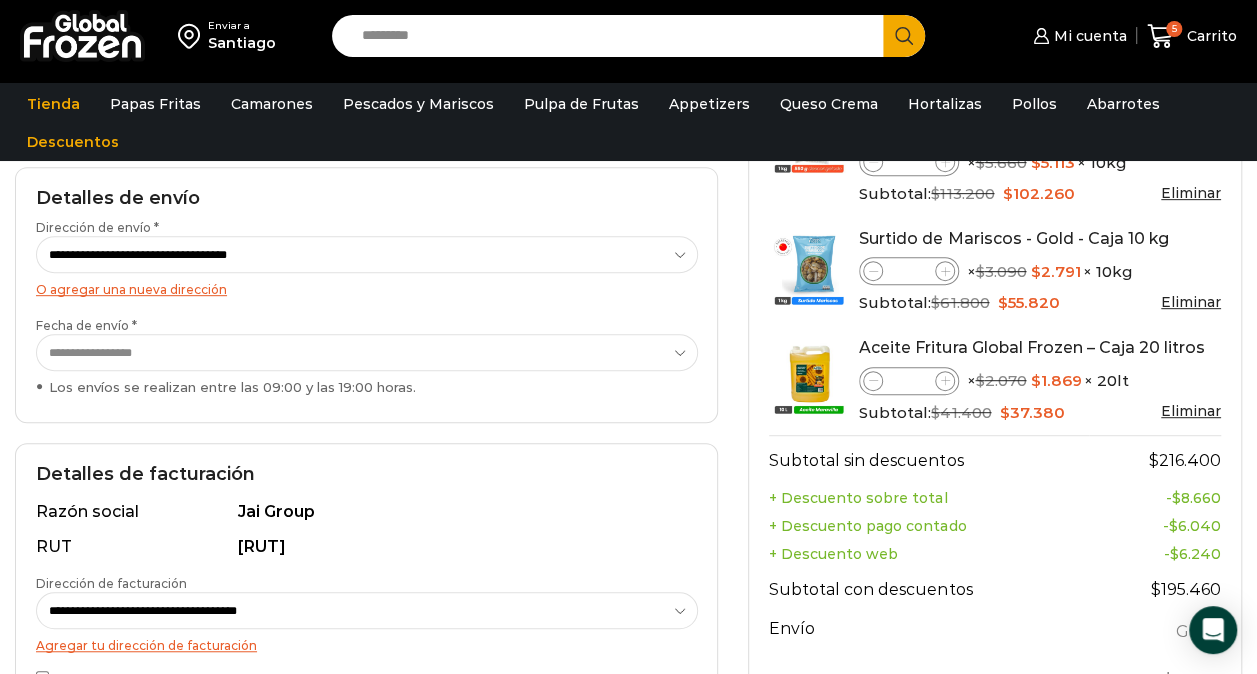 scroll, scrollTop: 400, scrollLeft: 0, axis: vertical 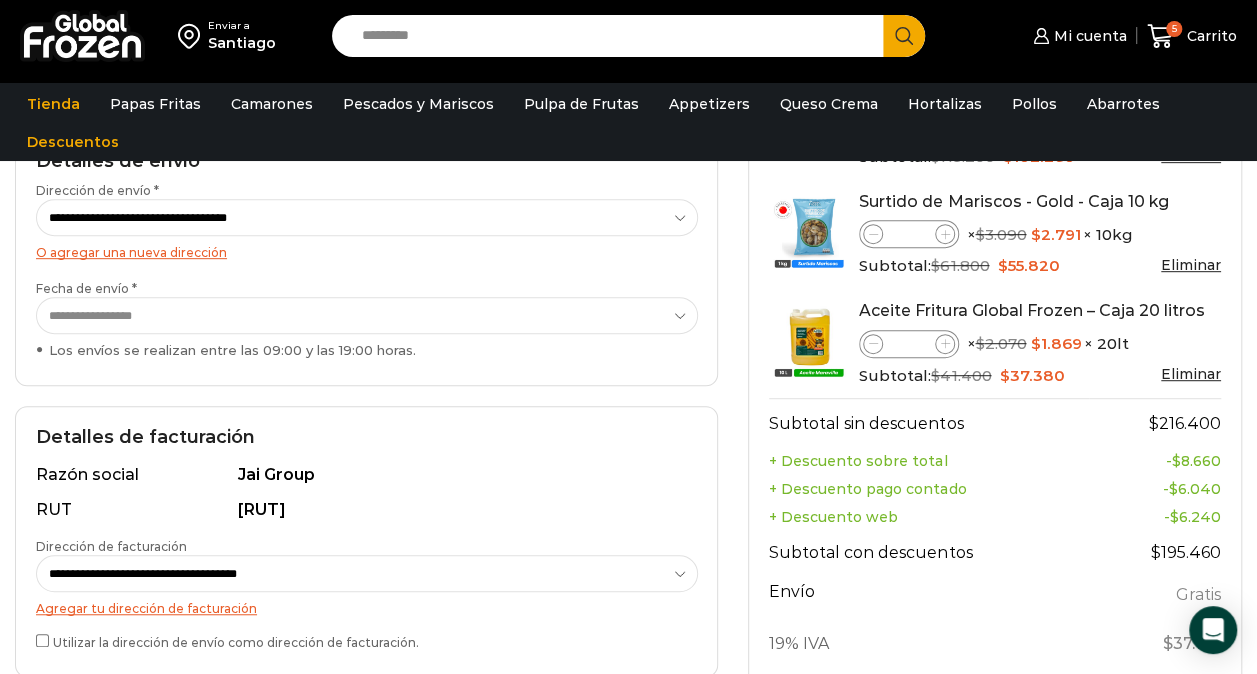 click on "**********" at bounding box center [367, 573] 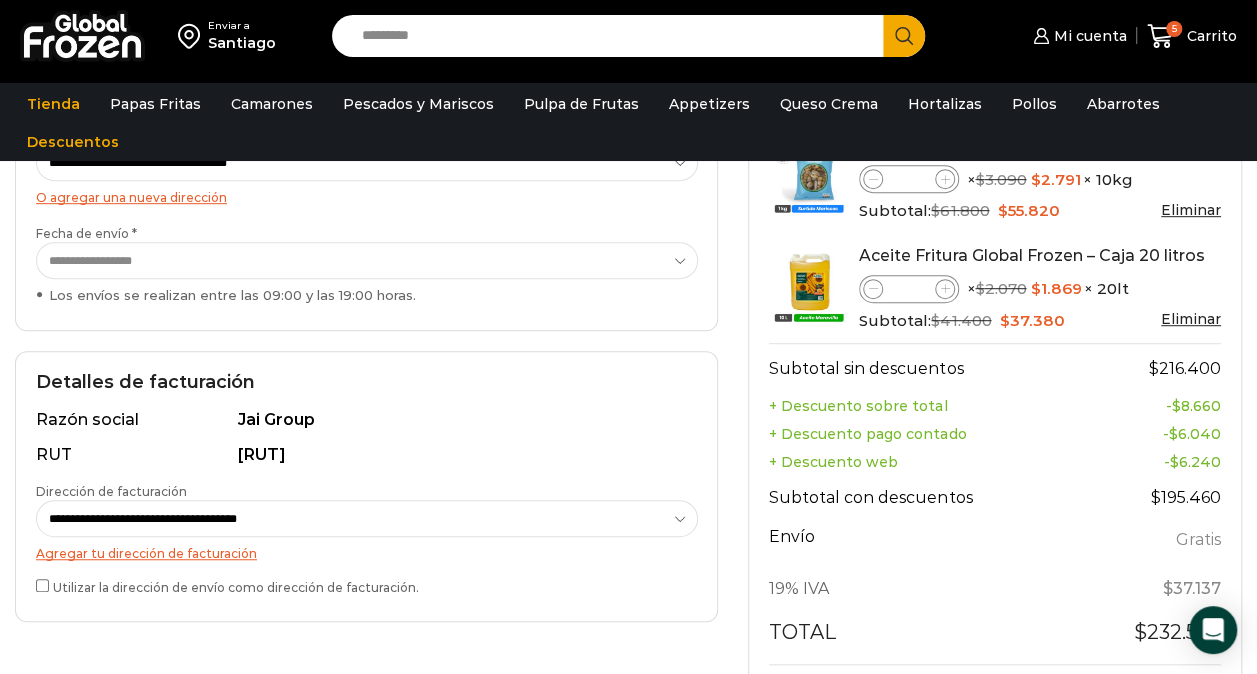 scroll, scrollTop: 457, scrollLeft: 0, axis: vertical 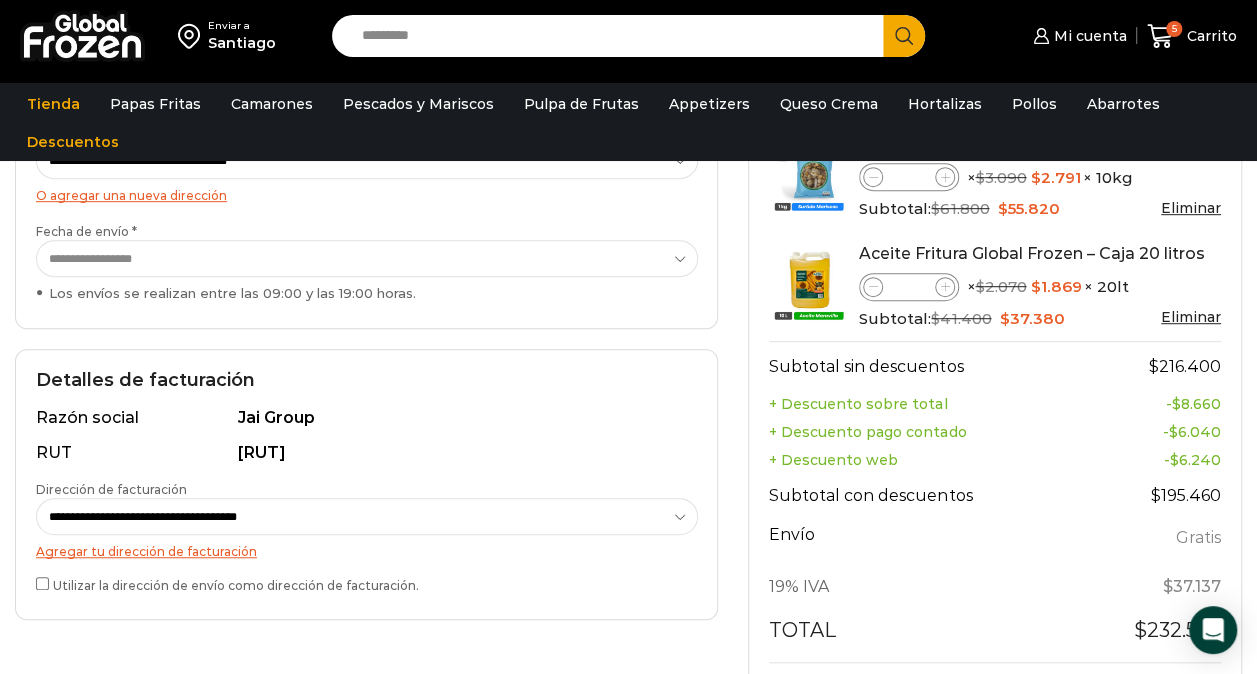 click on "Agregar tu dirección de facturación" at bounding box center (146, 551) 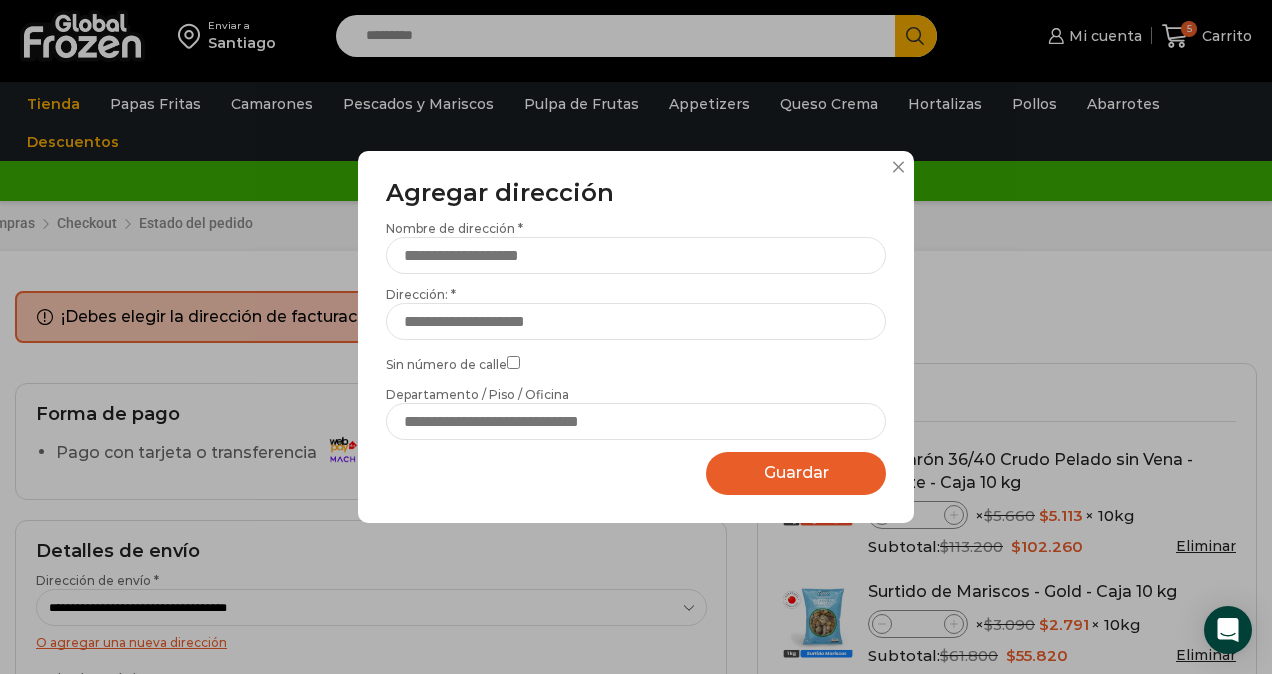 click on "Agregar dirección
Por favor actualice su dirección de envío actual
Nombre de dirección *
Dirección: *
Sin número de calle
Departamento / Piso / Oficina
Marcar como dirección predeterminada
Esta es la dirección de facturación
Street
U_DCO
ZipCode
City
County
Country
Guardar Guardando..." at bounding box center [636, 336] 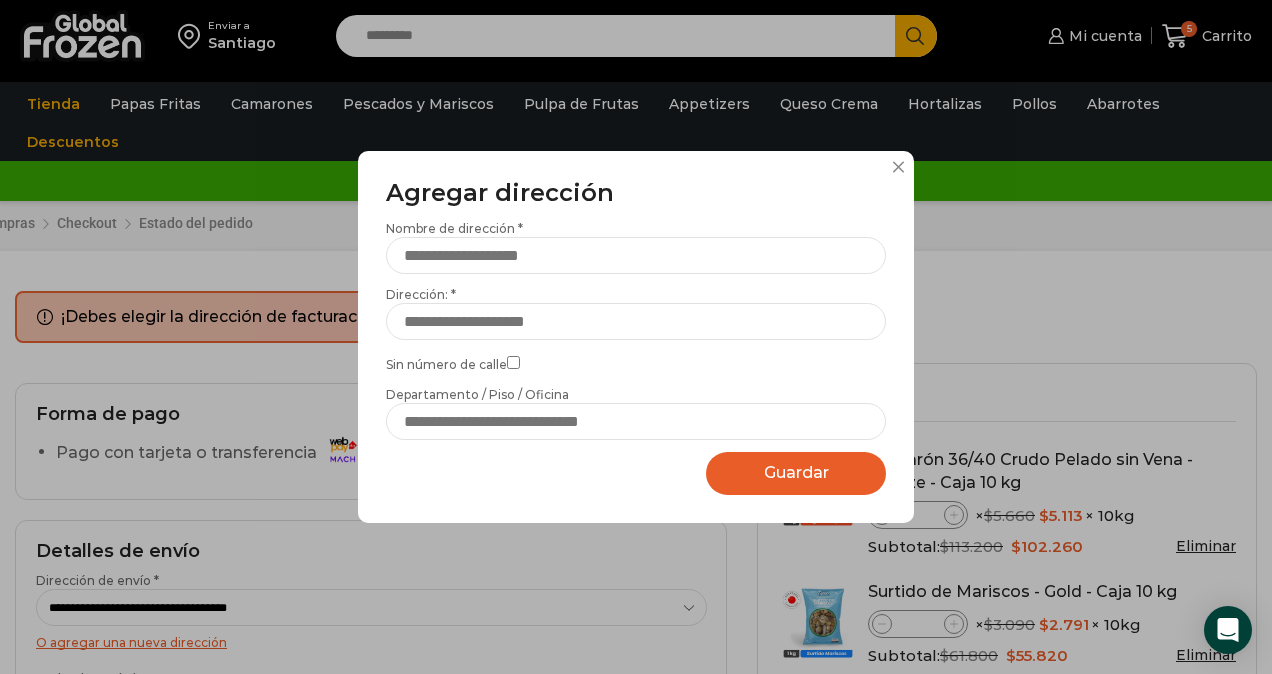 click at bounding box center (898, 167) 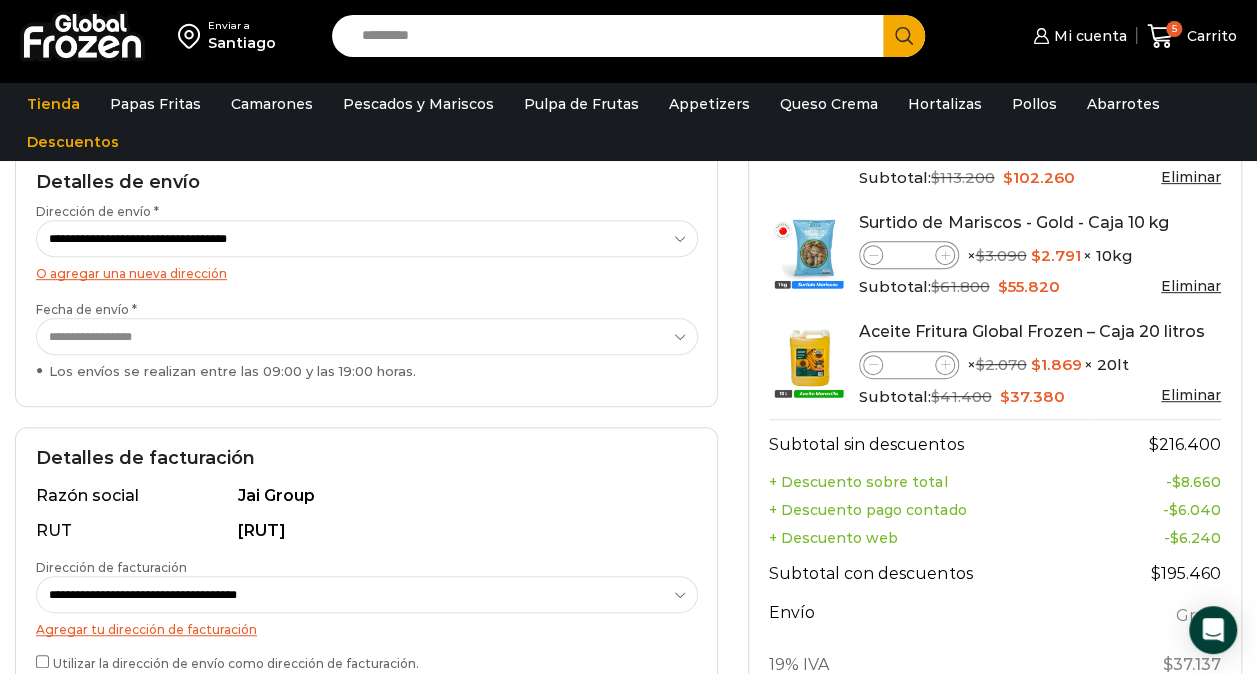 scroll, scrollTop: 389, scrollLeft: 0, axis: vertical 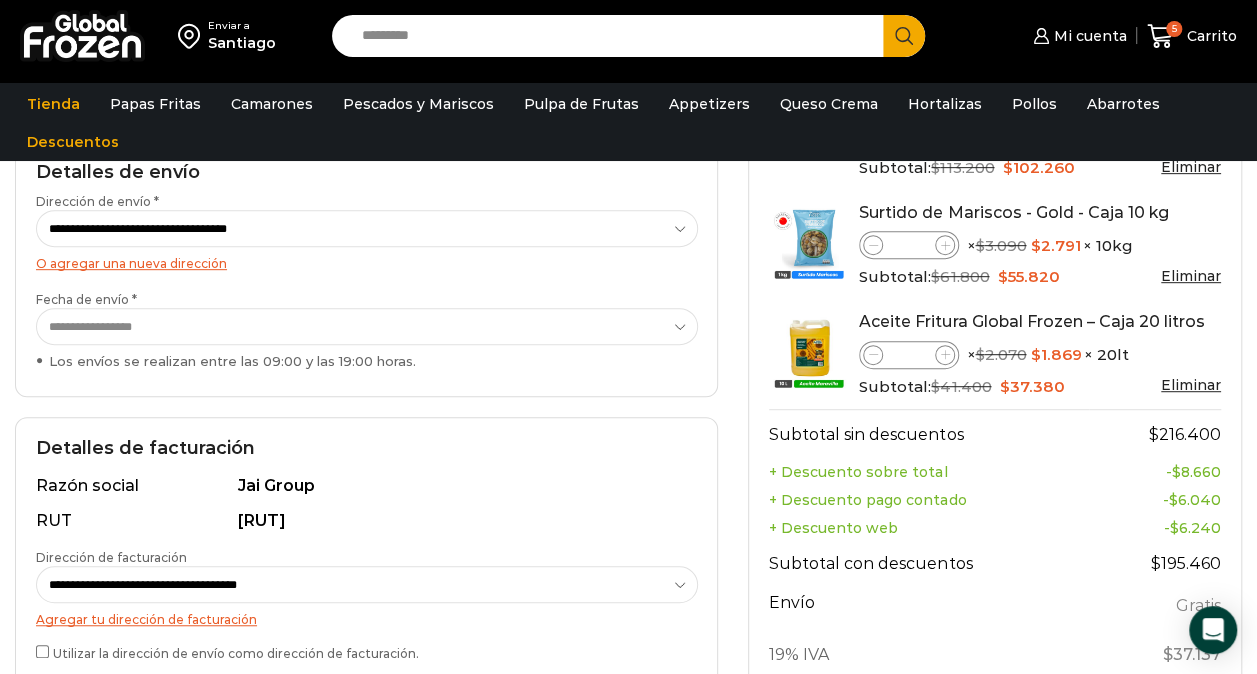 click on "**********" at bounding box center [366, 568] 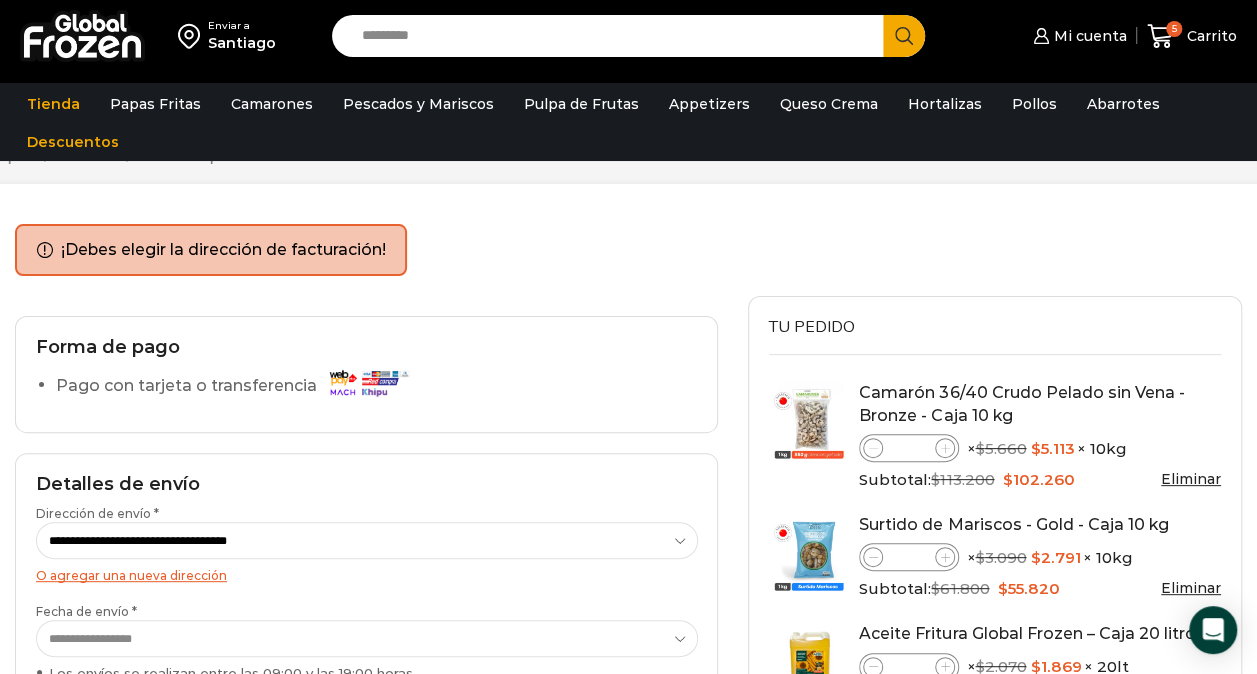 scroll, scrollTop: 0, scrollLeft: 0, axis: both 